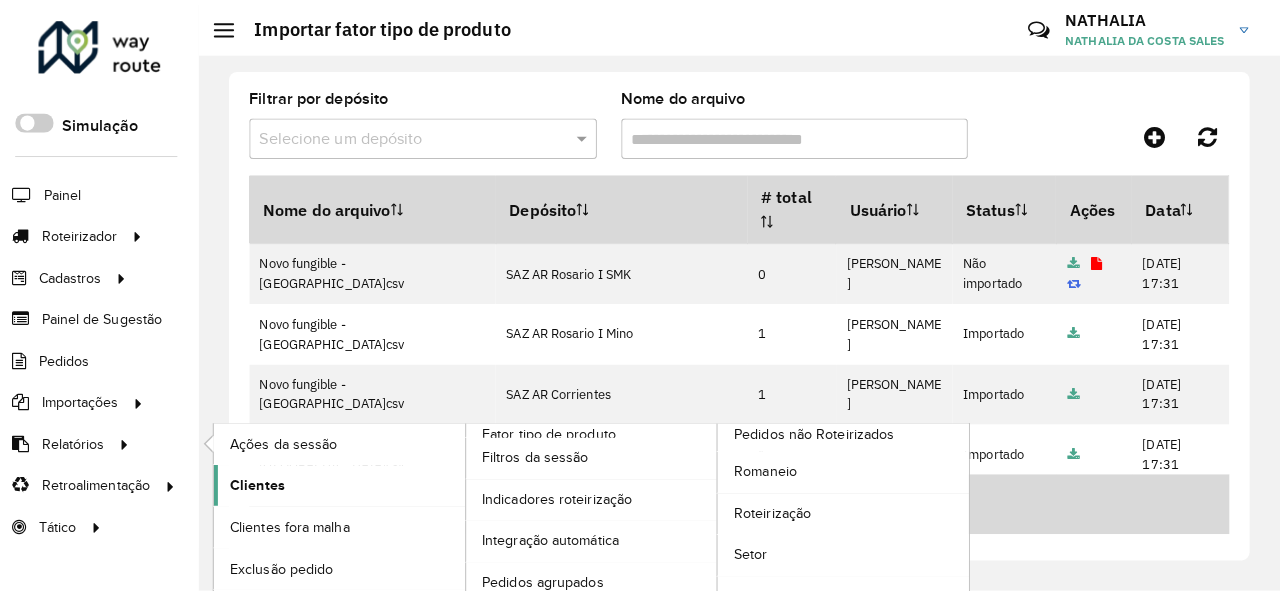 scroll, scrollTop: 0, scrollLeft: 0, axis: both 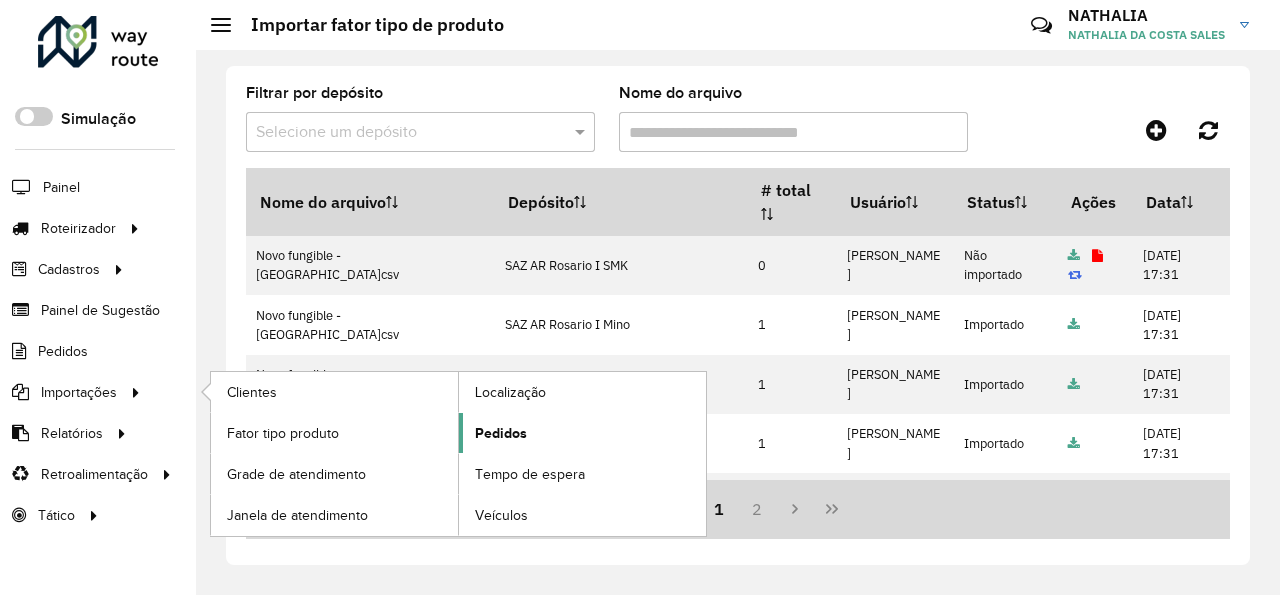 click on "Pedidos" 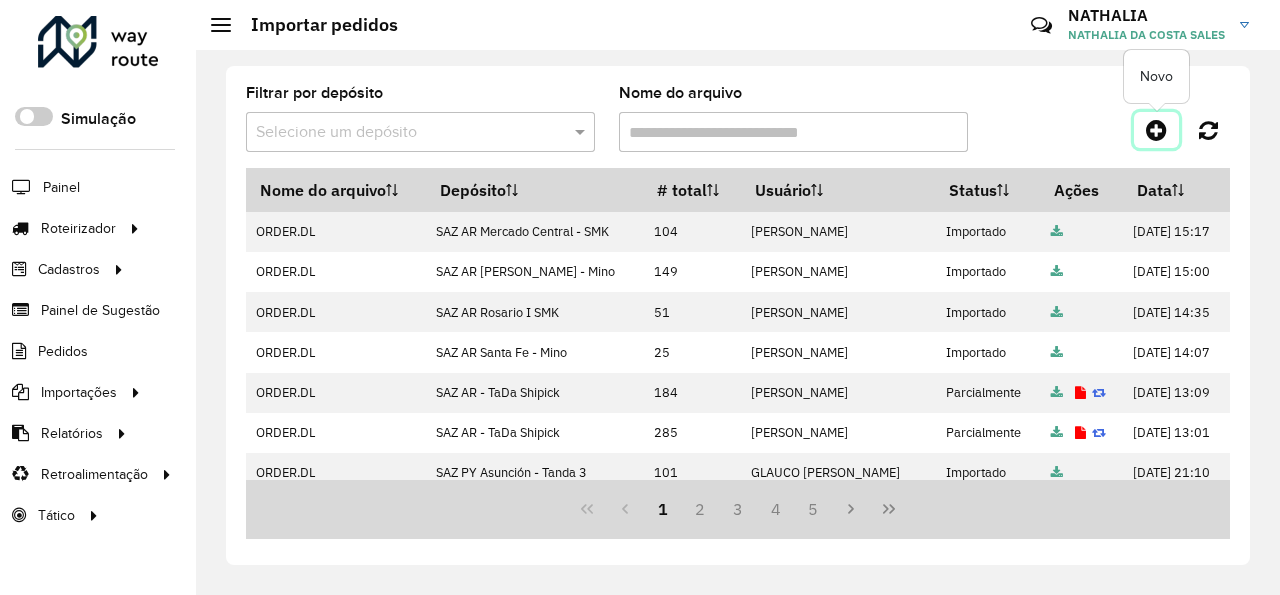 click 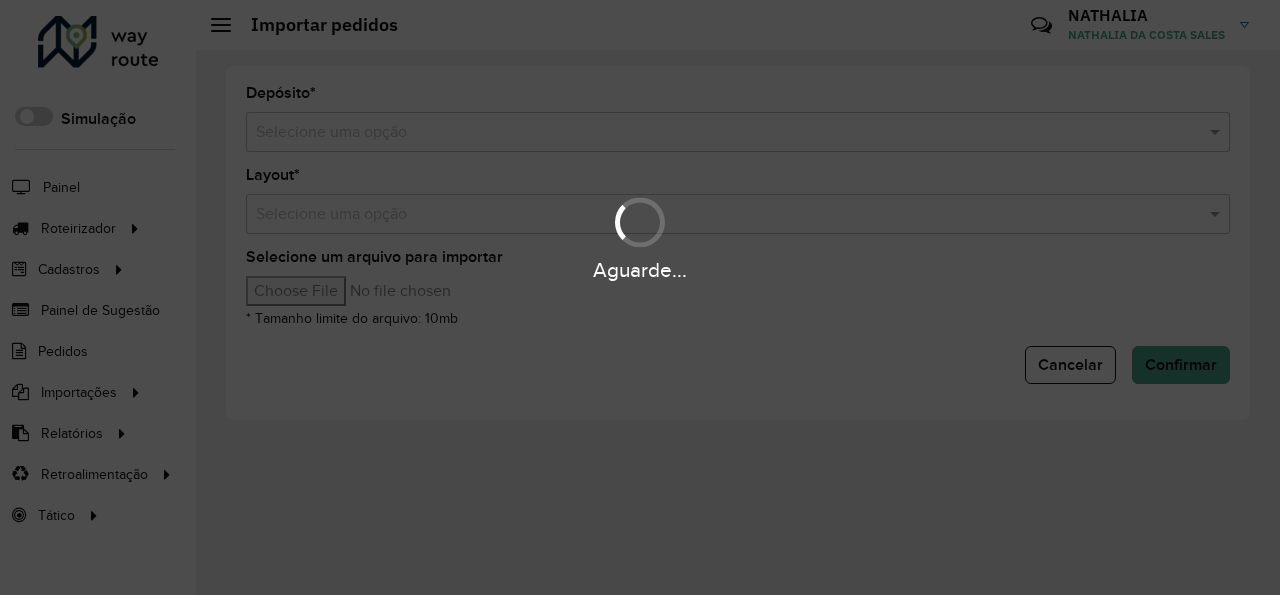 click on "Aguarde..." at bounding box center (640, 297) 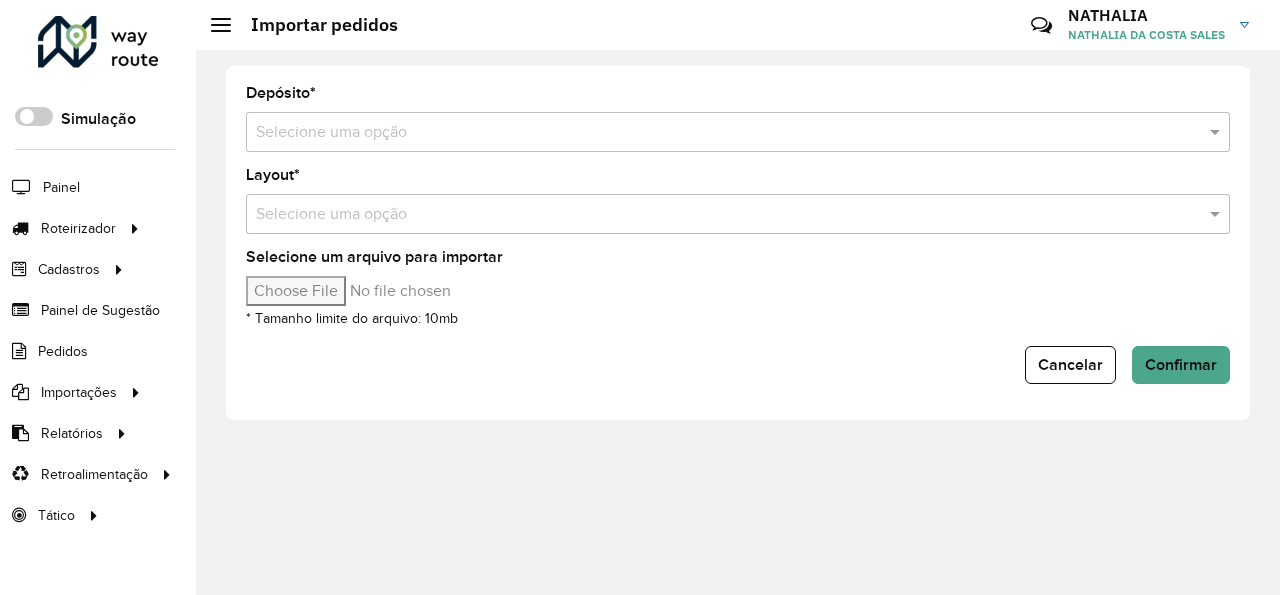 click at bounding box center [718, 133] 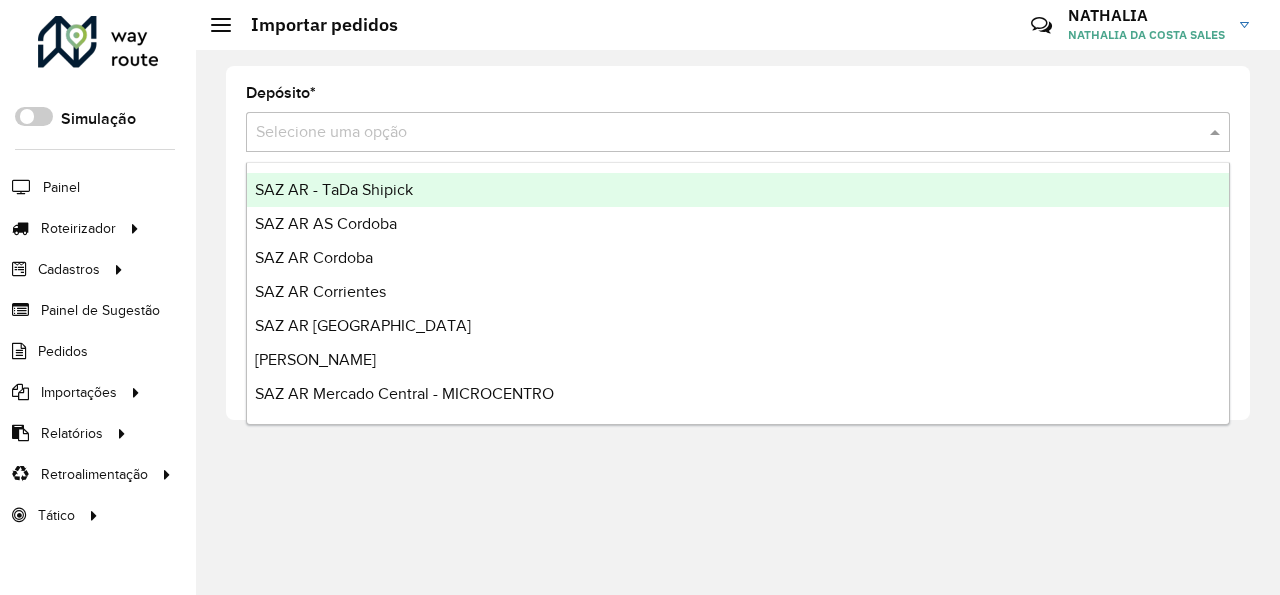 type on "*" 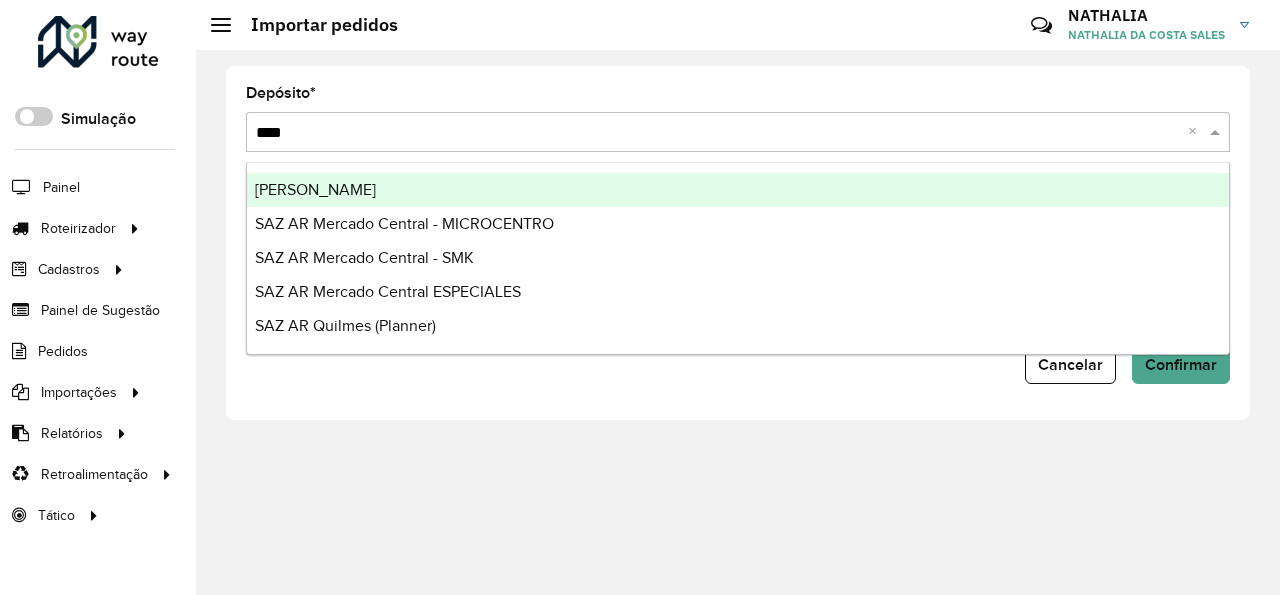 type on "*****" 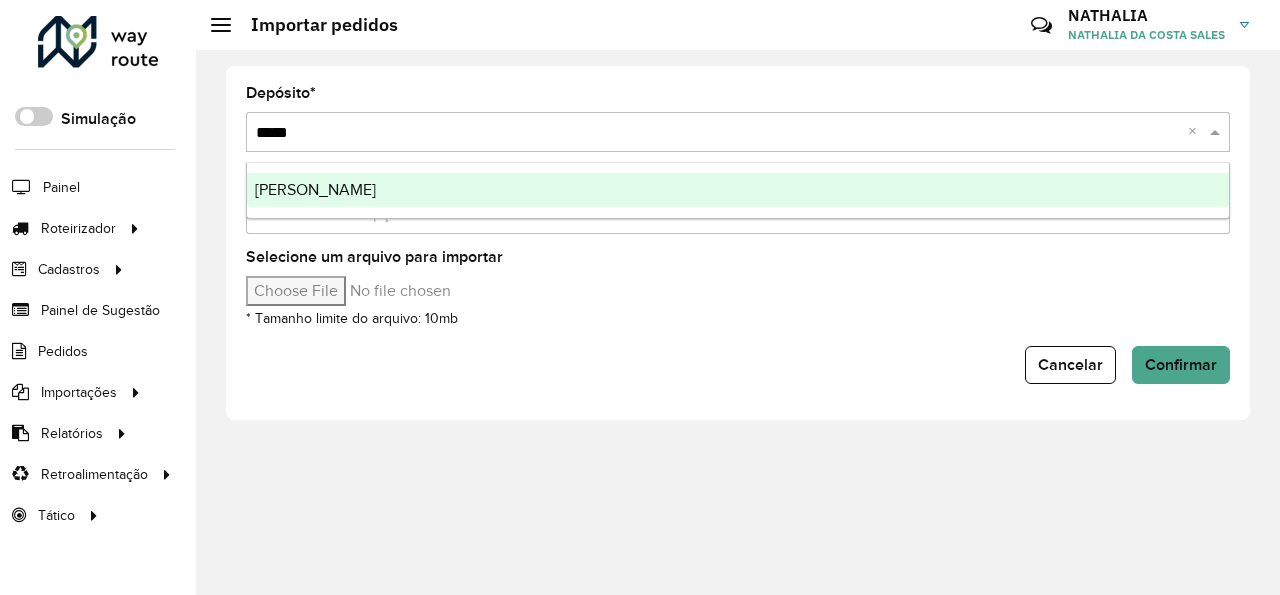 click on "[PERSON_NAME]" at bounding box center (738, 190) 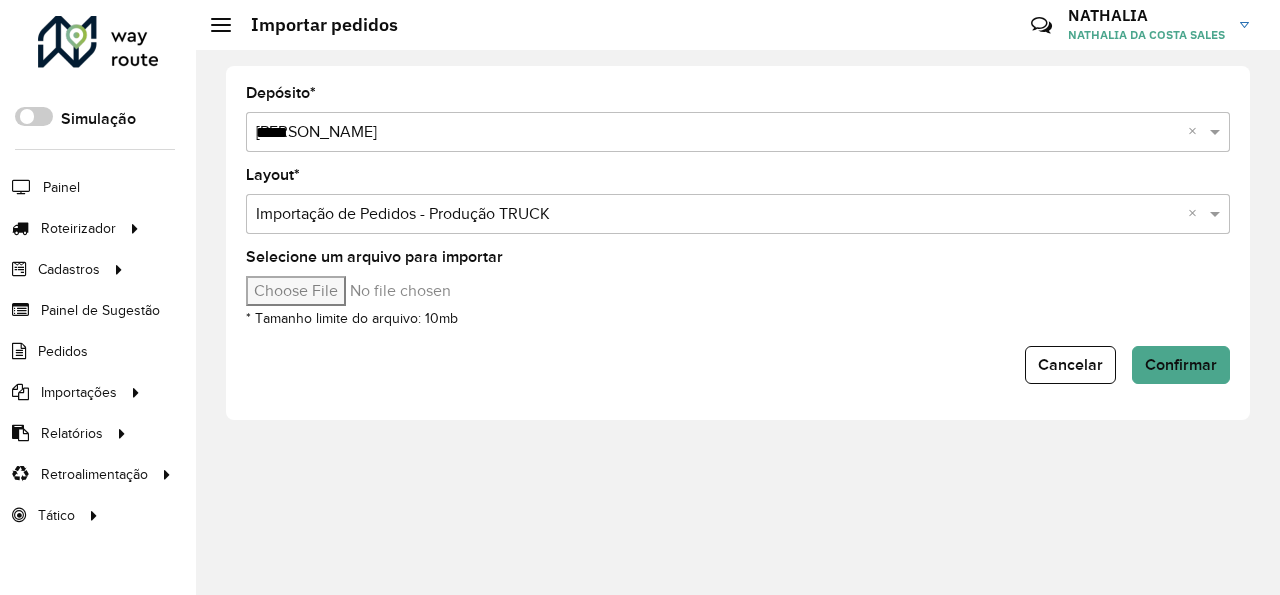 click on "Selecione um arquivo para importar" at bounding box center (416, 291) 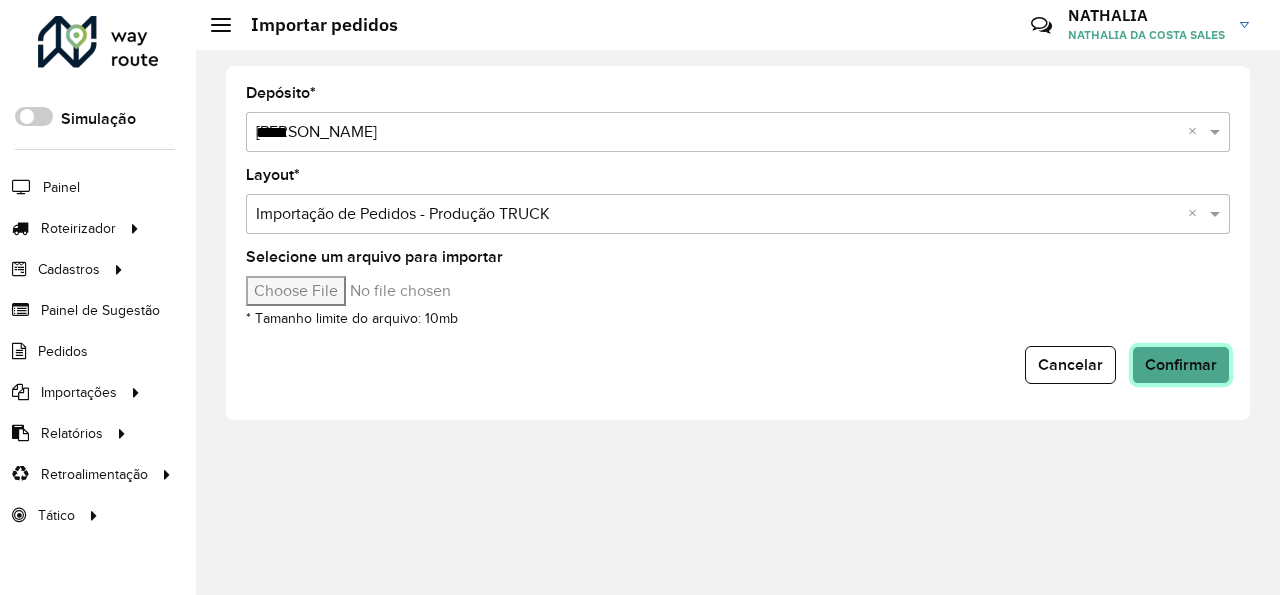 click on "Confirmar" 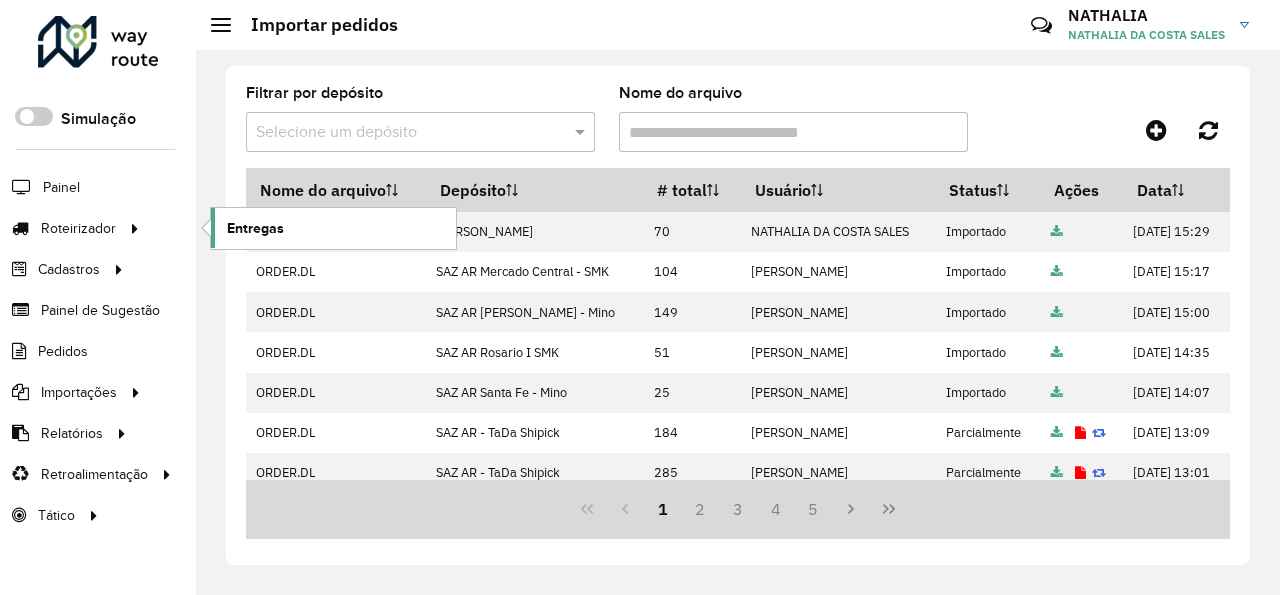 click on "Entregas" 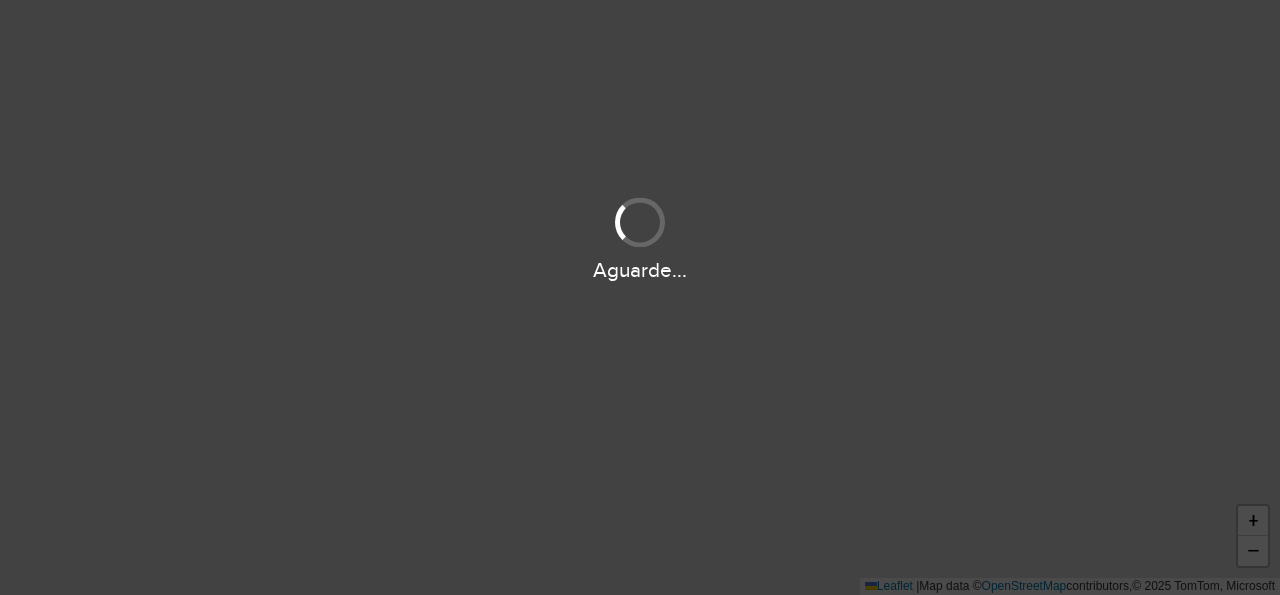 scroll, scrollTop: 0, scrollLeft: 0, axis: both 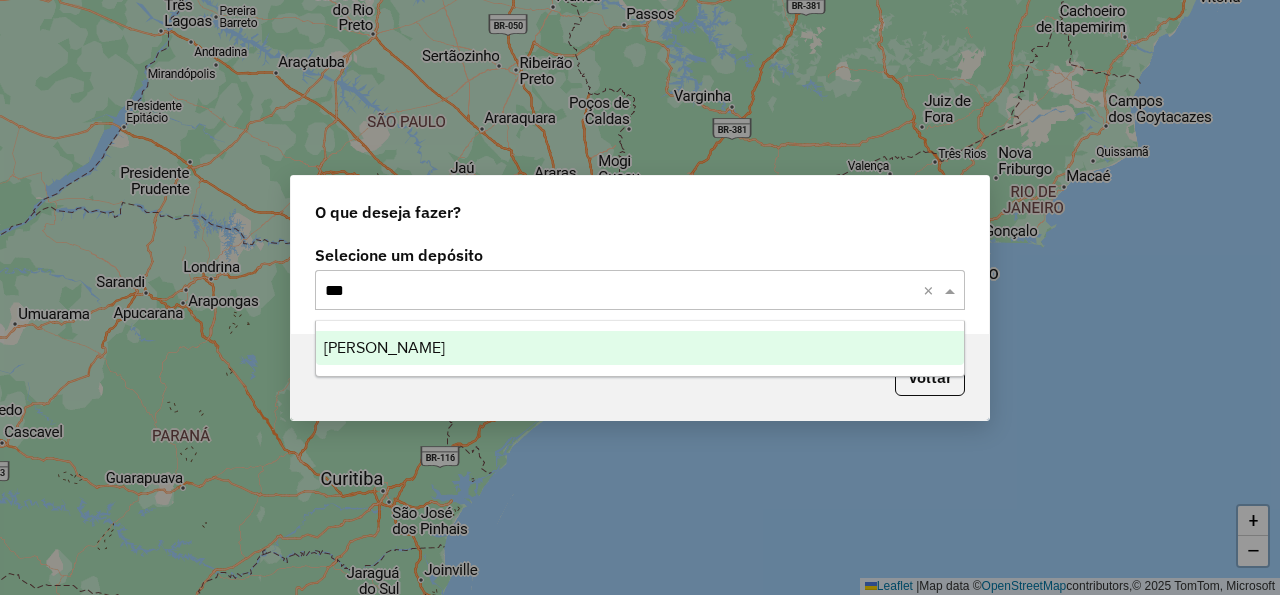type on "****" 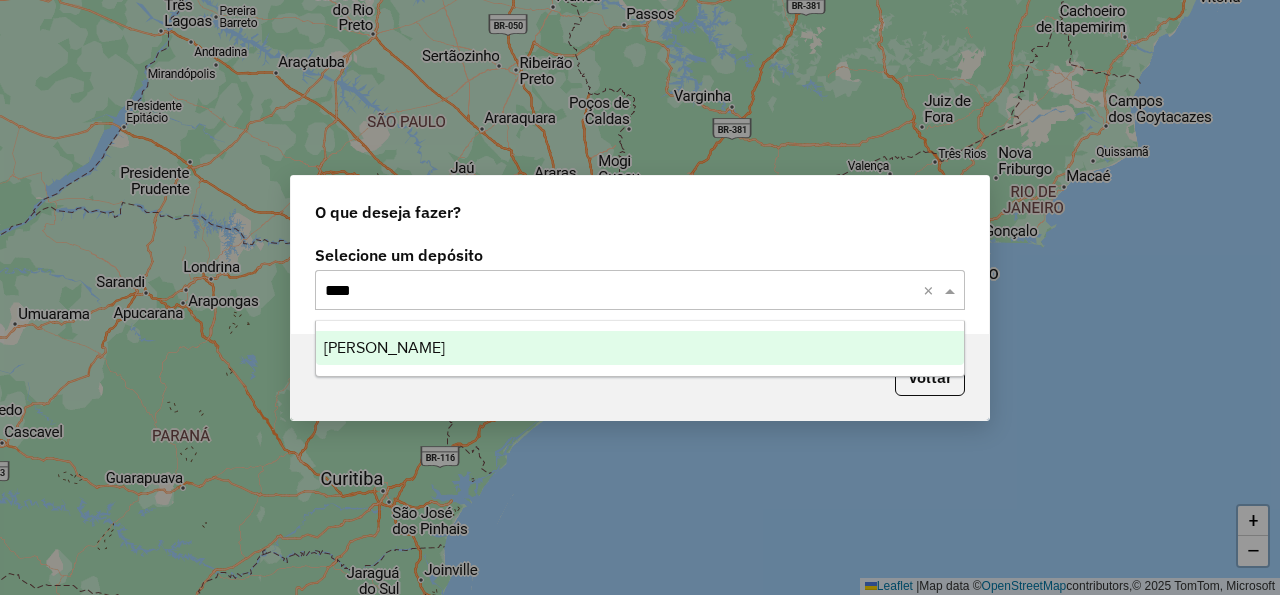 click on "[PERSON_NAME]" at bounding box center (640, 348) 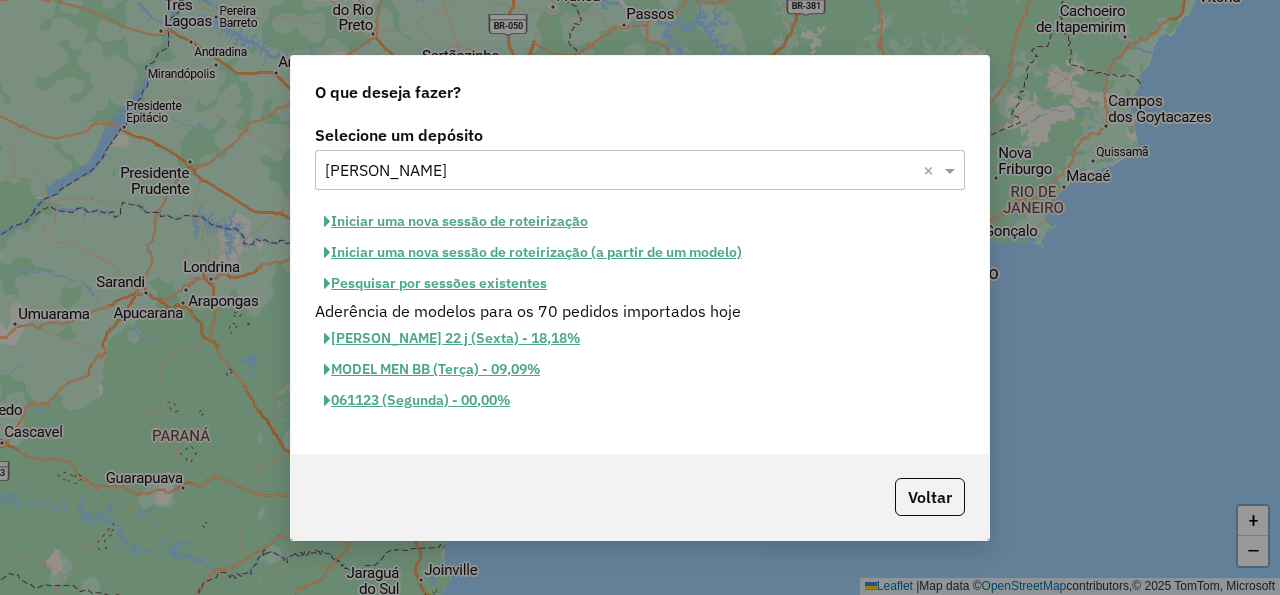 click on "Iniciar uma nova sessão de roteirização" 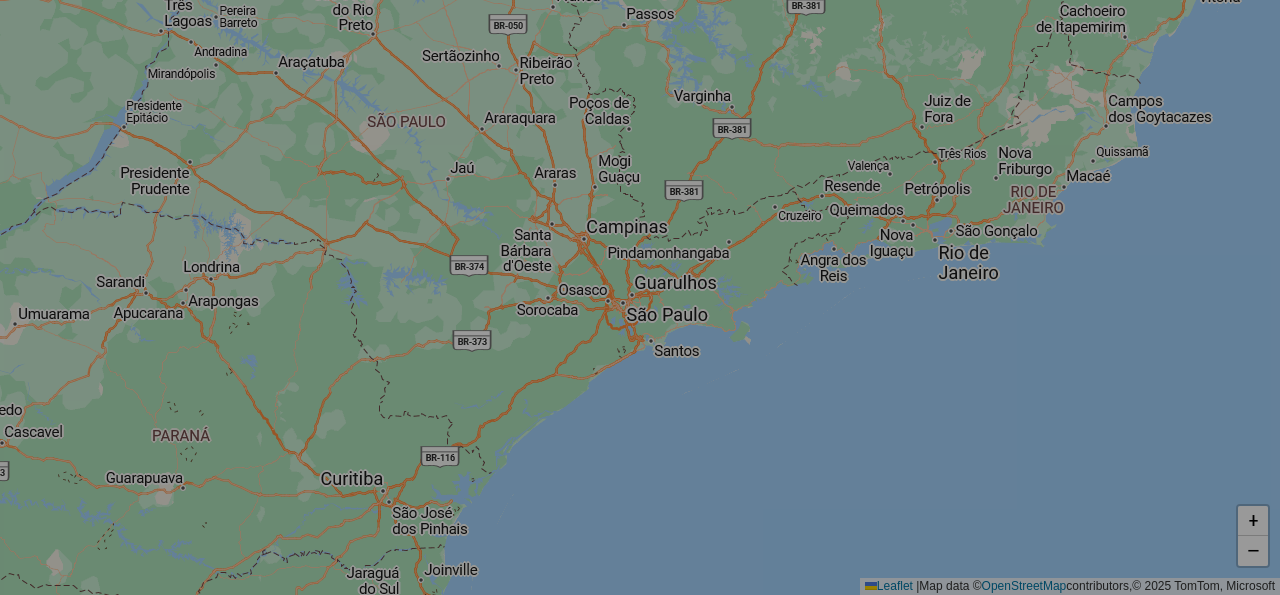 select on "*" 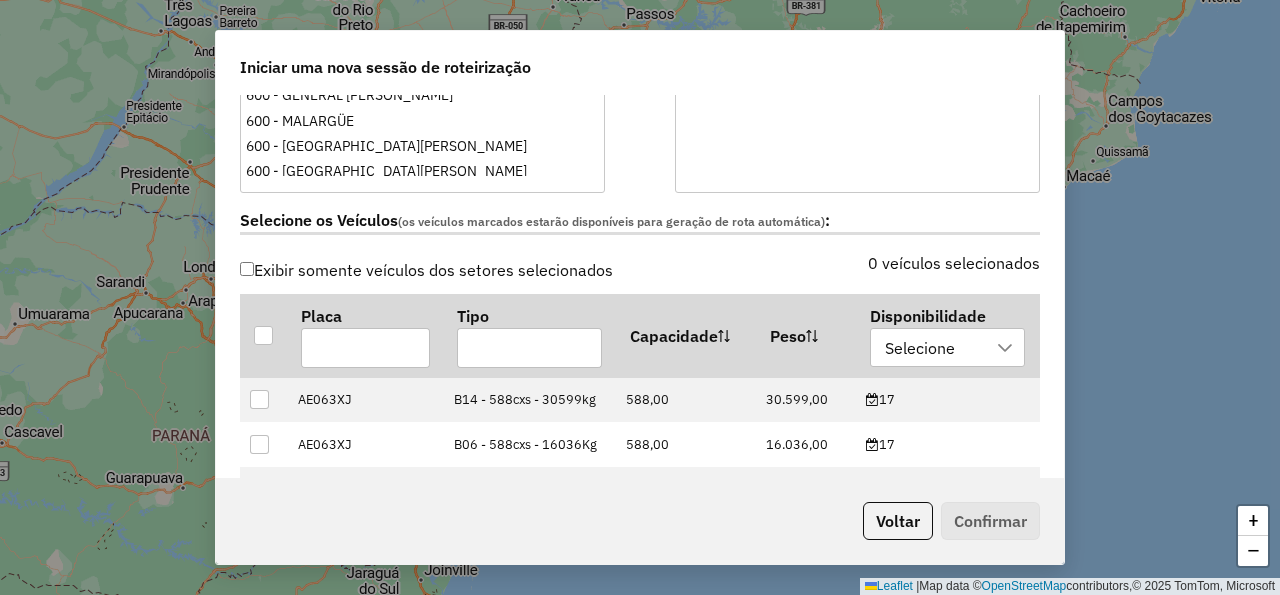scroll, scrollTop: 720, scrollLeft: 0, axis: vertical 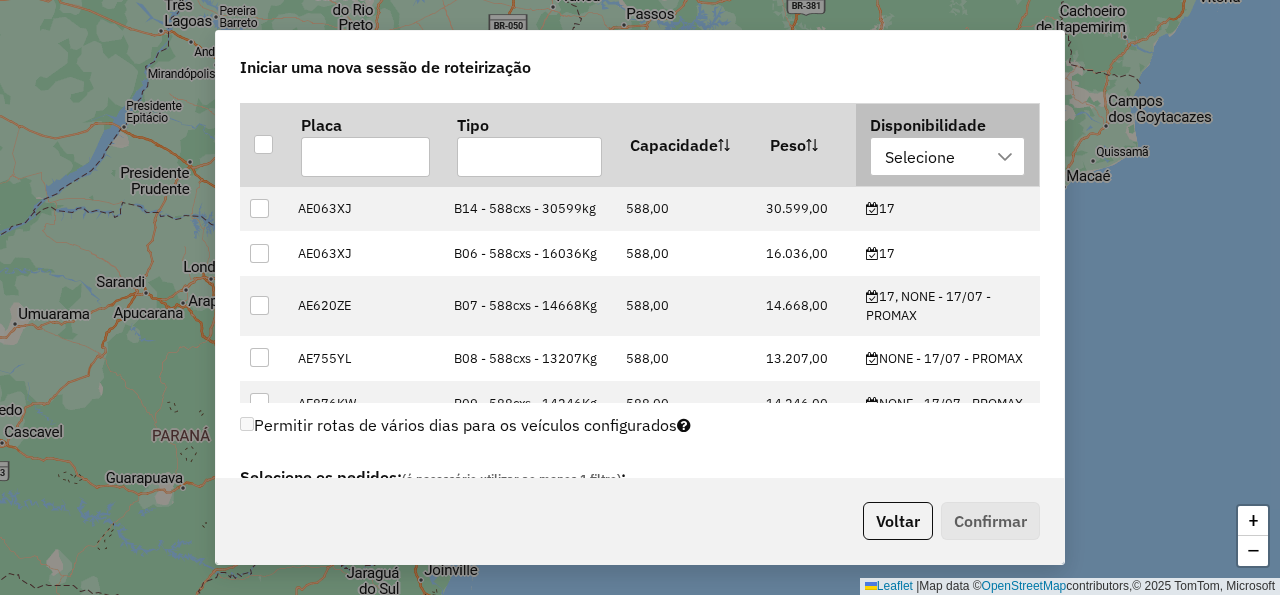 click on "Selecione" at bounding box center (933, 157) 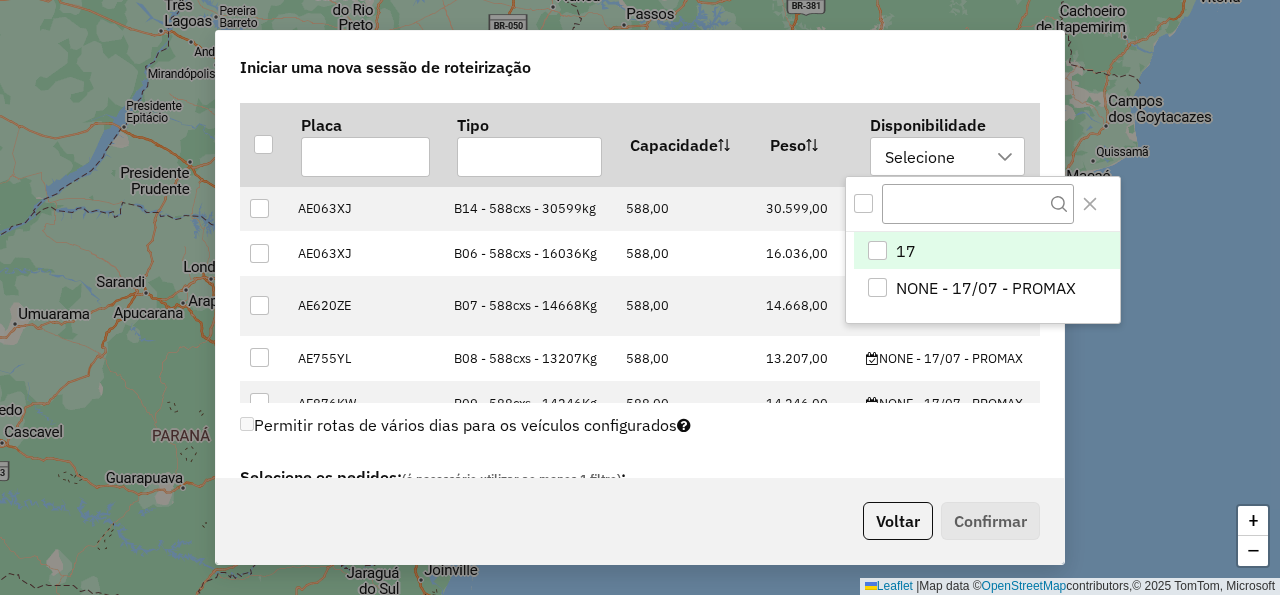 click at bounding box center (877, 250) 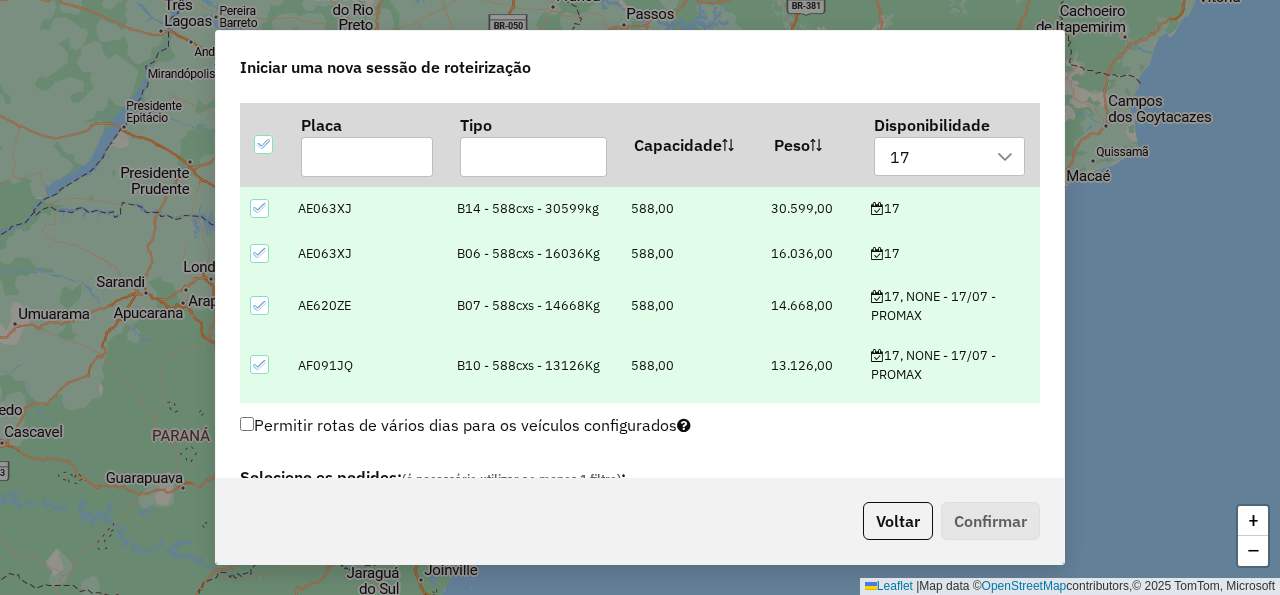click on "Iniciar uma nova sessão de roteirização" 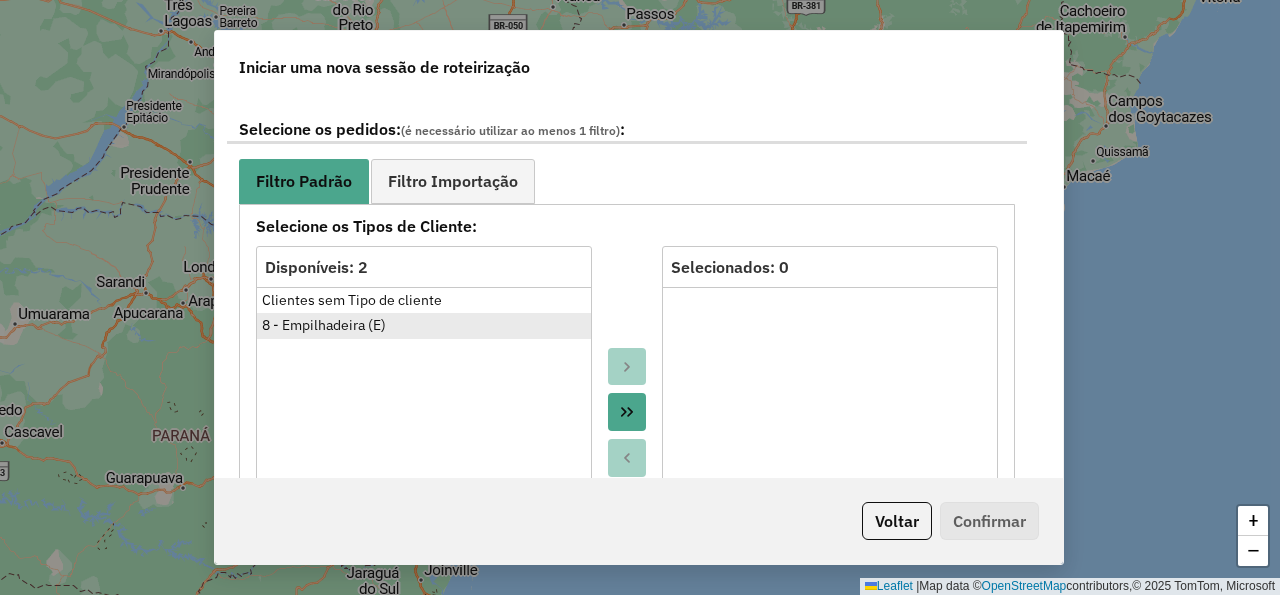 scroll, scrollTop: 1080, scrollLeft: 0, axis: vertical 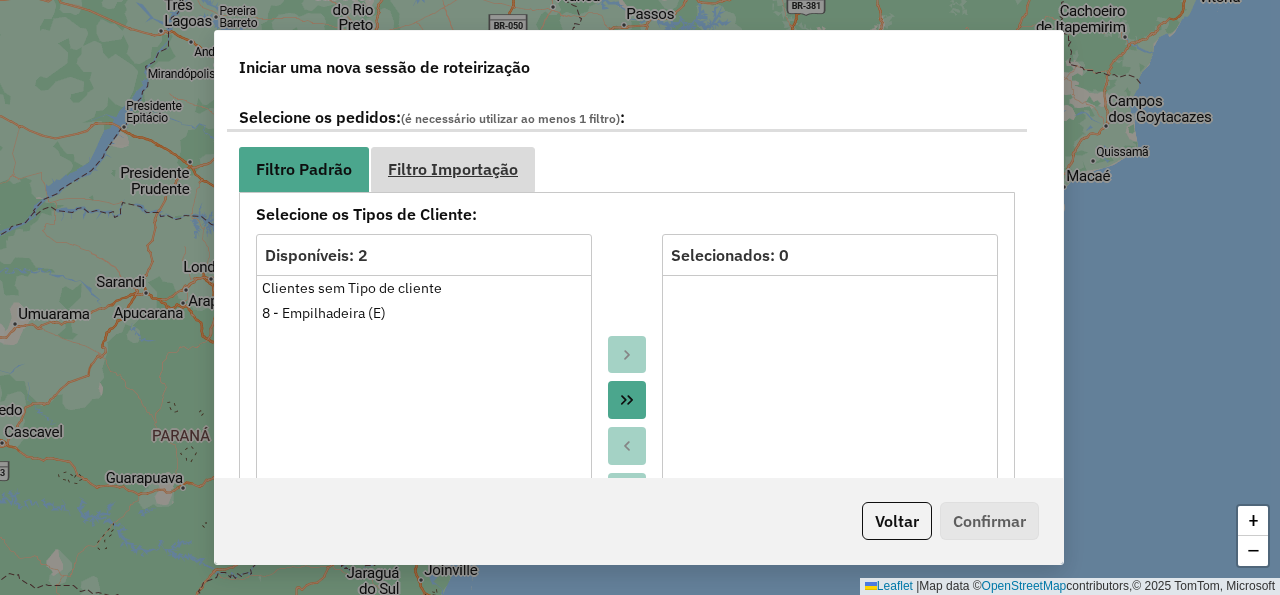 click on "Filtro Importação" at bounding box center (453, 169) 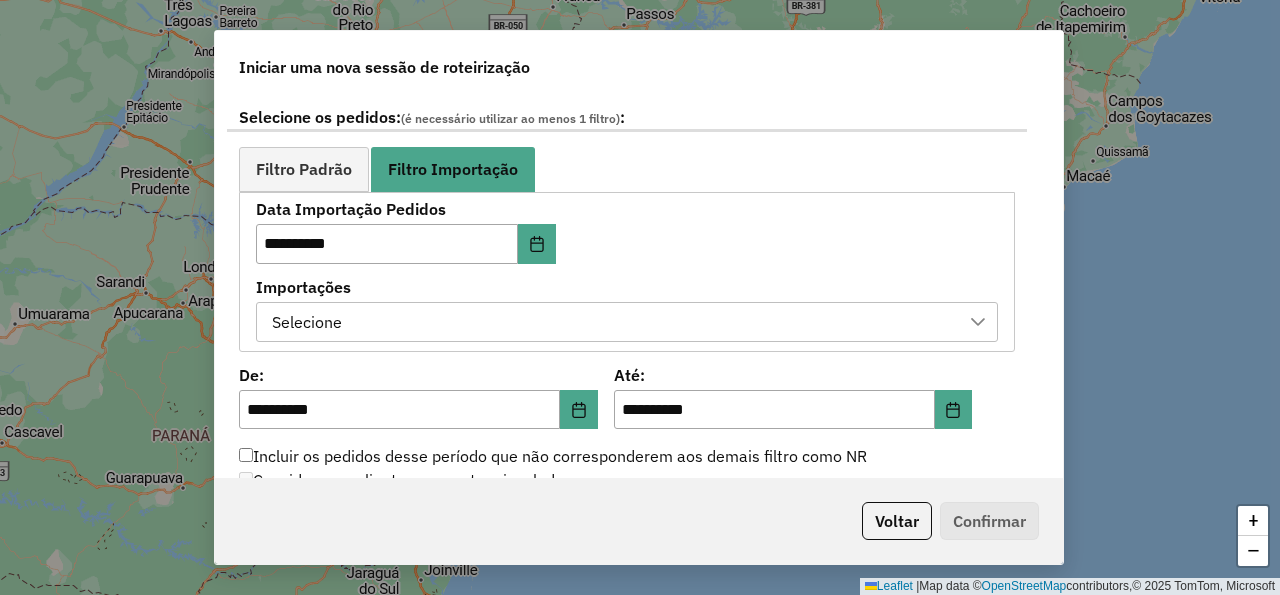 click on "Selecione" at bounding box center (612, 322) 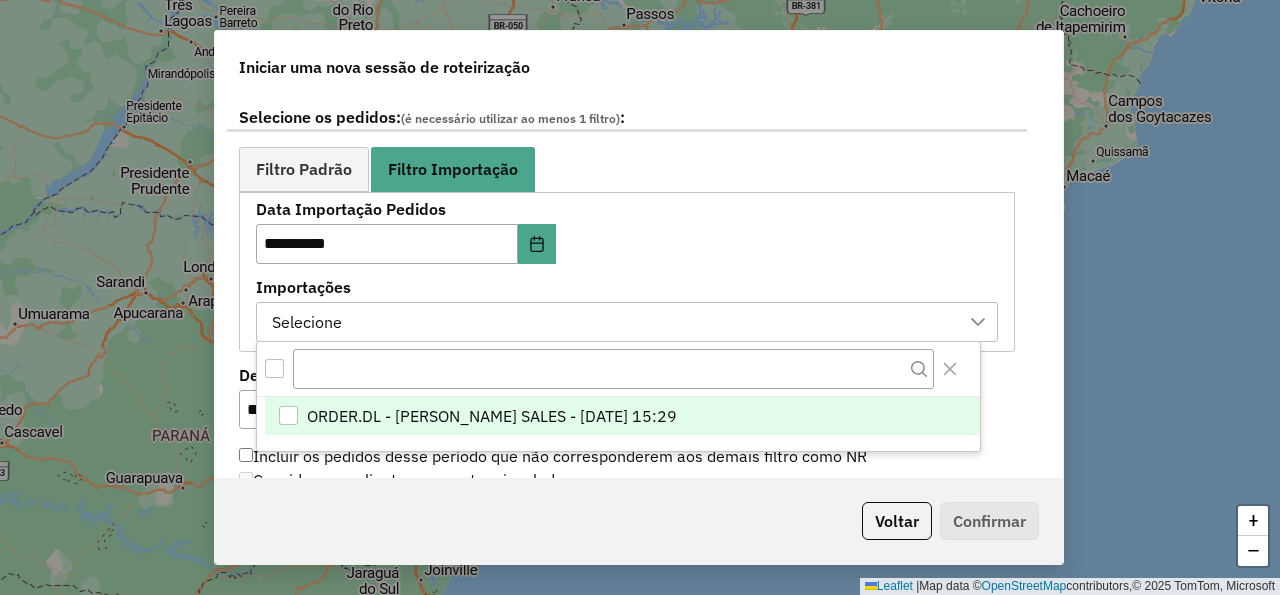 scroll, scrollTop: 14, scrollLeft: 105, axis: both 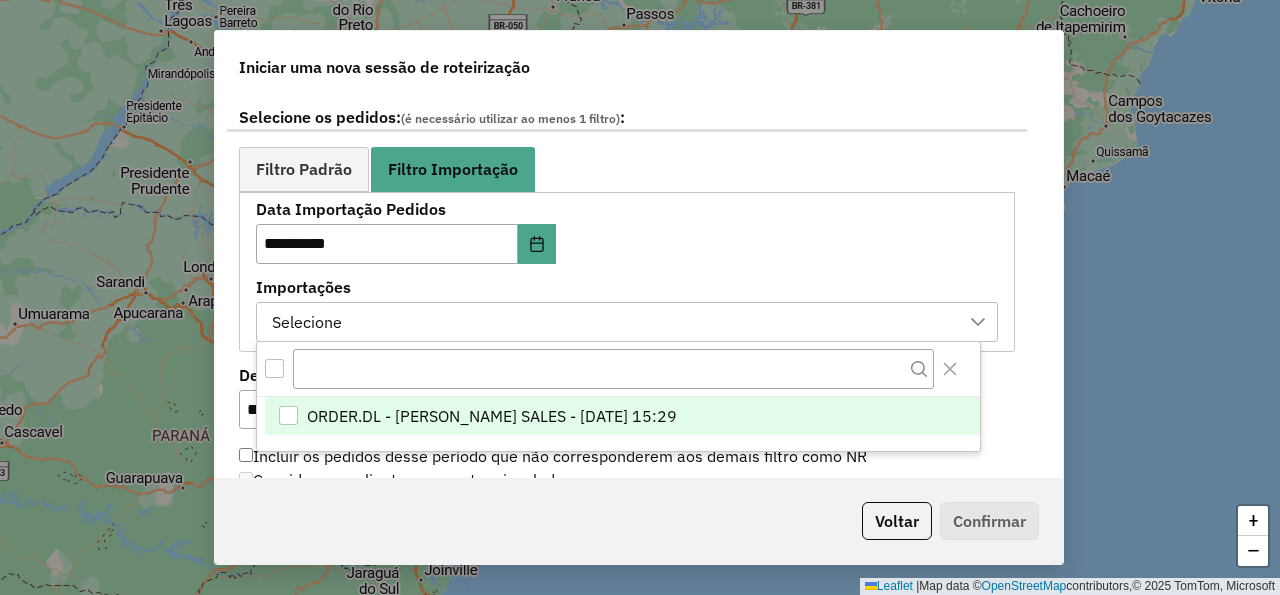drag, startPoint x: 516, startPoint y: 419, endPoint x: 529, endPoint y: 395, distance: 27.294687 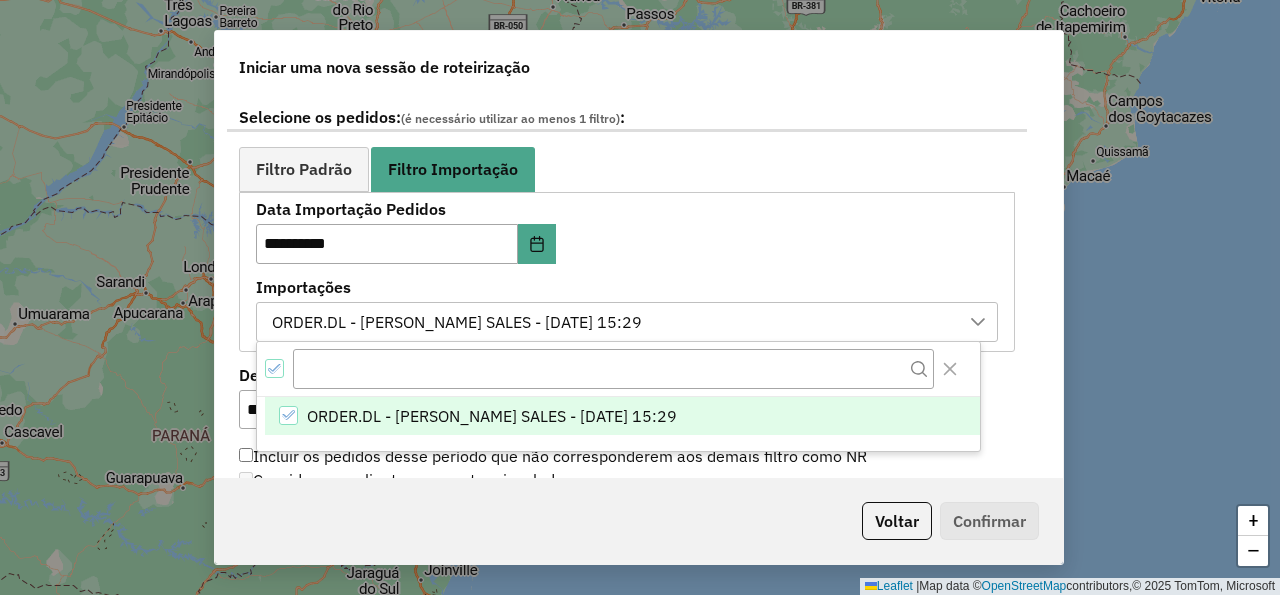 click on "**********" at bounding box center (627, 271) 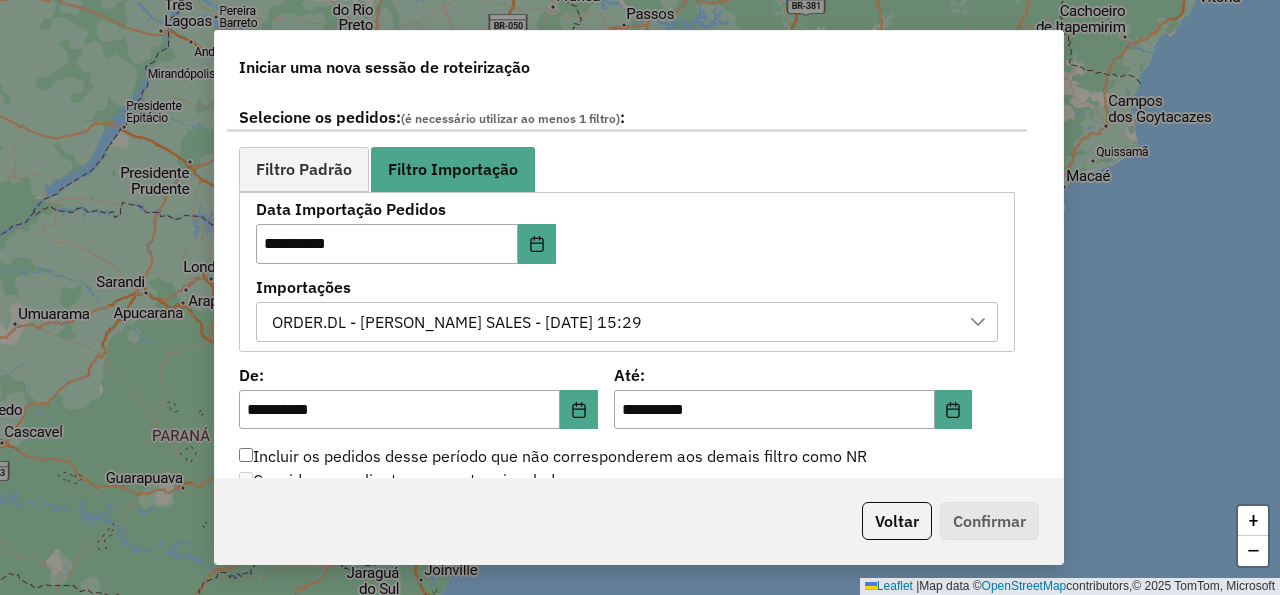 scroll, scrollTop: 1320, scrollLeft: 0, axis: vertical 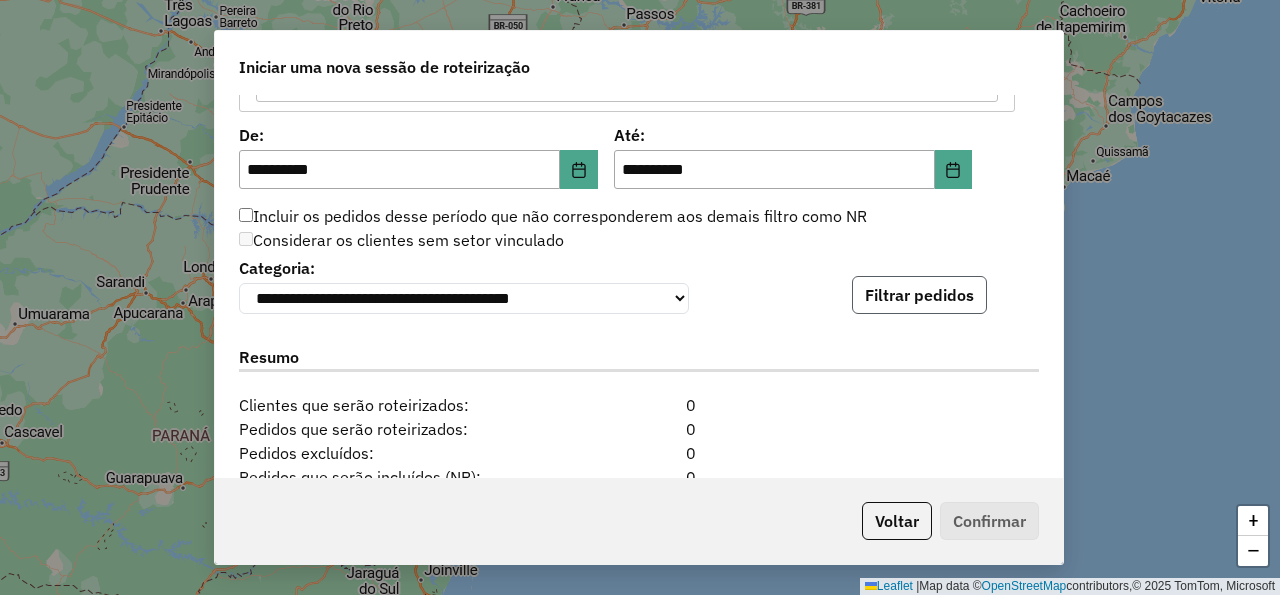 click on "Filtrar pedidos" 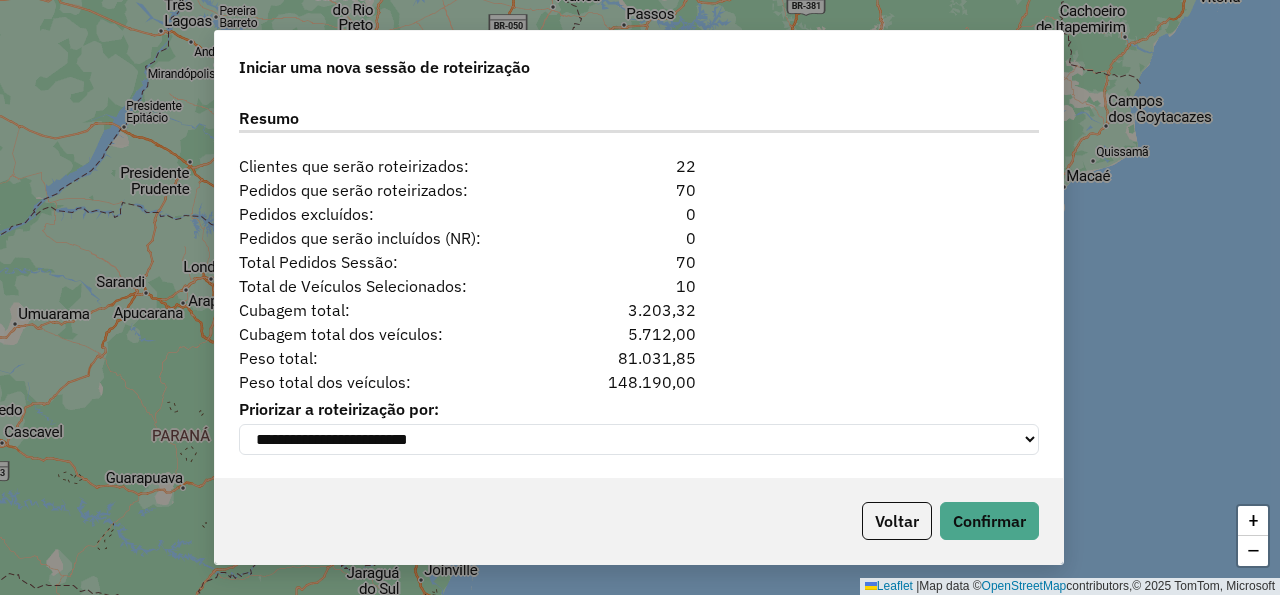 scroll, scrollTop: 1978, scrollLeft: 0, axis: vertical 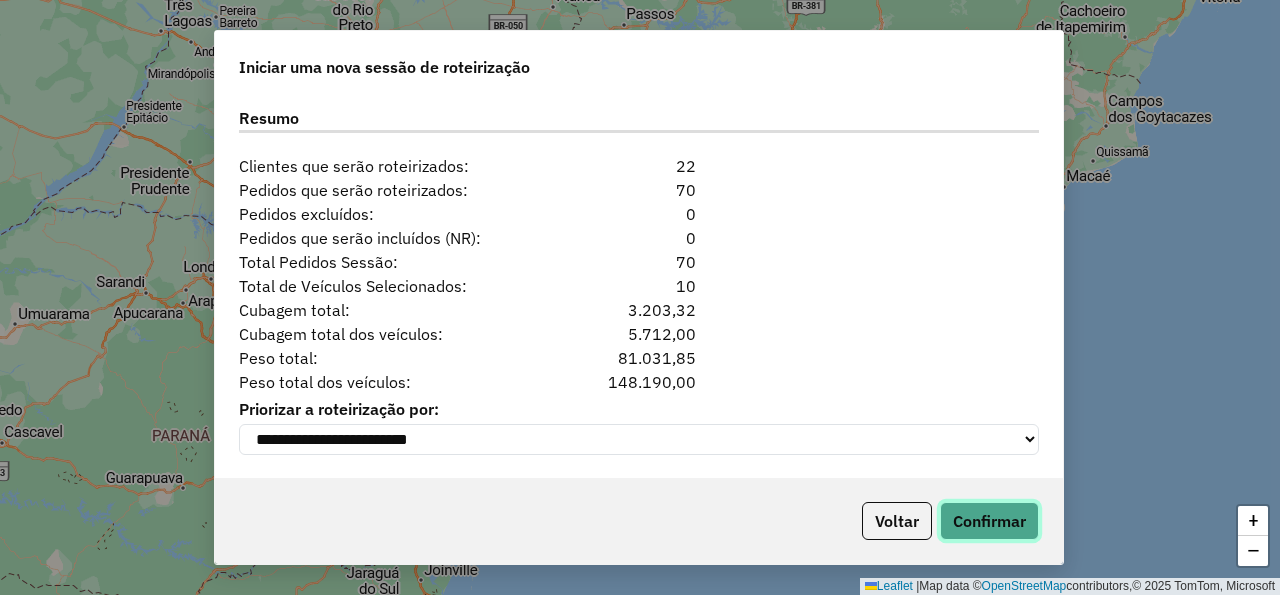 click on "Confirmar" 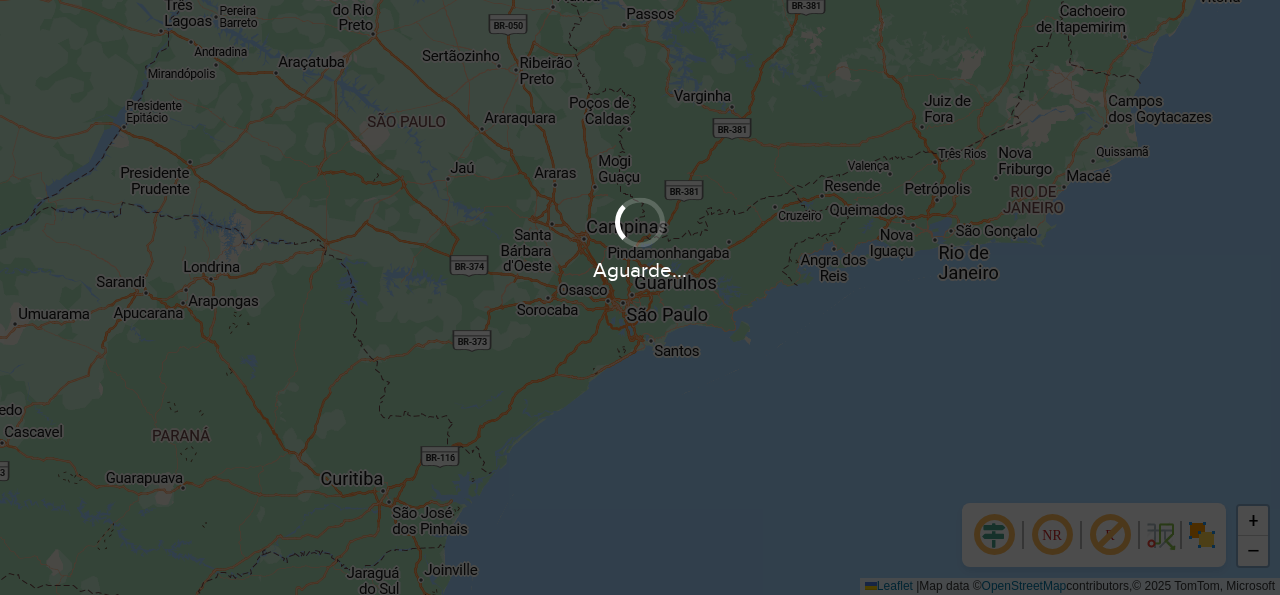 scroll, scrollTop: 0, scrollLeft: 0, axis: both 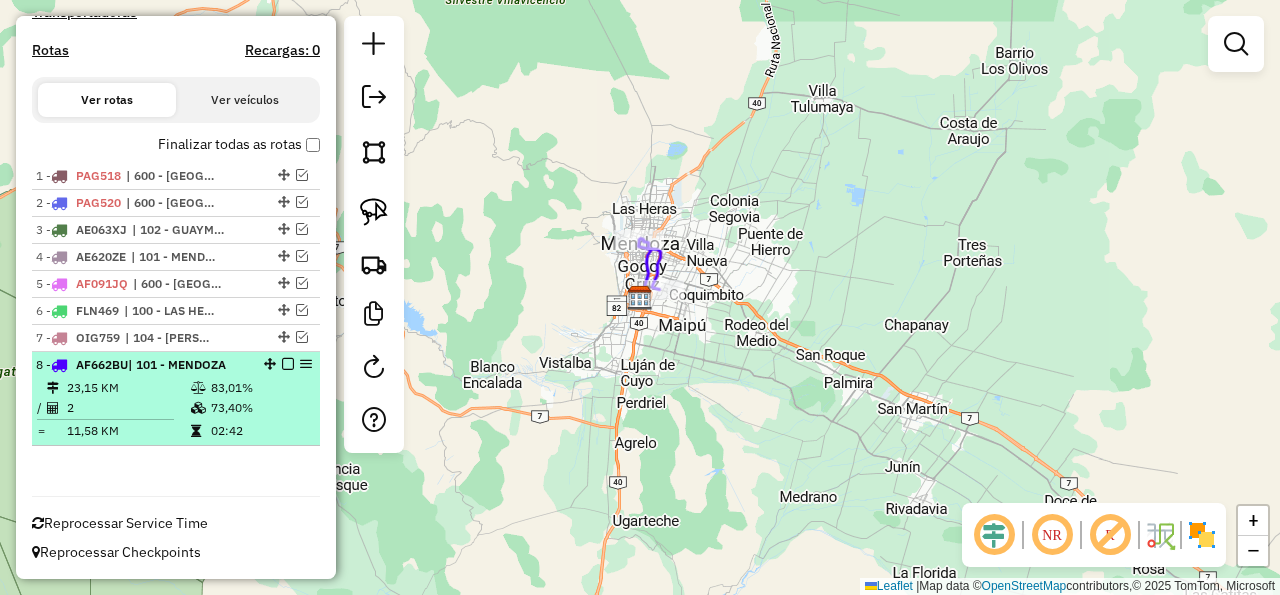 click on "8 -       AF662BU   | 101 - MENDOZA" at bounding box center (176, 365) 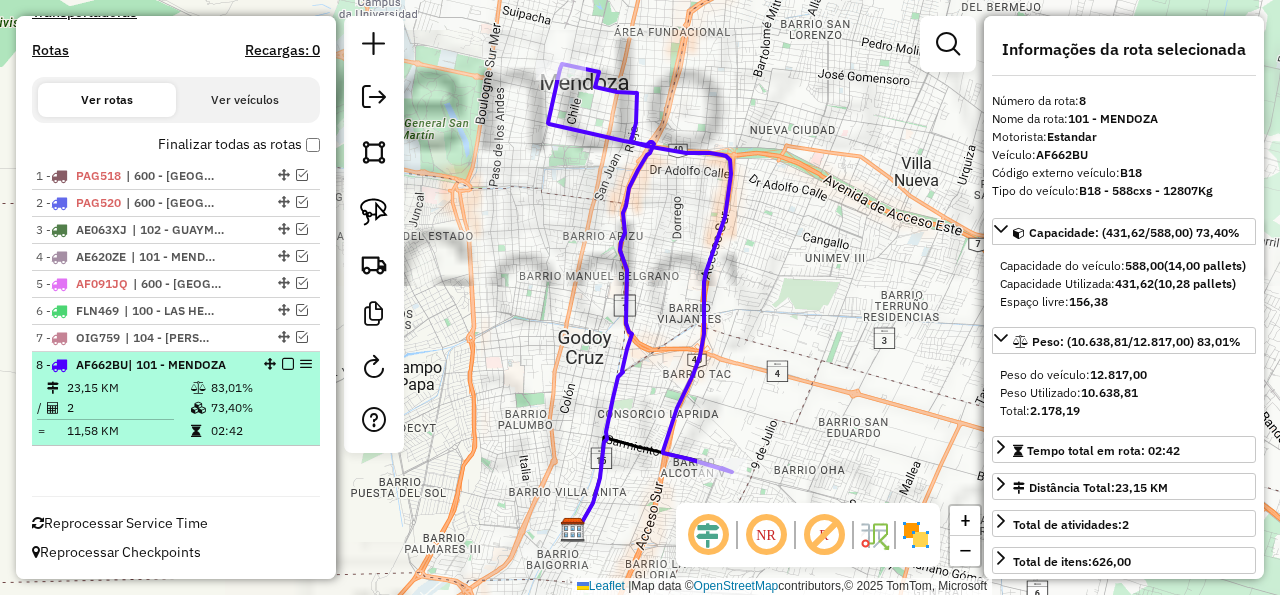 click at bounding box center (288, 364) 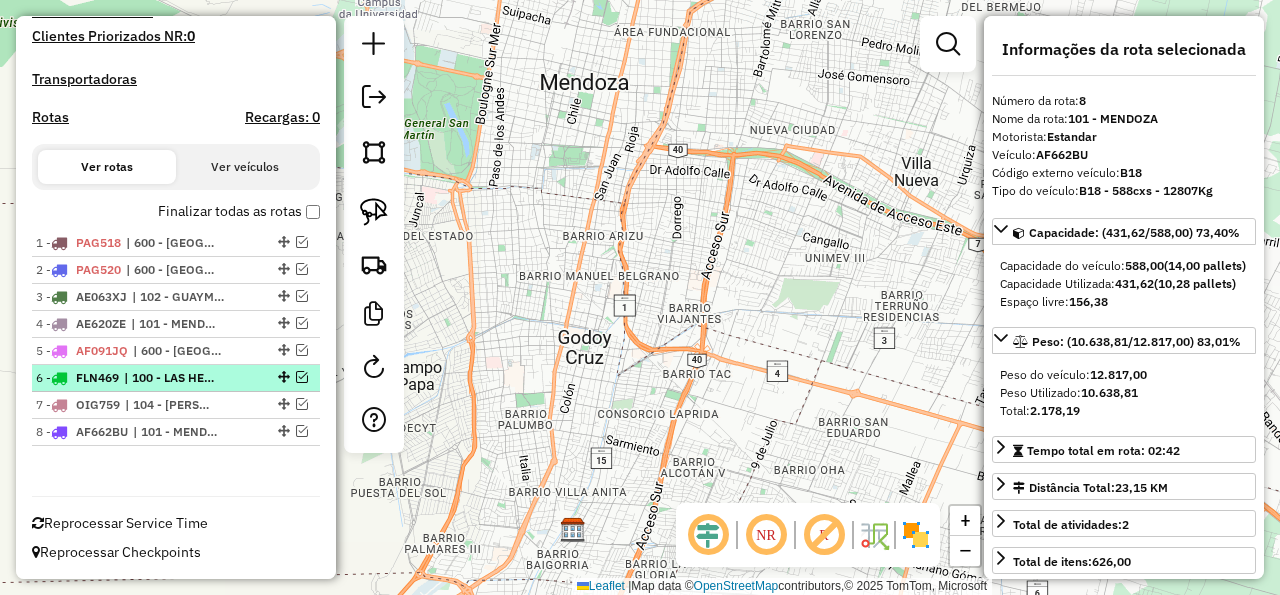 scroll, scrollTop: 506, scrollLeft: 0, axis: vertical 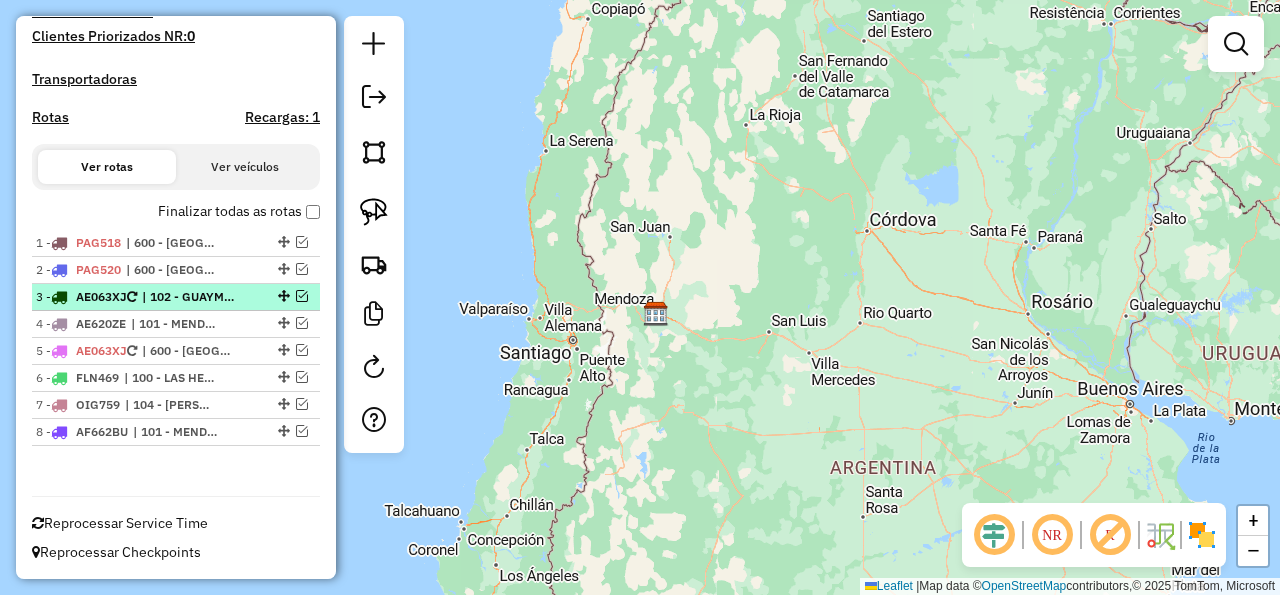 click at bounding box center (302, 296) 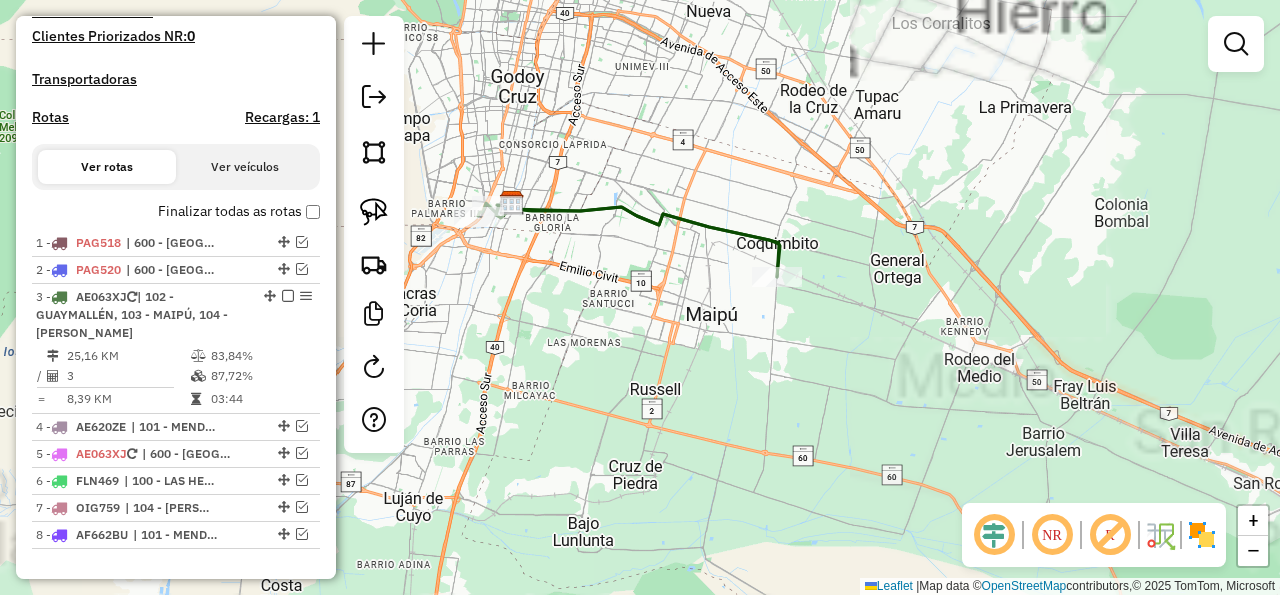 click 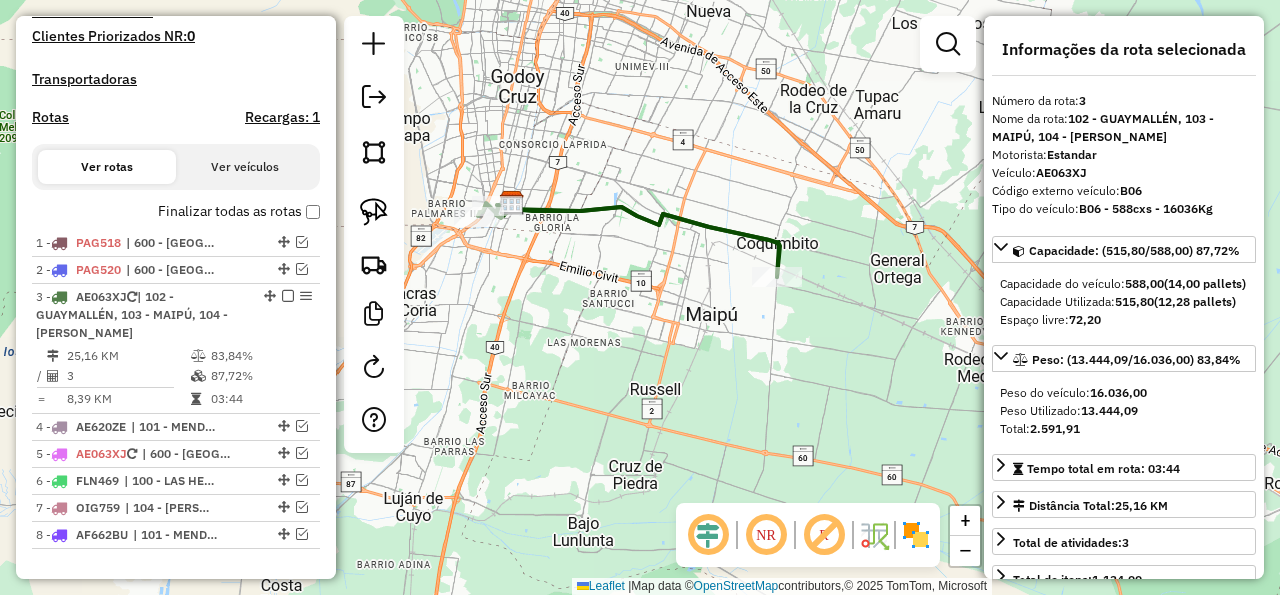scroll, scrollTop: 609, scrollLeft: 0, axis: vertical 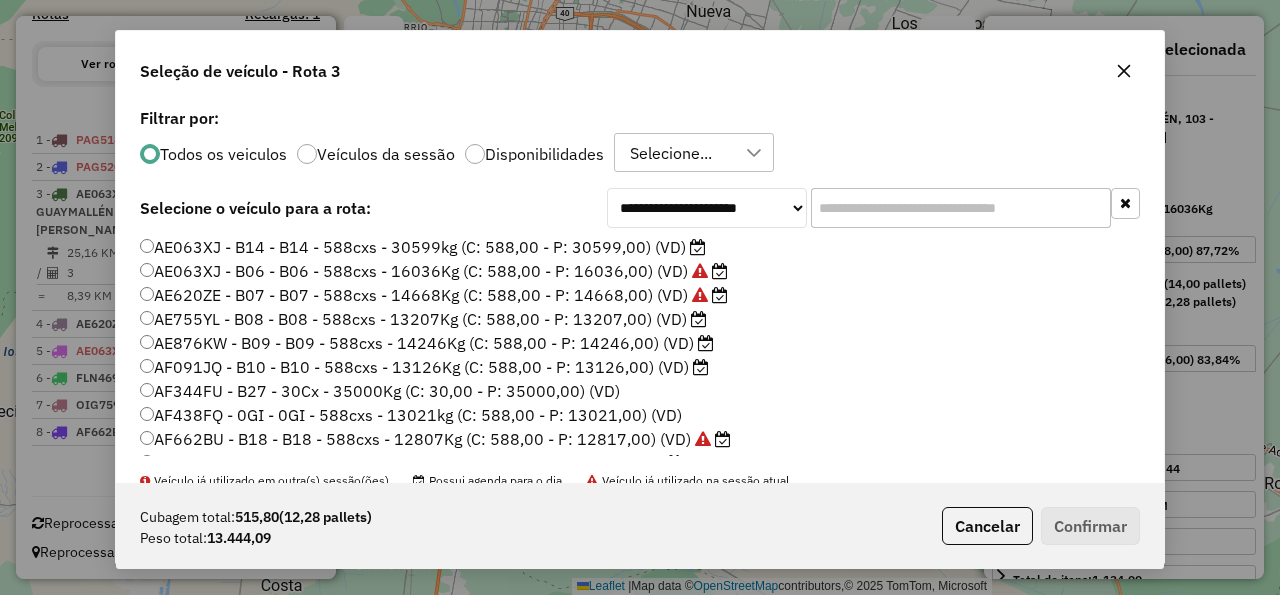 click on "Disponibilidades" 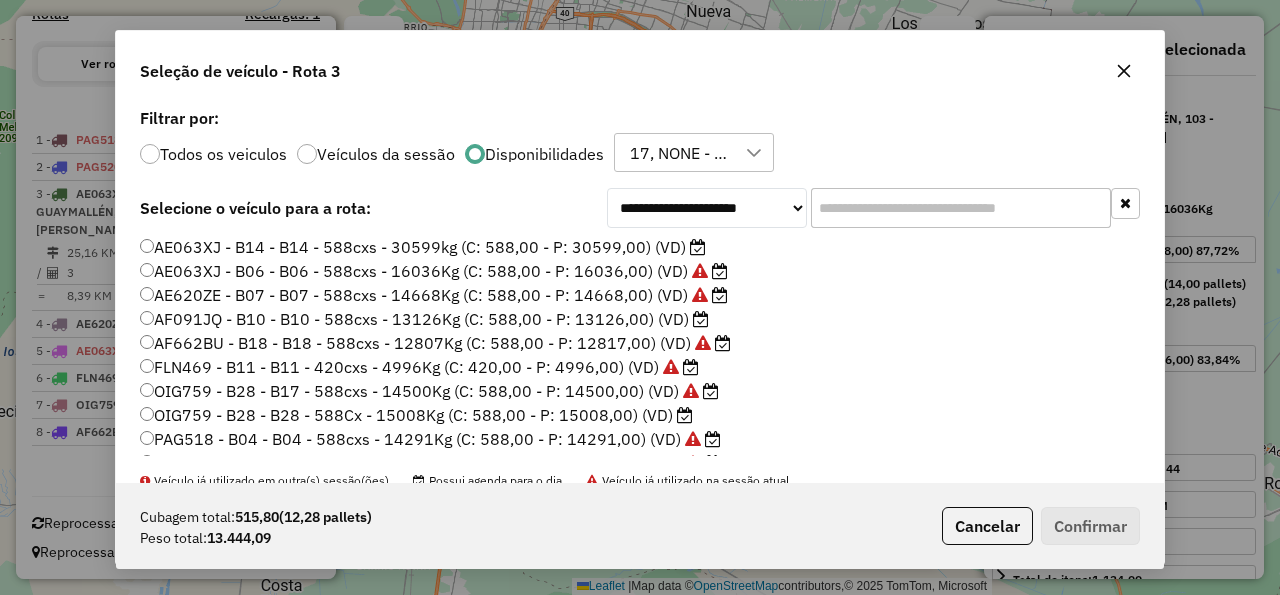 click on "AF091JQ - B10 - B10 - 588cxs - 13126Kg (C: 588,00 - P: 13126,00) (VD)" 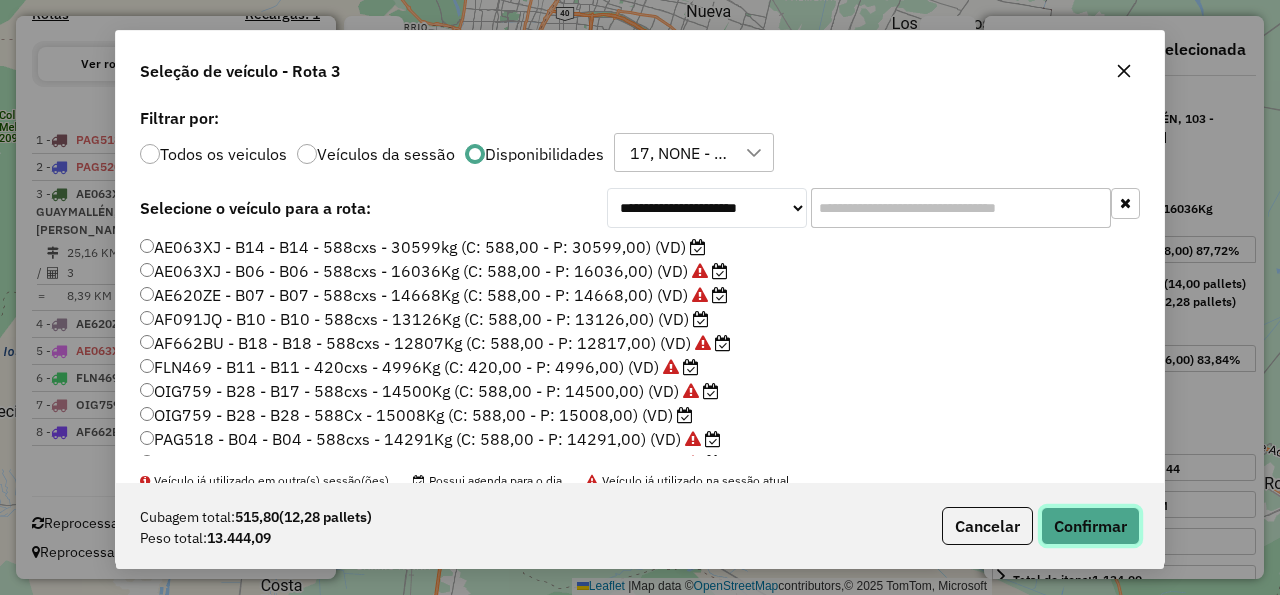 click on "Confirmar" 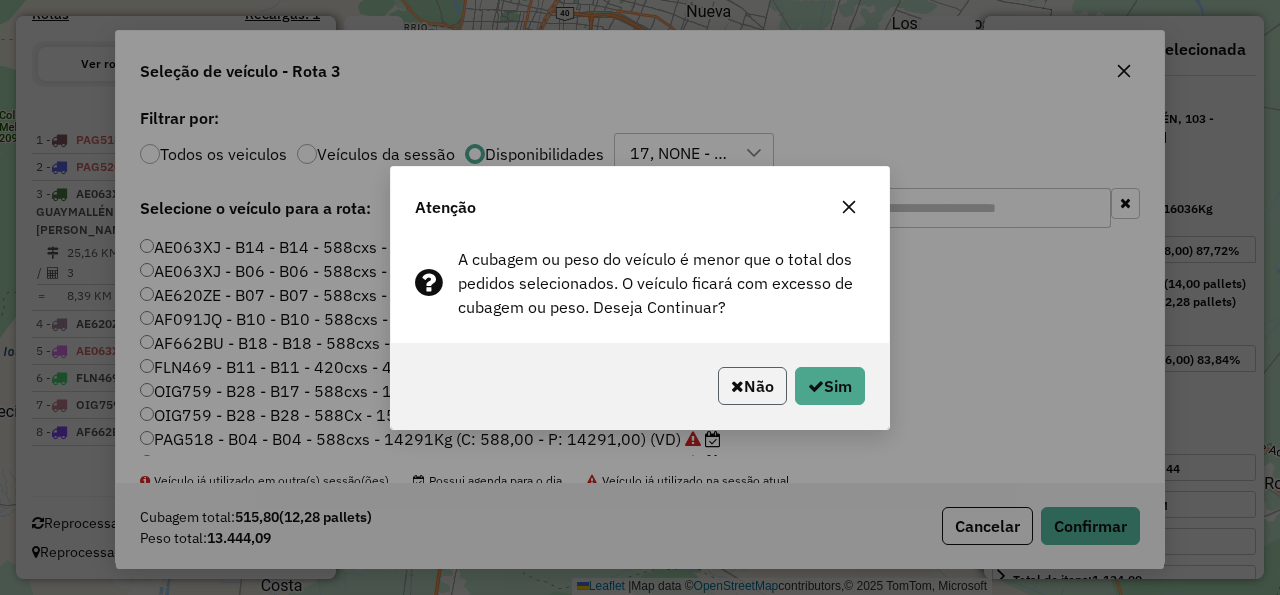 click on "Não" 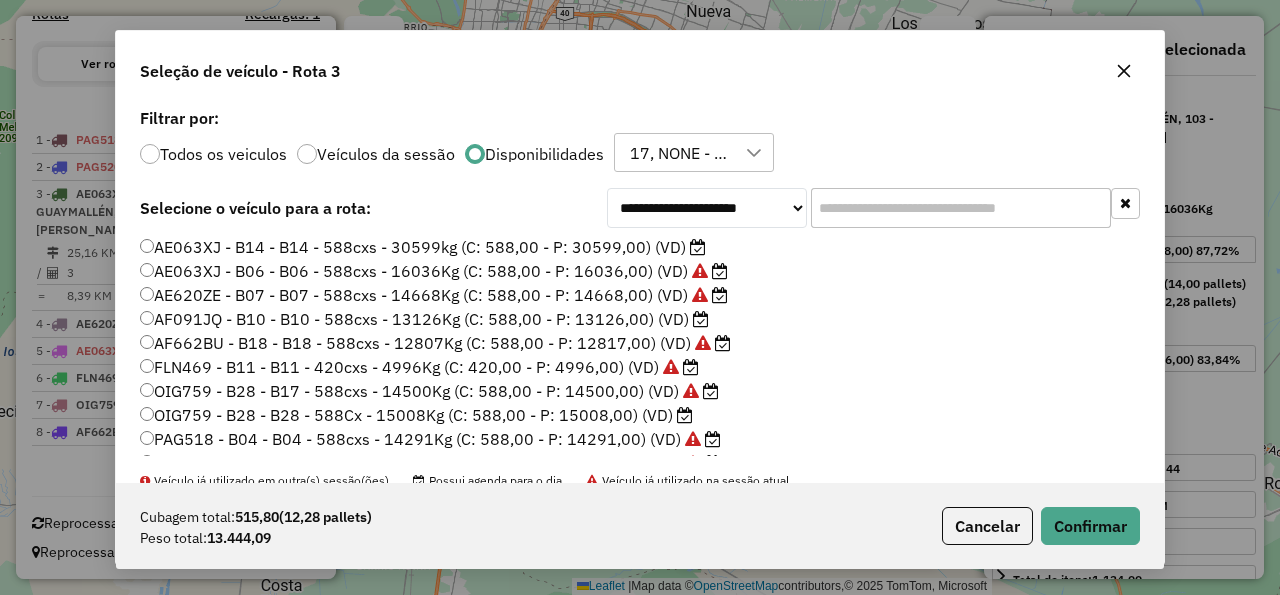 click on "OIG759 - B28 - B28 - 588Cx - 15008Kg (C: 588,00 - P: 15008,00) (VD)" 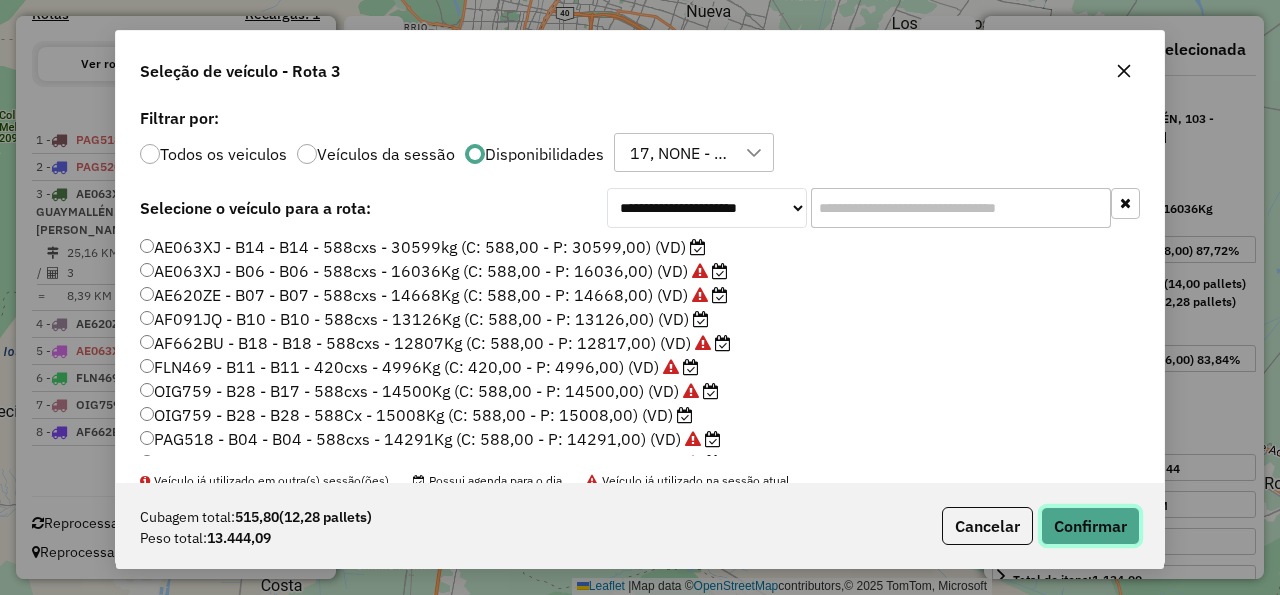 click on "Confirmar" 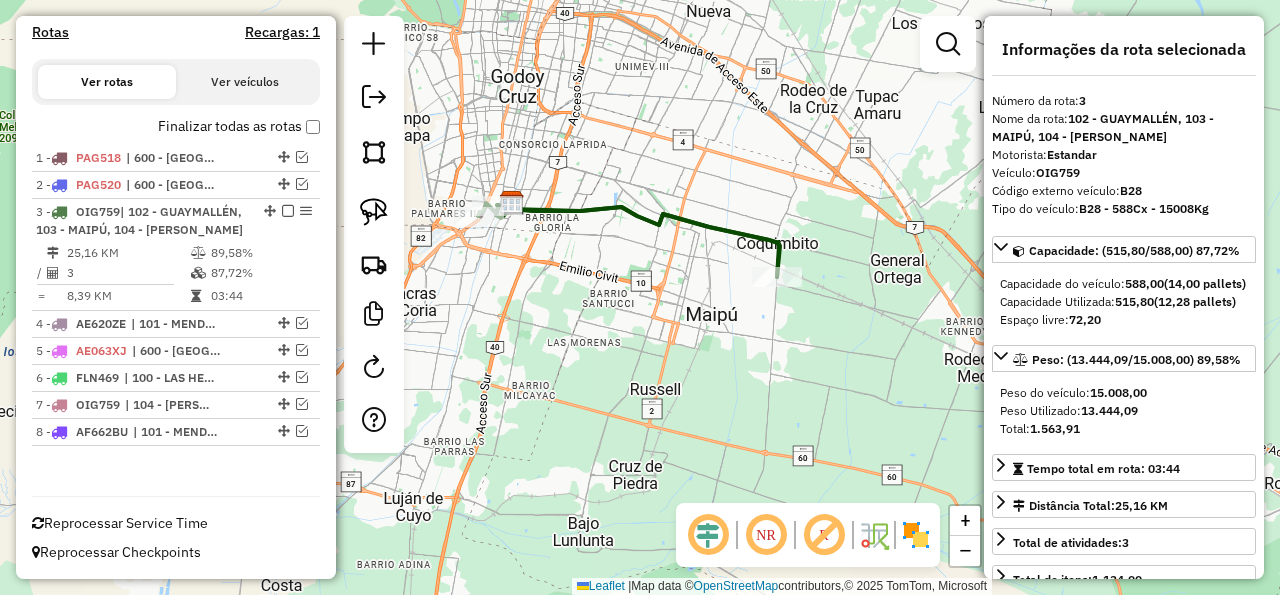 click 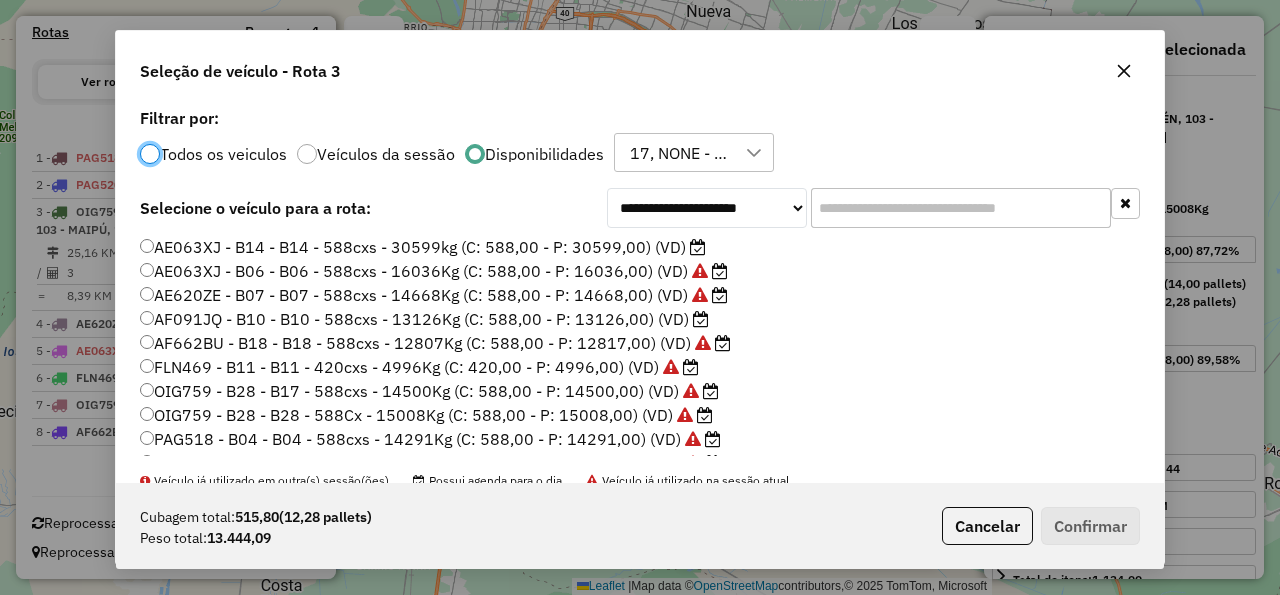 scroll, scrollTop: 13, scrollLeft: 6, axis: both 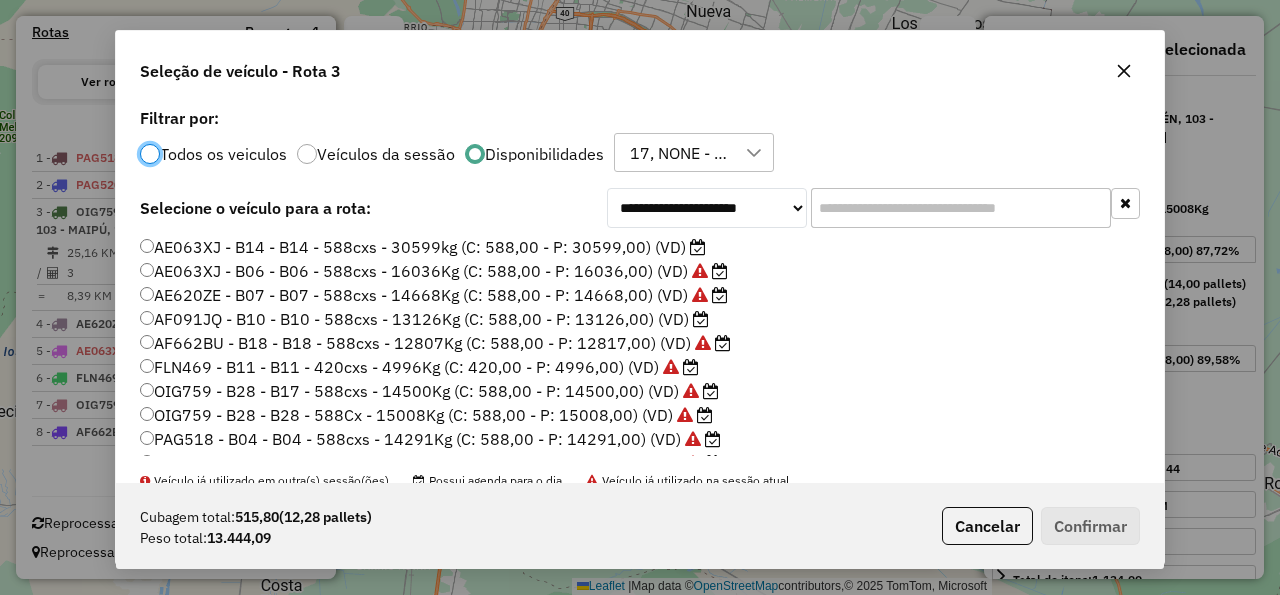 click on "17, NONE - 17/07 - PROMAX" at bounding box center [679, 153] 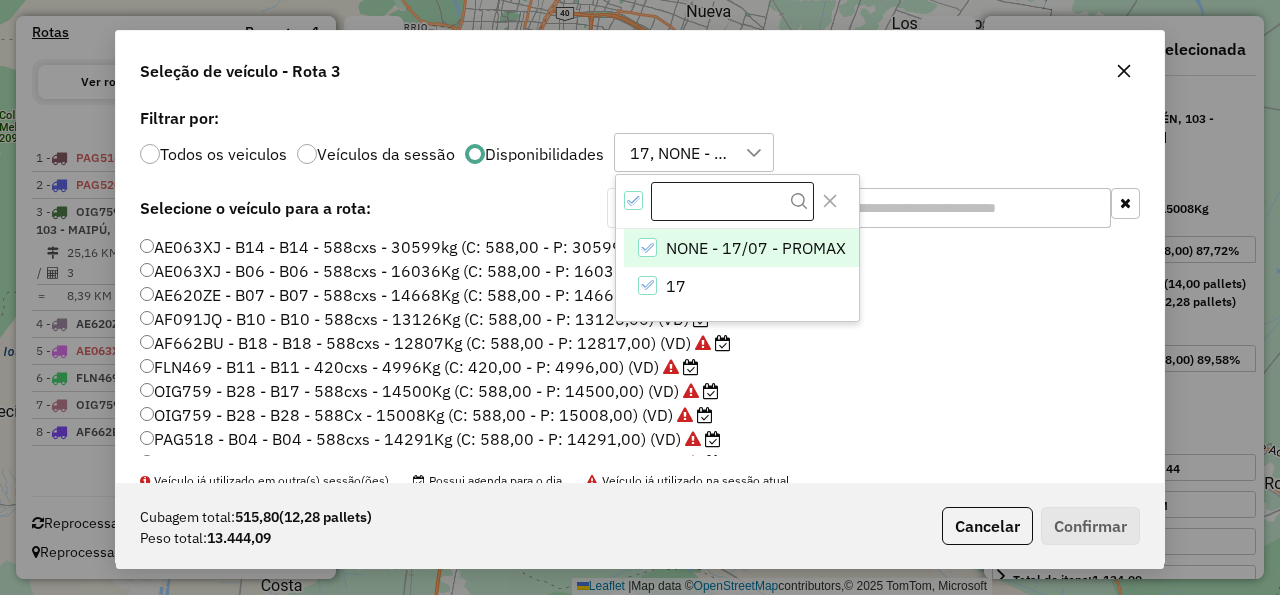 scroll, scrollTop: 14, scrollLeft: 105, axis: both 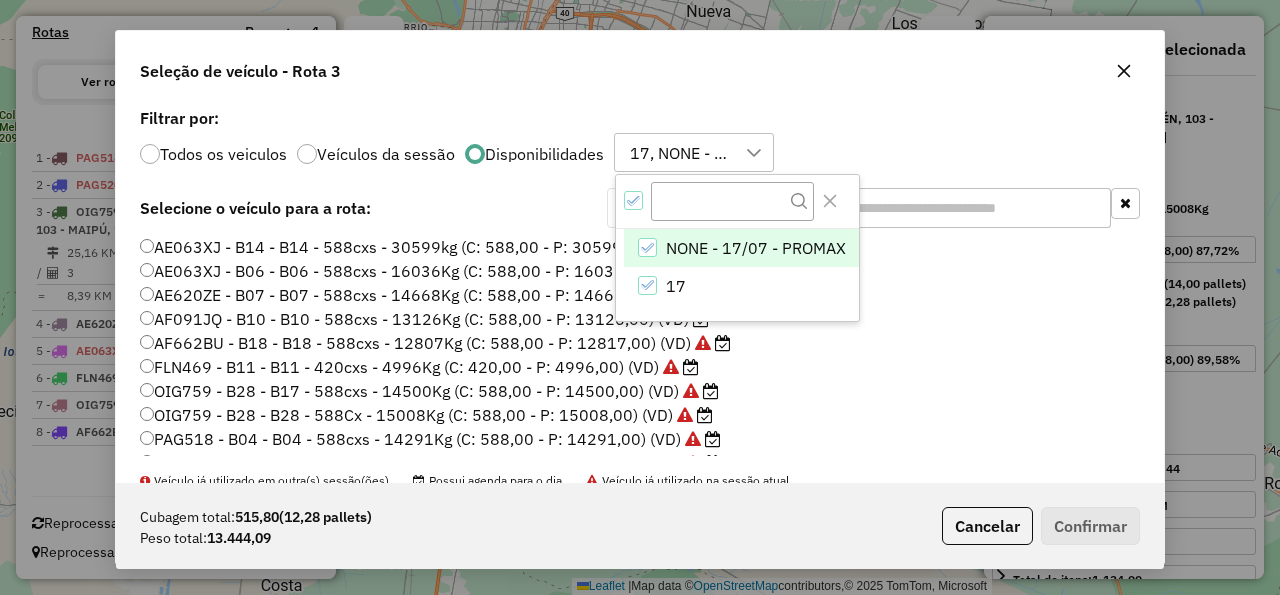 click on "NONE - 17/07 - PROMAX" at bounding box center (741, 248) 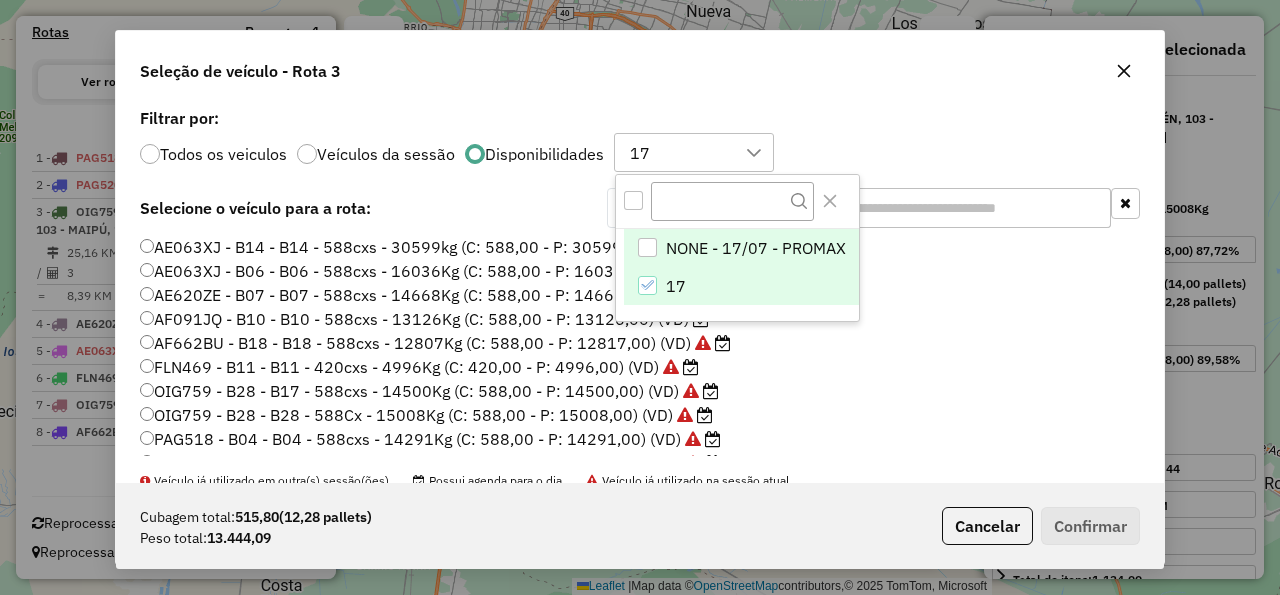 click 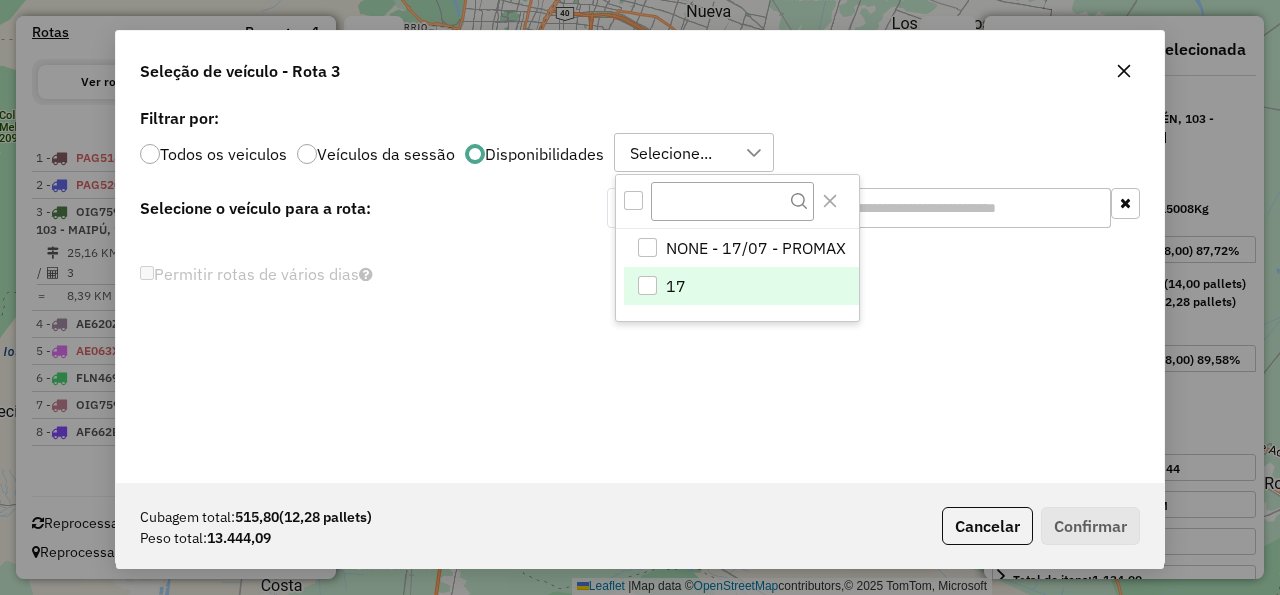 click on "17" at bounding box center (741, 286) 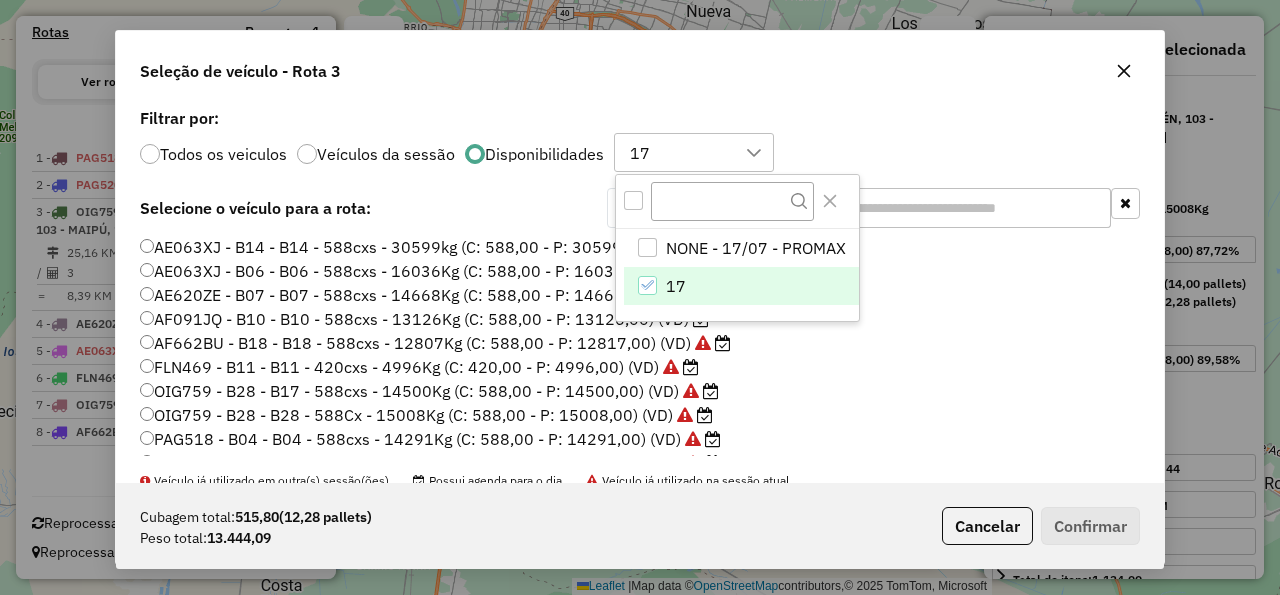 click on "OIG759 - B28 - B17 - 588cxs - 14500Kg (C: 588,00 - P: 14500,00) (VD)" 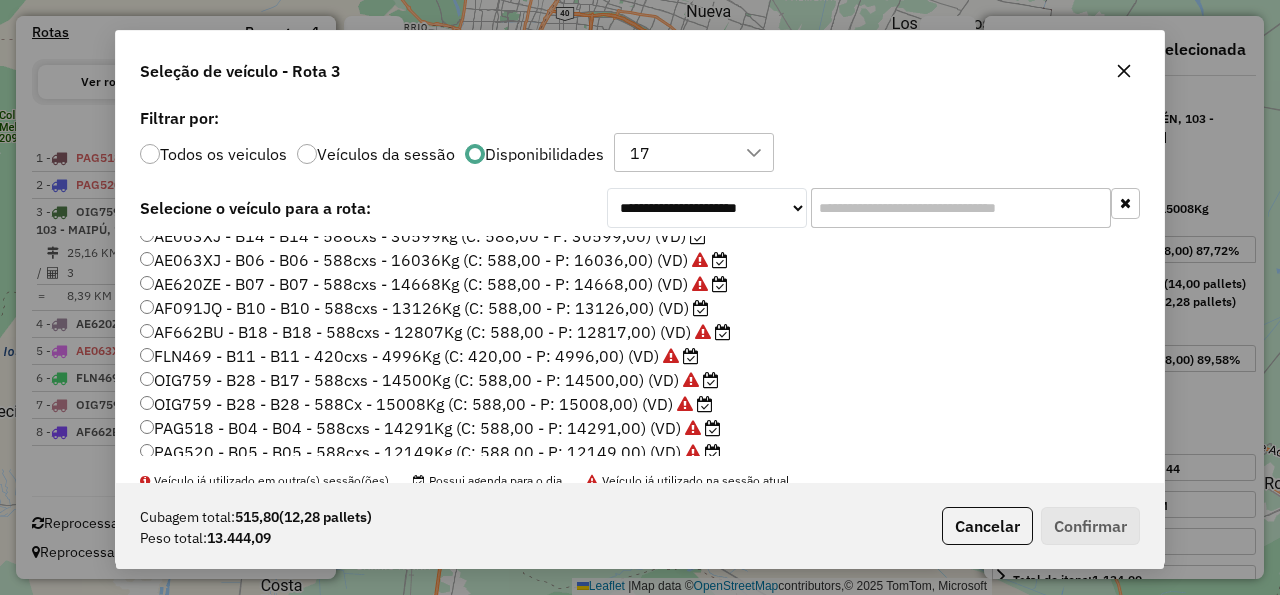 scroll, scrollTop: 20, scrollLeft: 0, axis: vertical 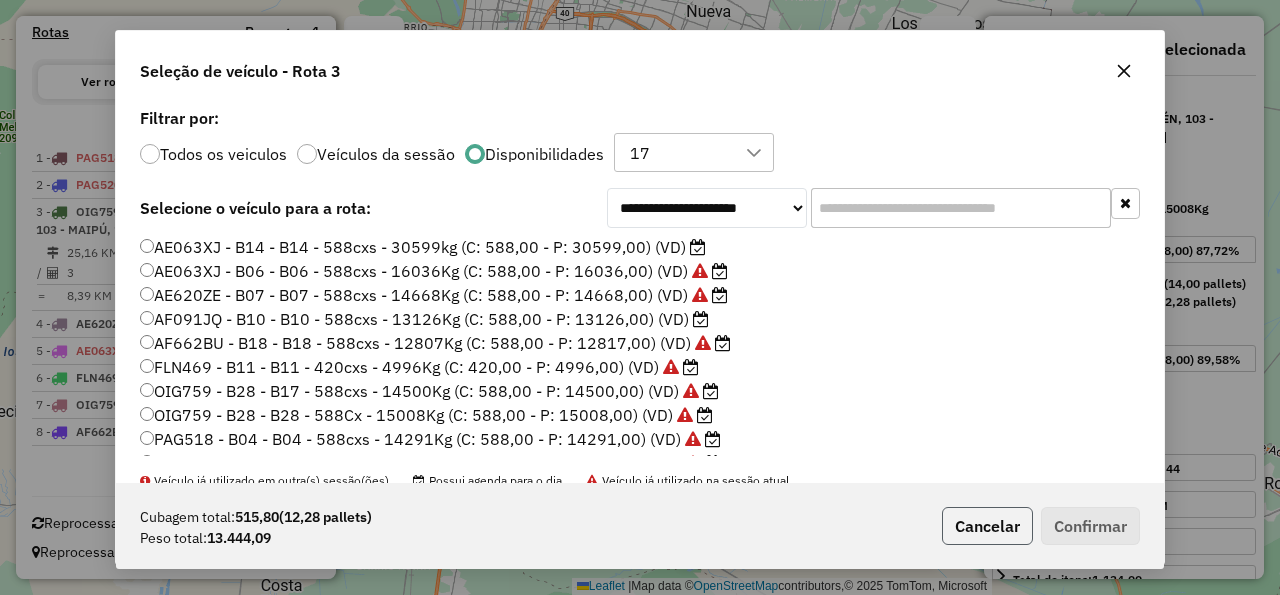click on "Cancelar" 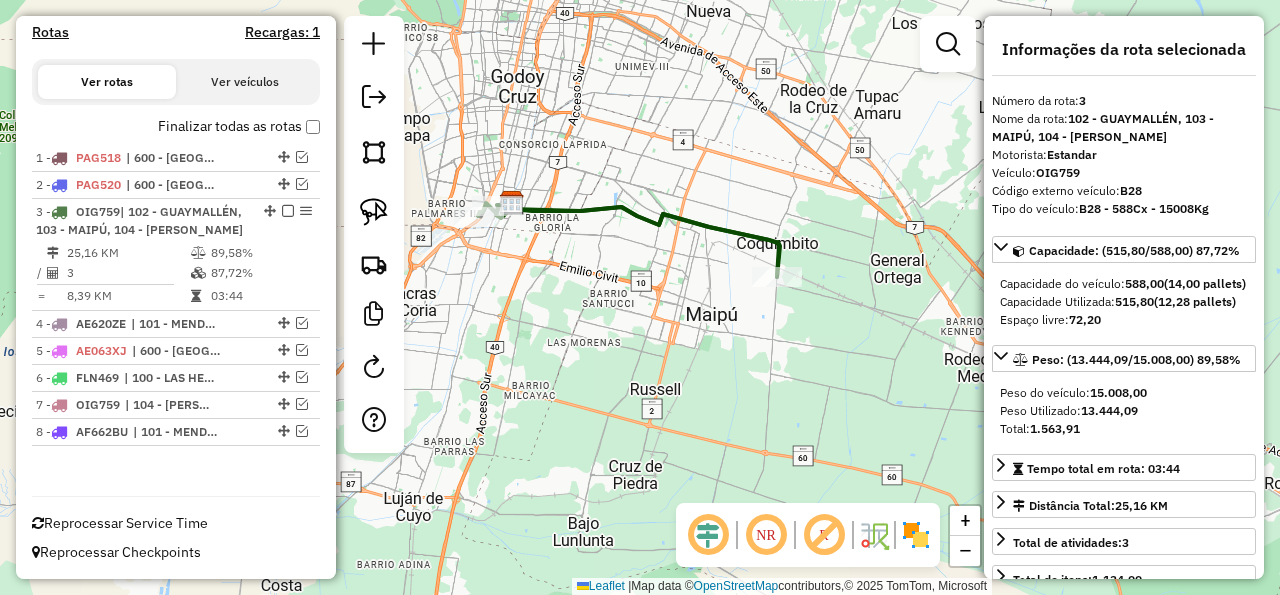 click 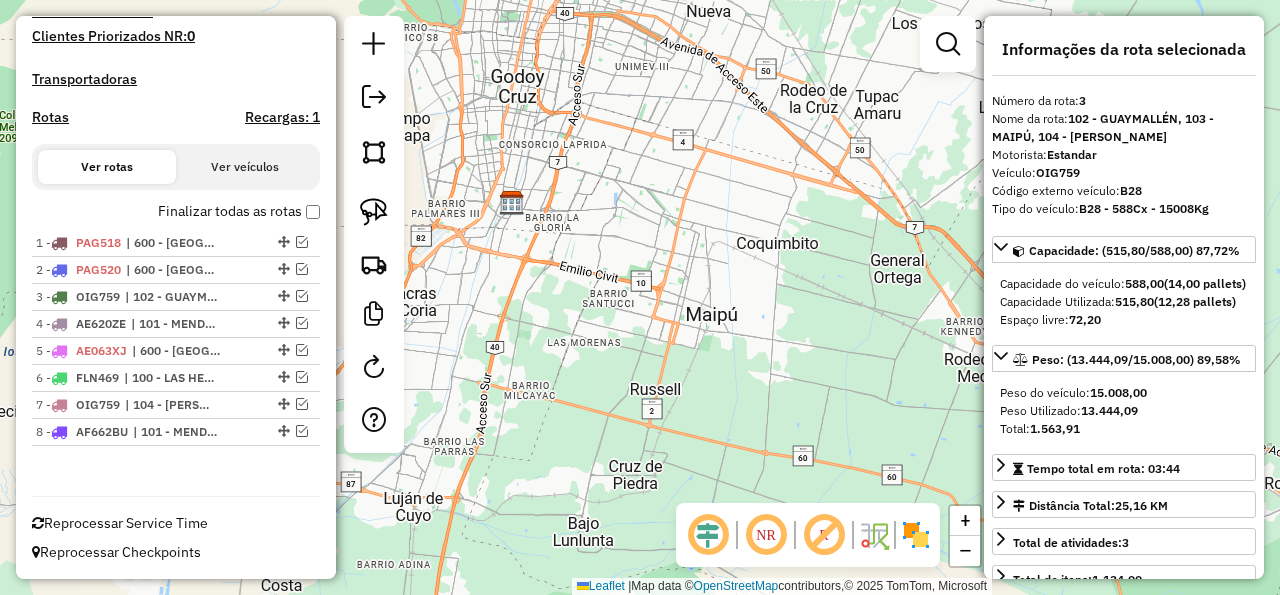 scroll, scrollTop: 506, scrollLeft: 0, axis: vertical 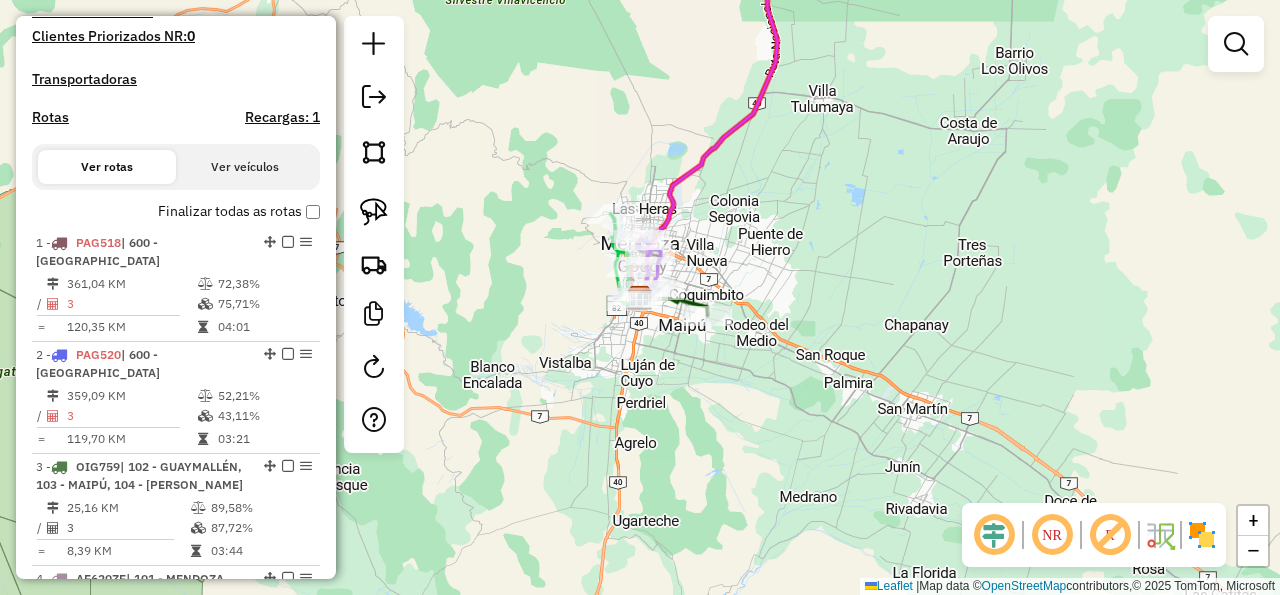 click on "Rotas" at bounding box center [50, 121] 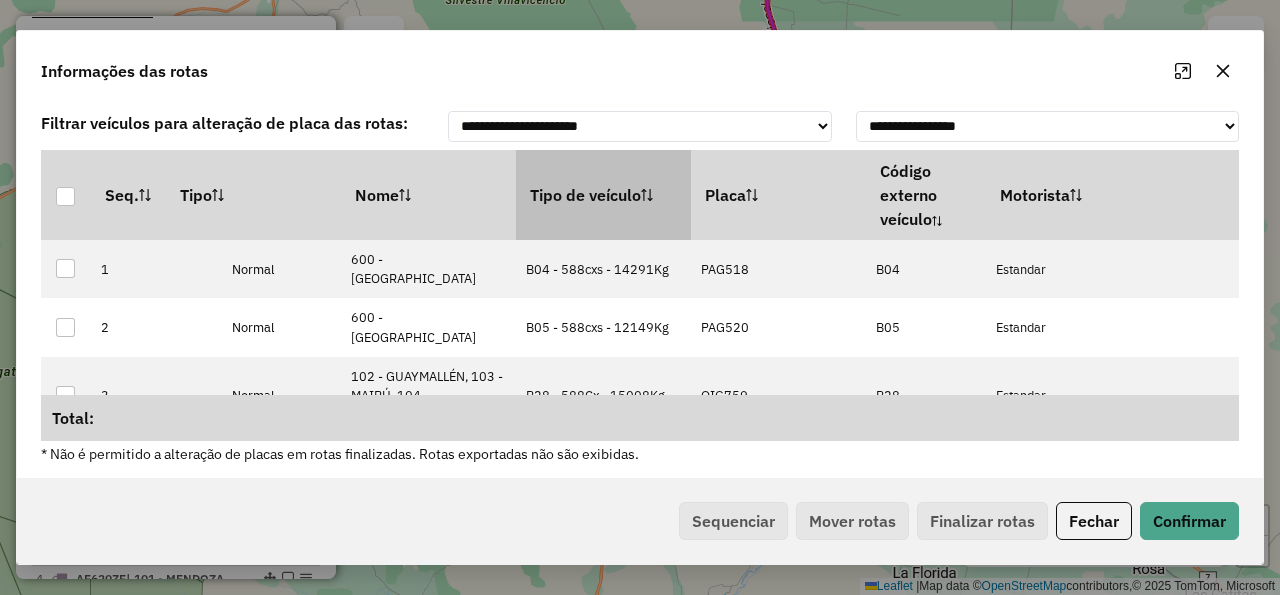 click on "Tipo de veículo" at bounding box center (603, 195) 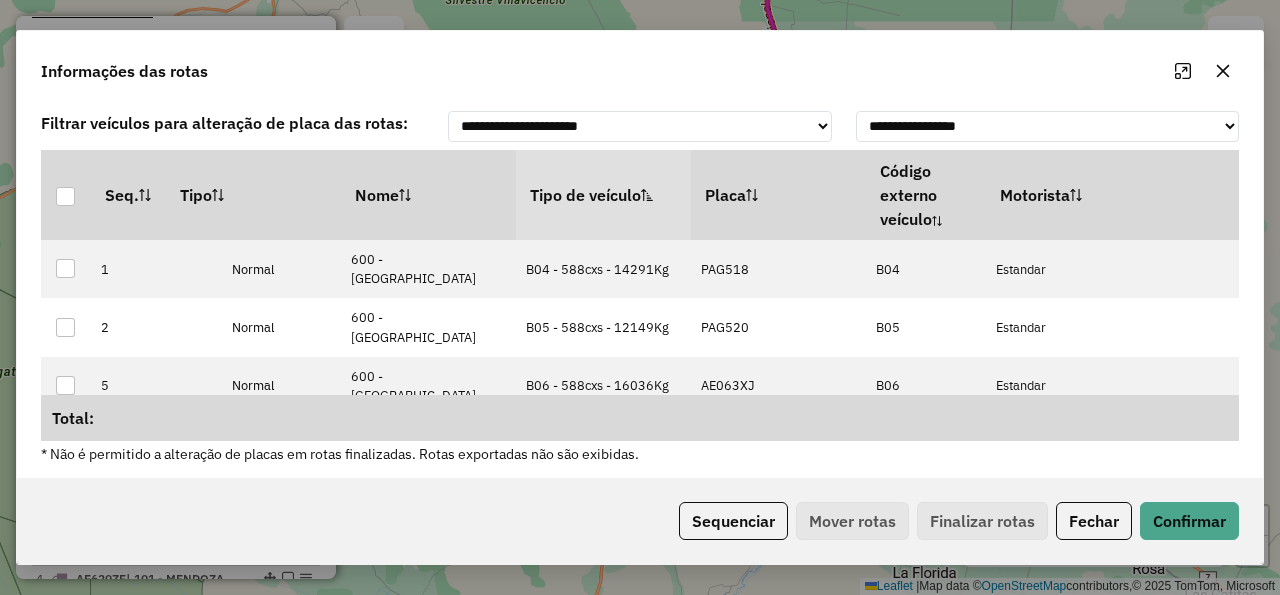 click on "Sequenciar   Mover rotas   Finalizar rotas" 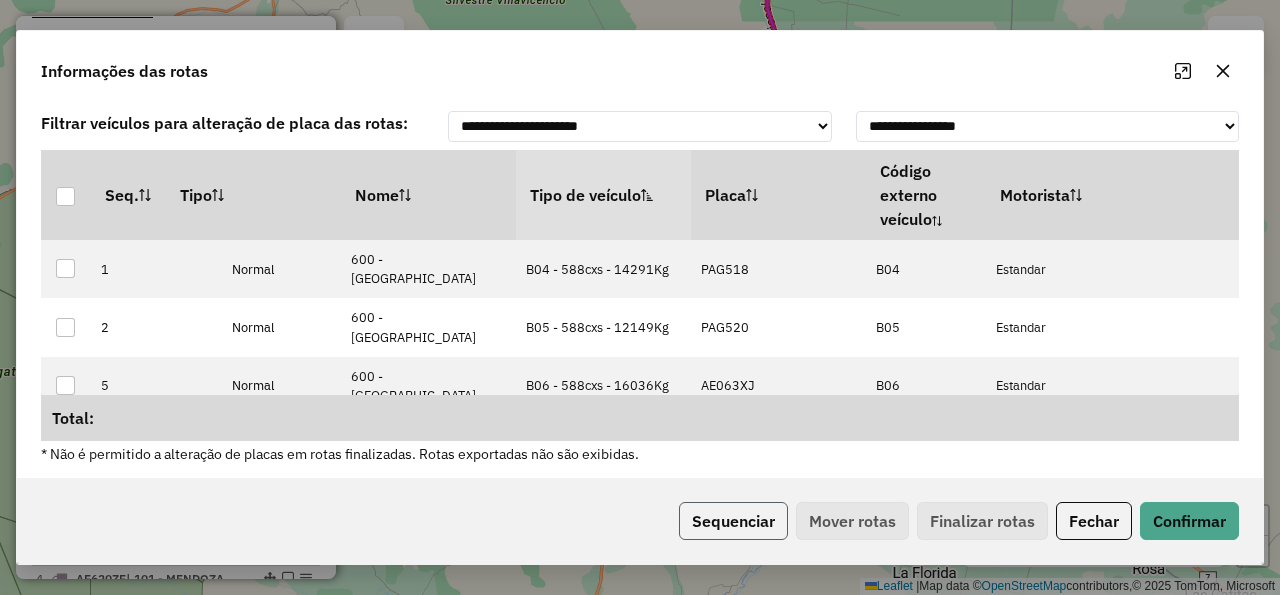 click on "Sequenciar" 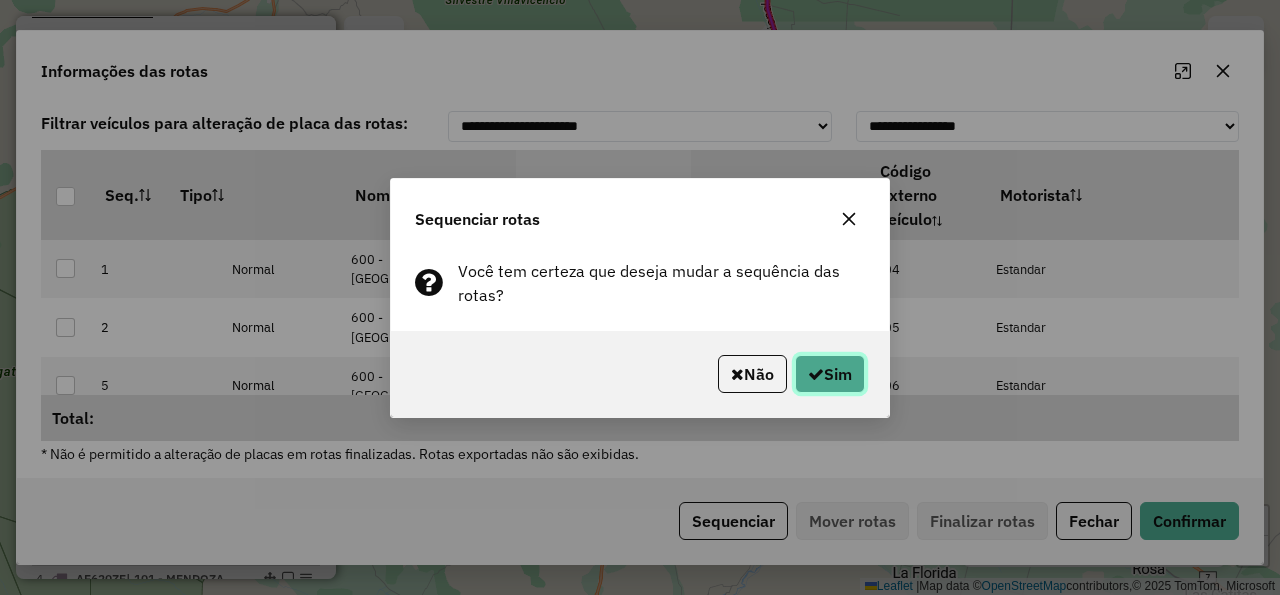 click on "Sim" 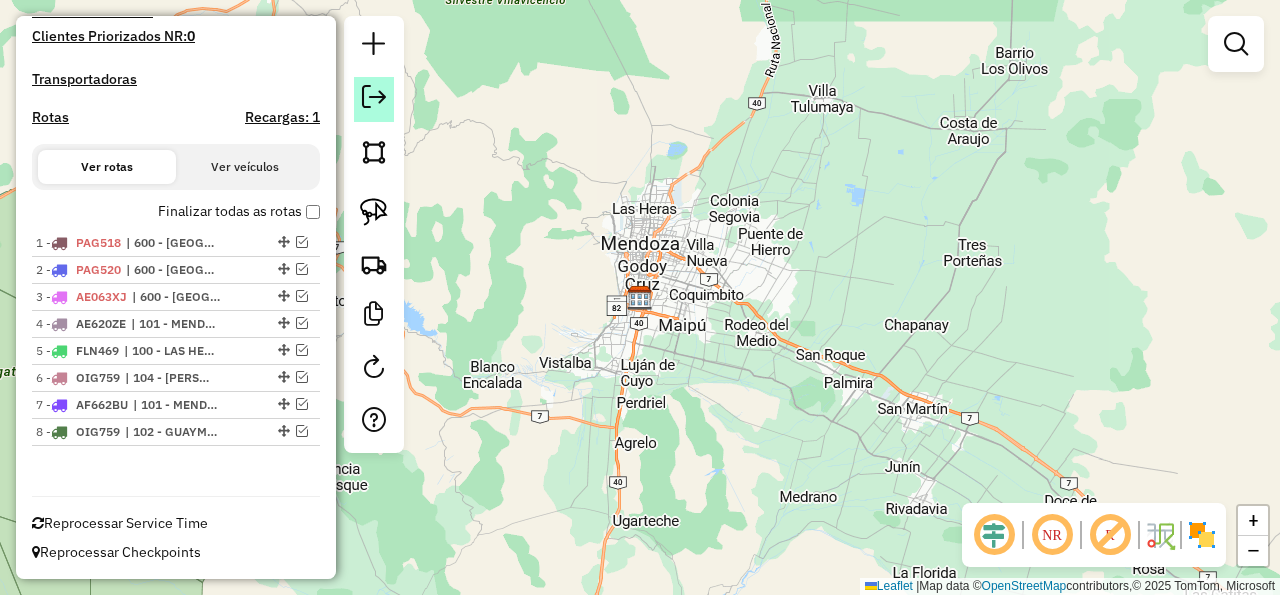click 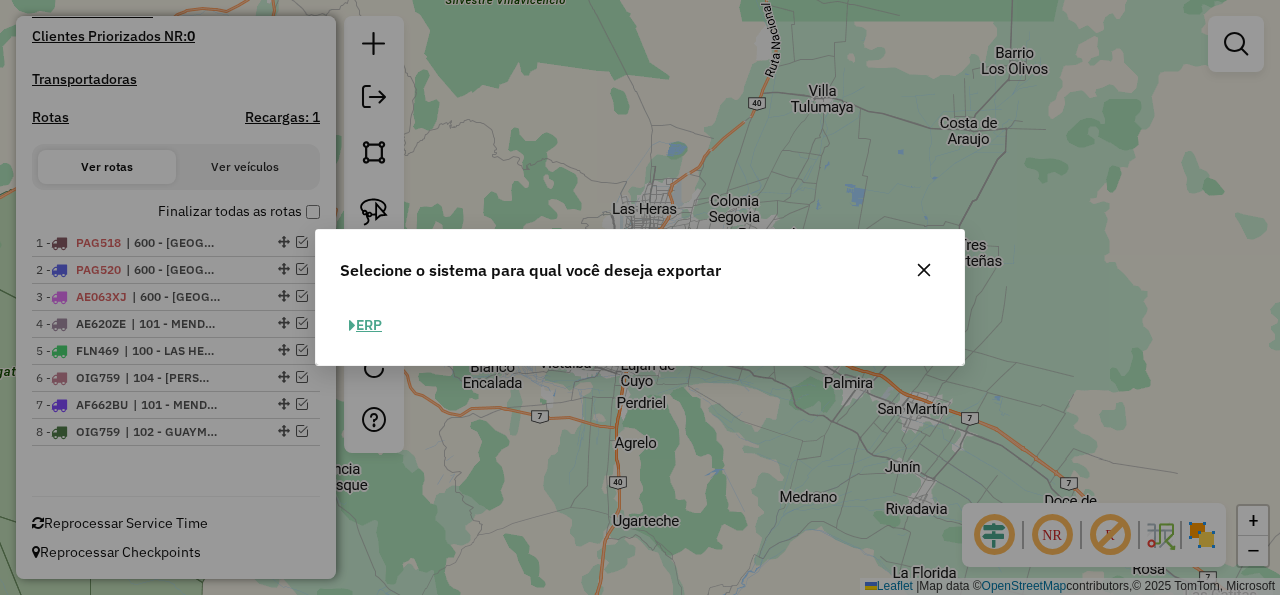 click on "ERP" 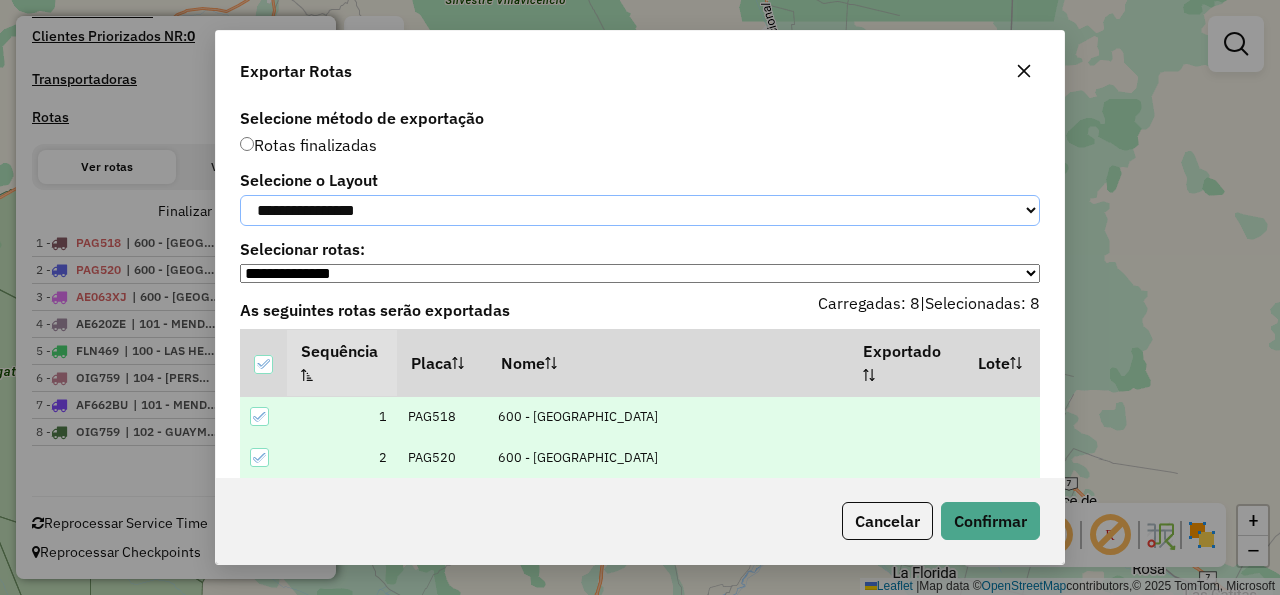 click on "**********" 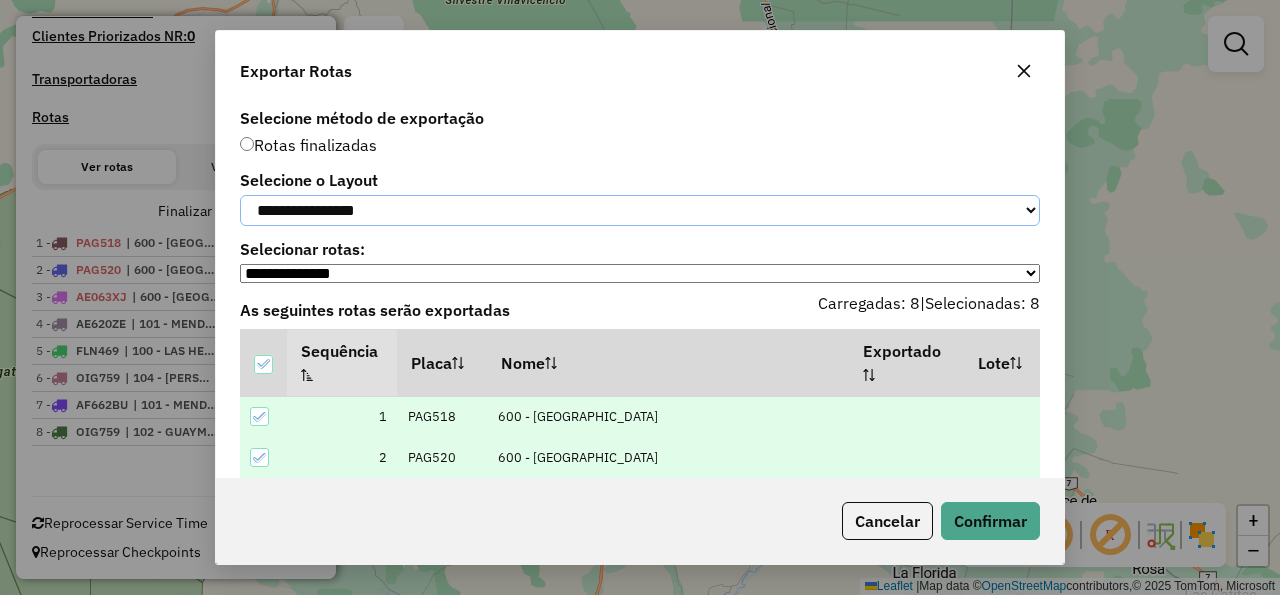 select on "*********" 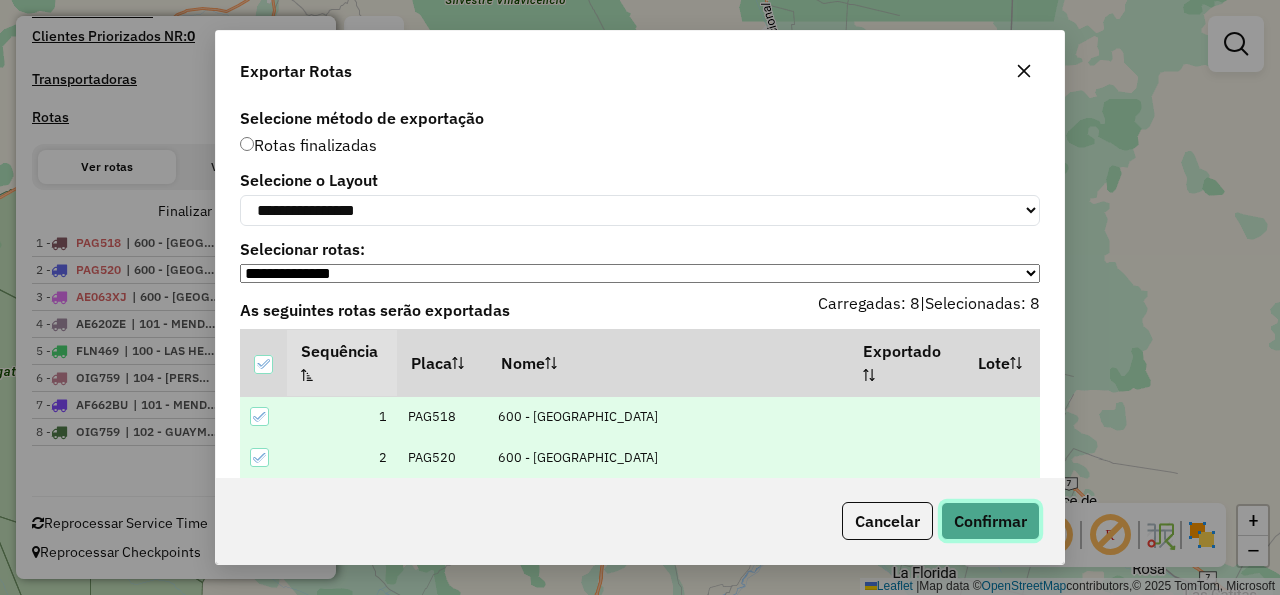 click on "Confirmar" 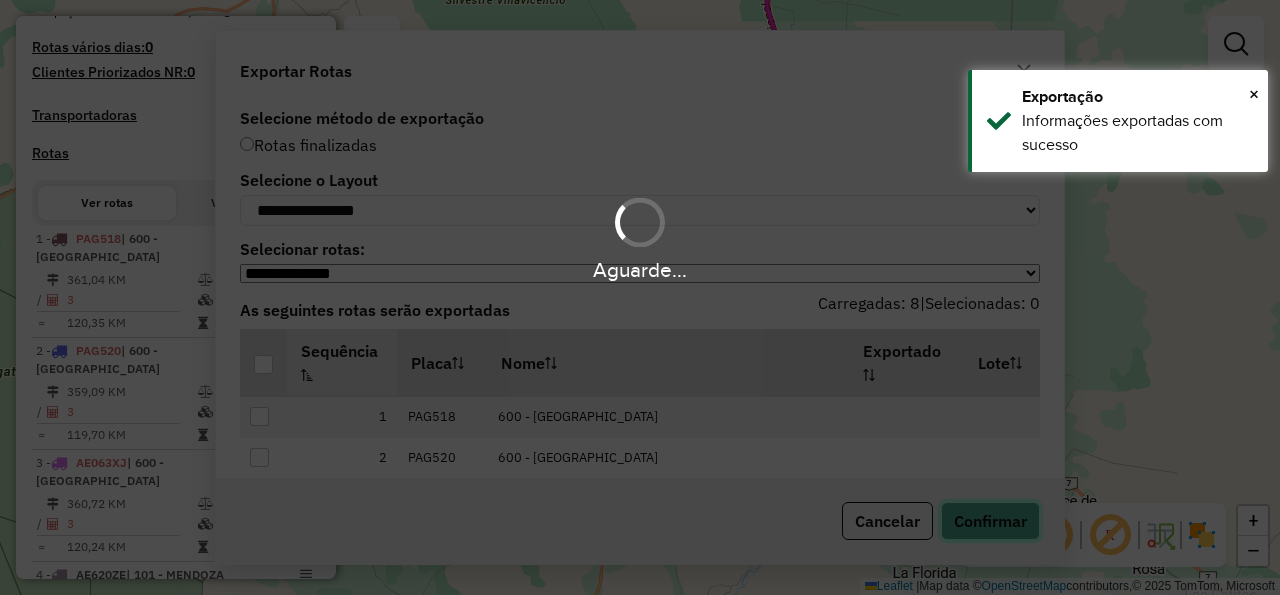 scroll, scrollTop: 560, scrollLeft: 0, axis: vertical 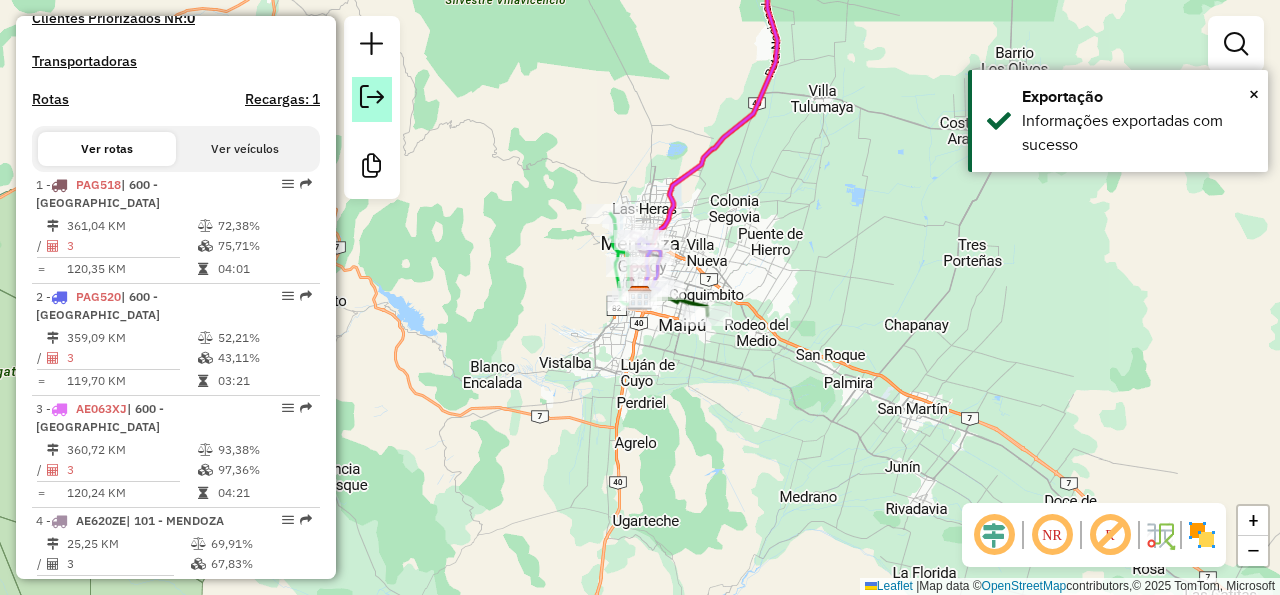 click 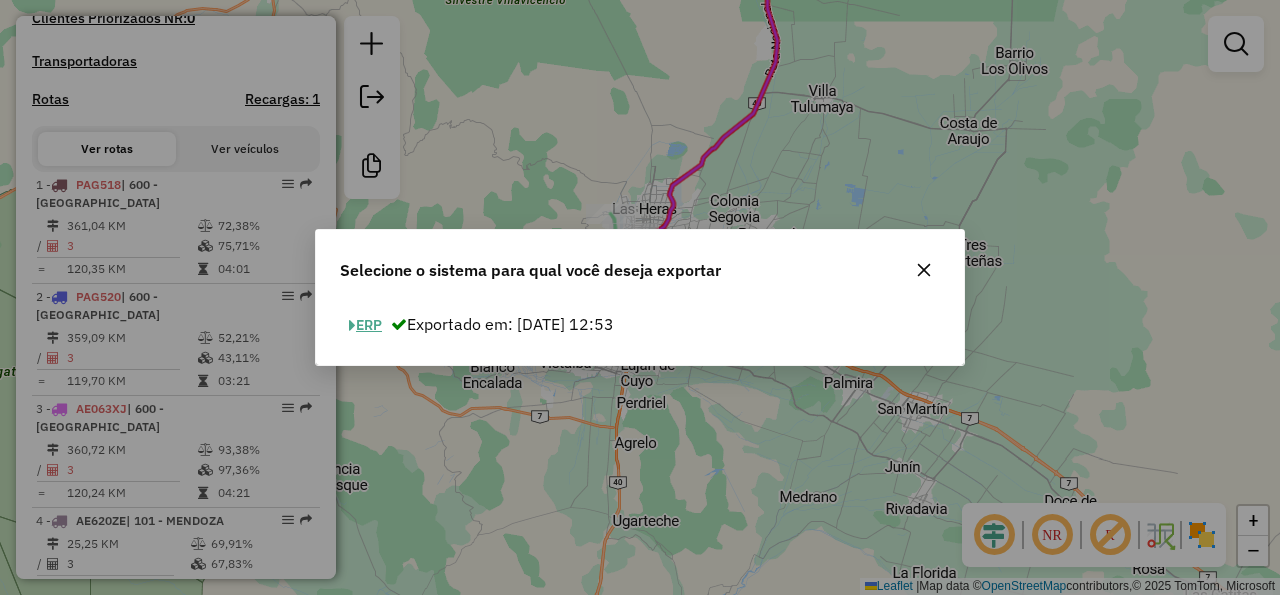 click on "ERP" 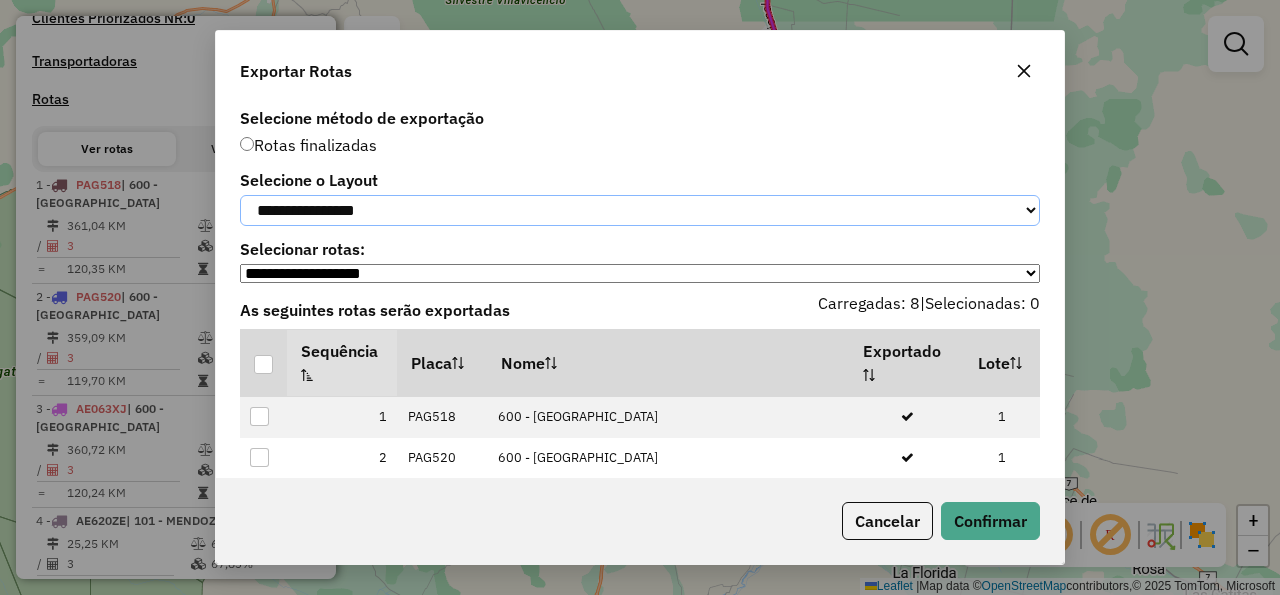 click on "**********" 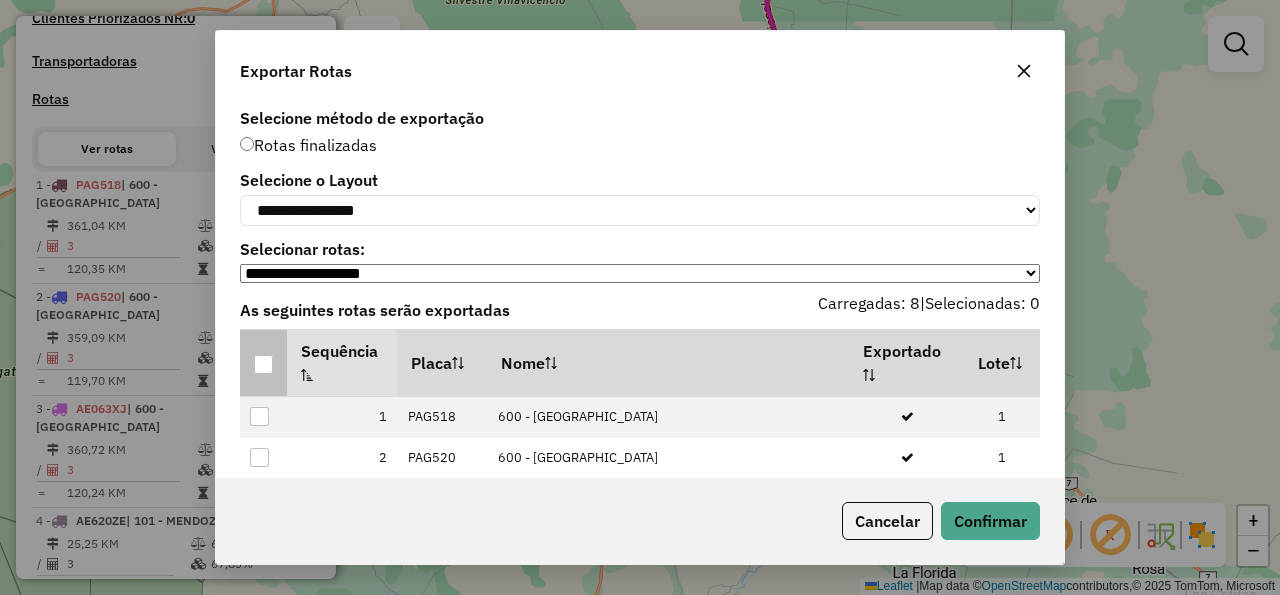 click at bounding box center (263, 362) 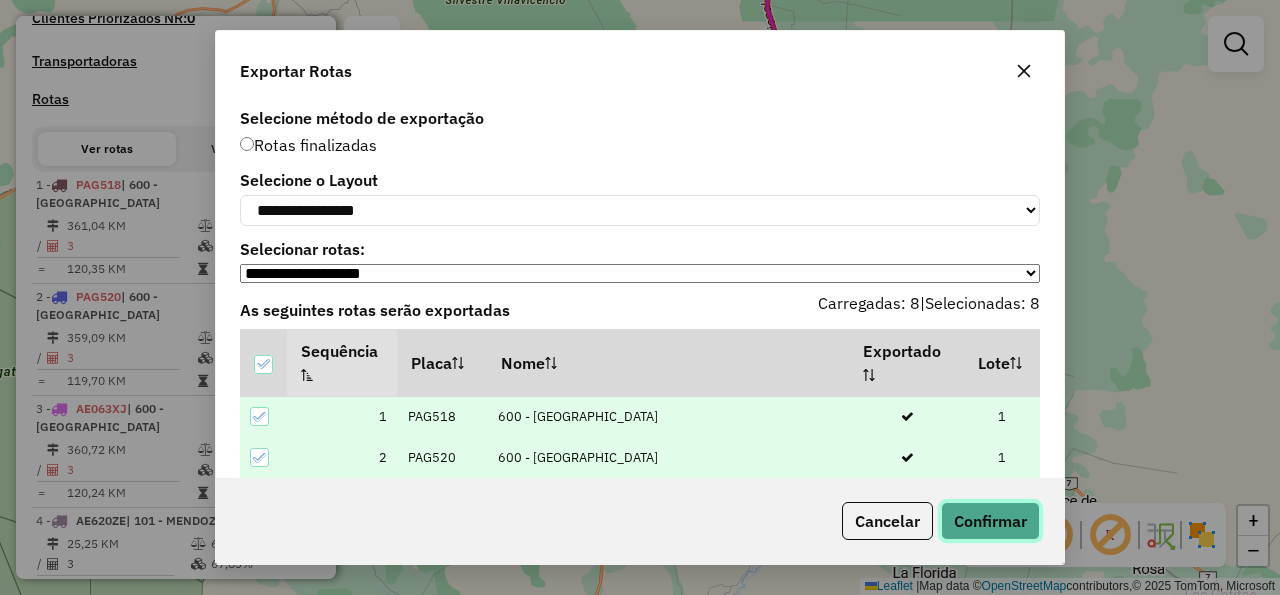 click on "Confirmar" 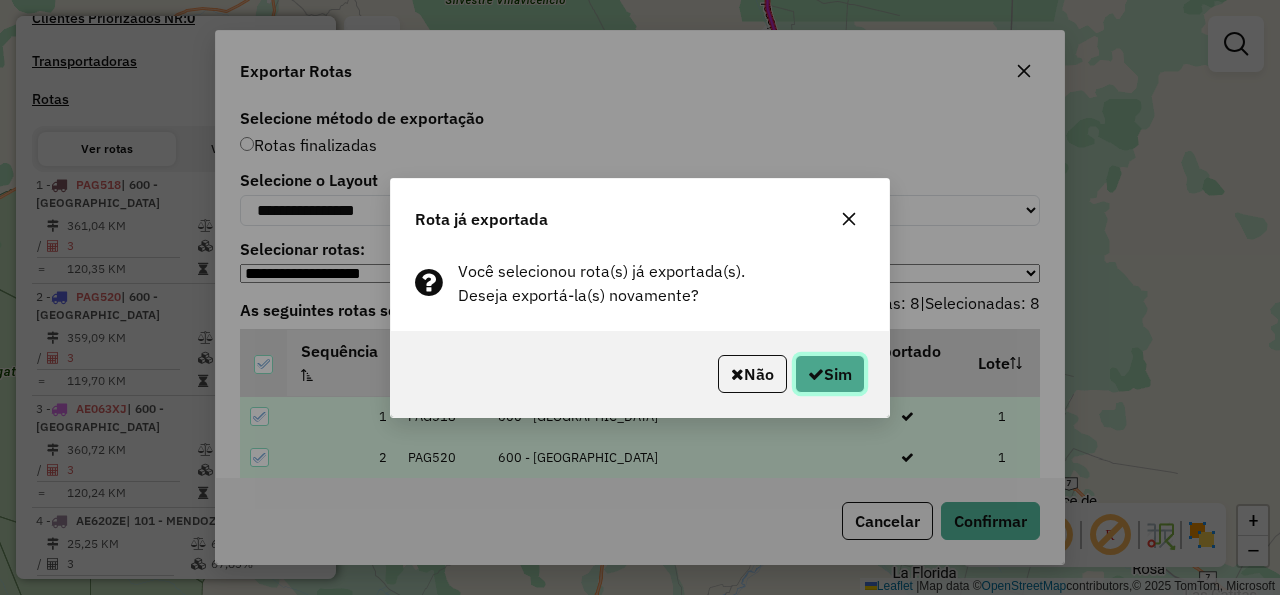 click on "Sim" 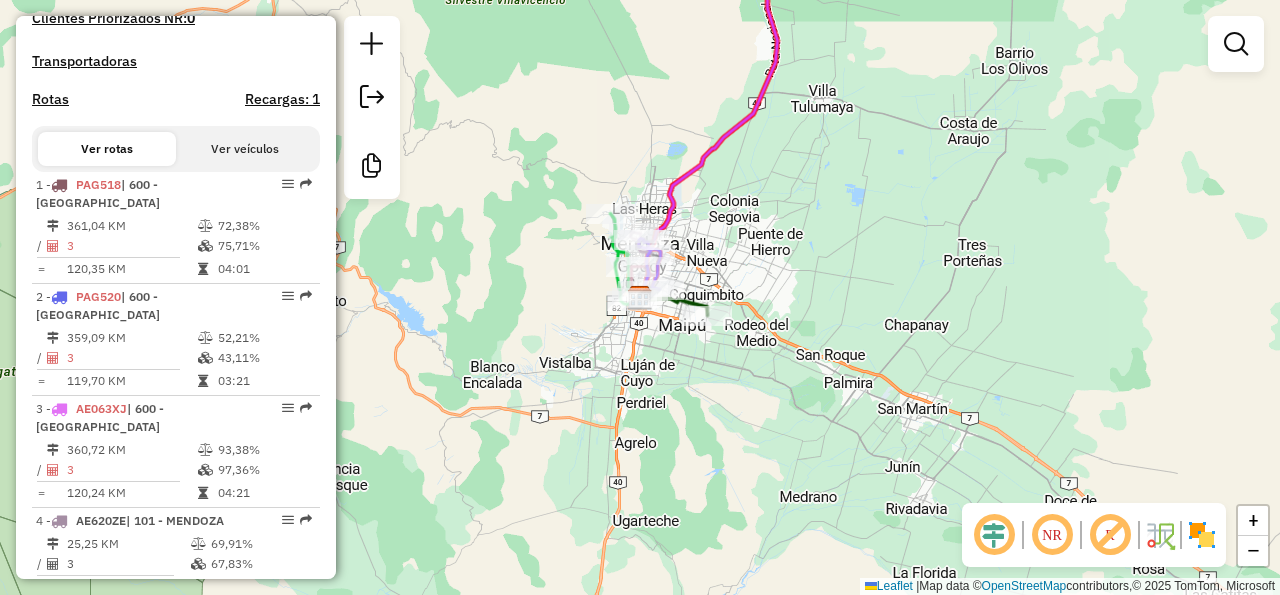 scroll, scrollTop: 560, scrollLeft: 0, axis: vertical 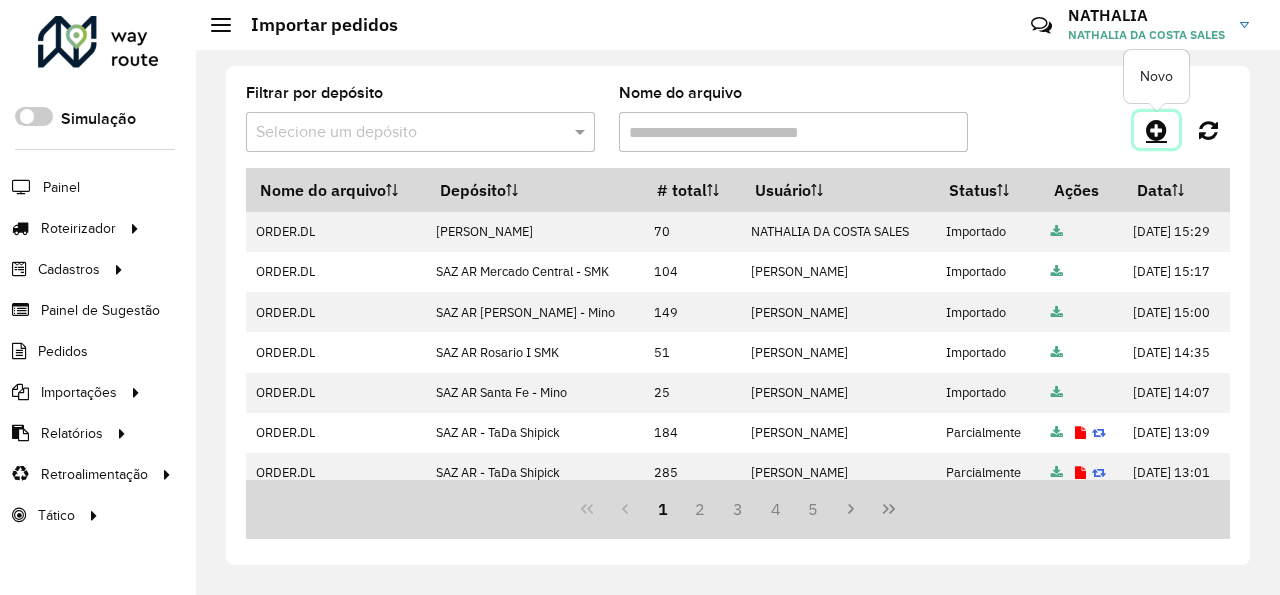 click 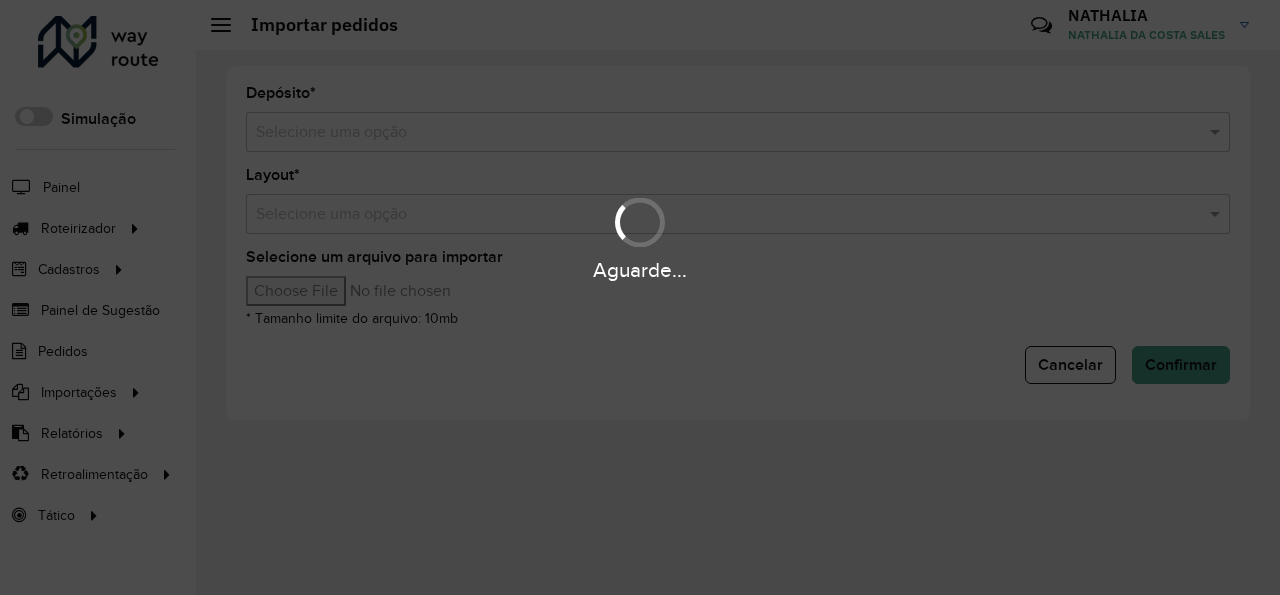 click on "Aguarde..." at bounding box center [640, 297] 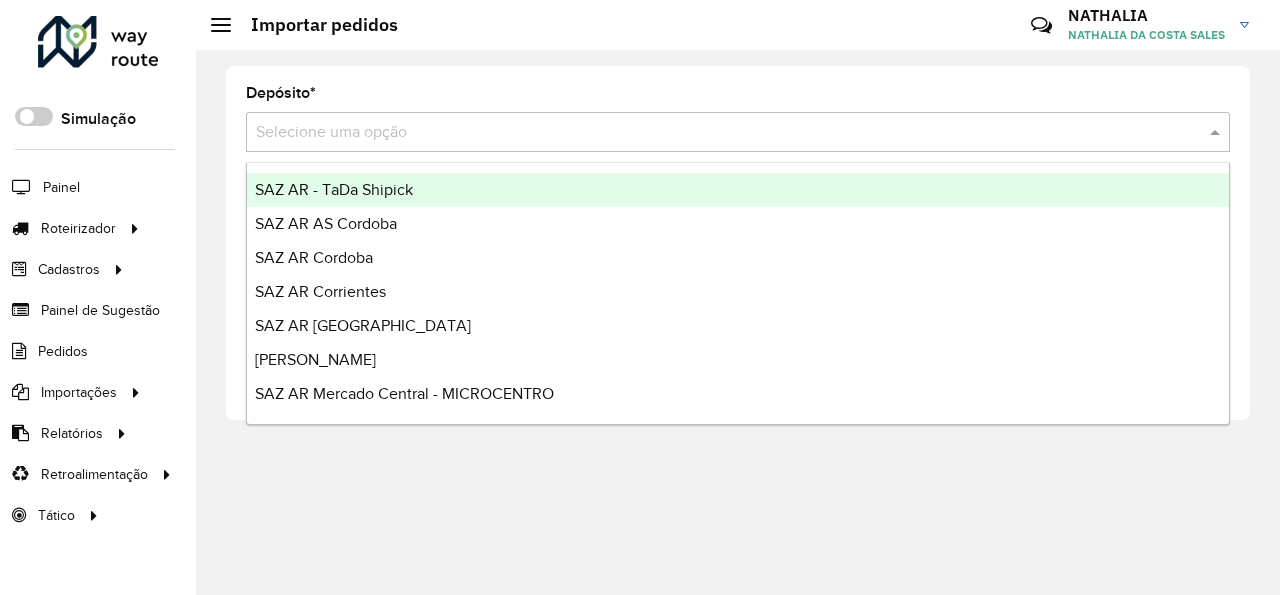 click at bounding box center [718, 133] 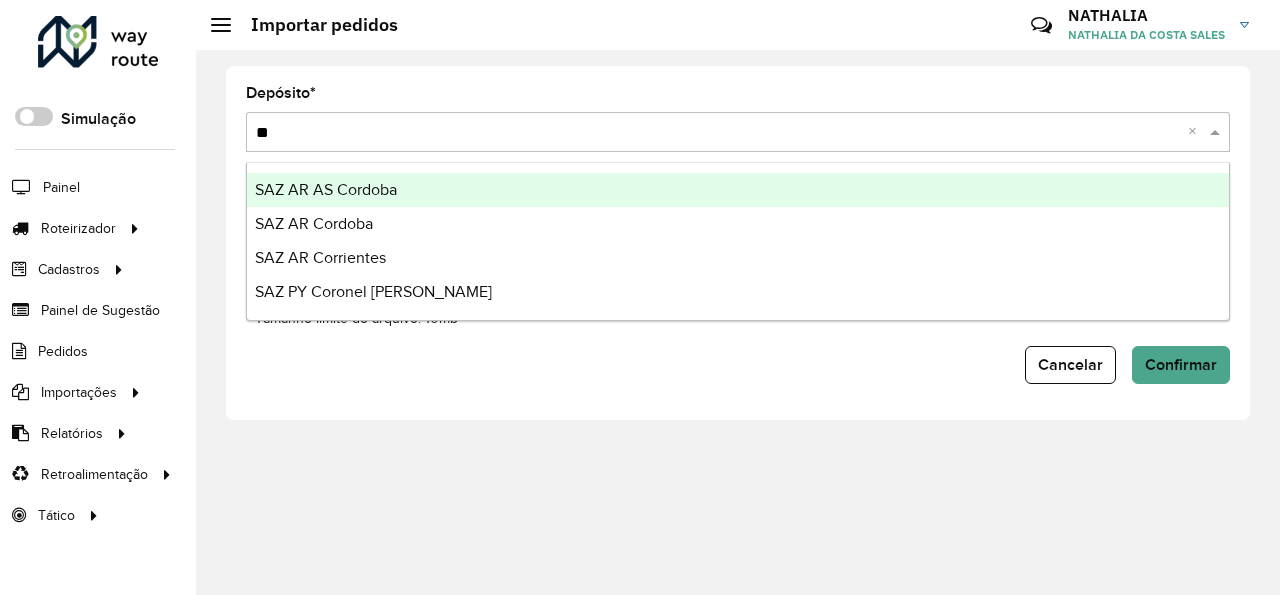 type on "***" 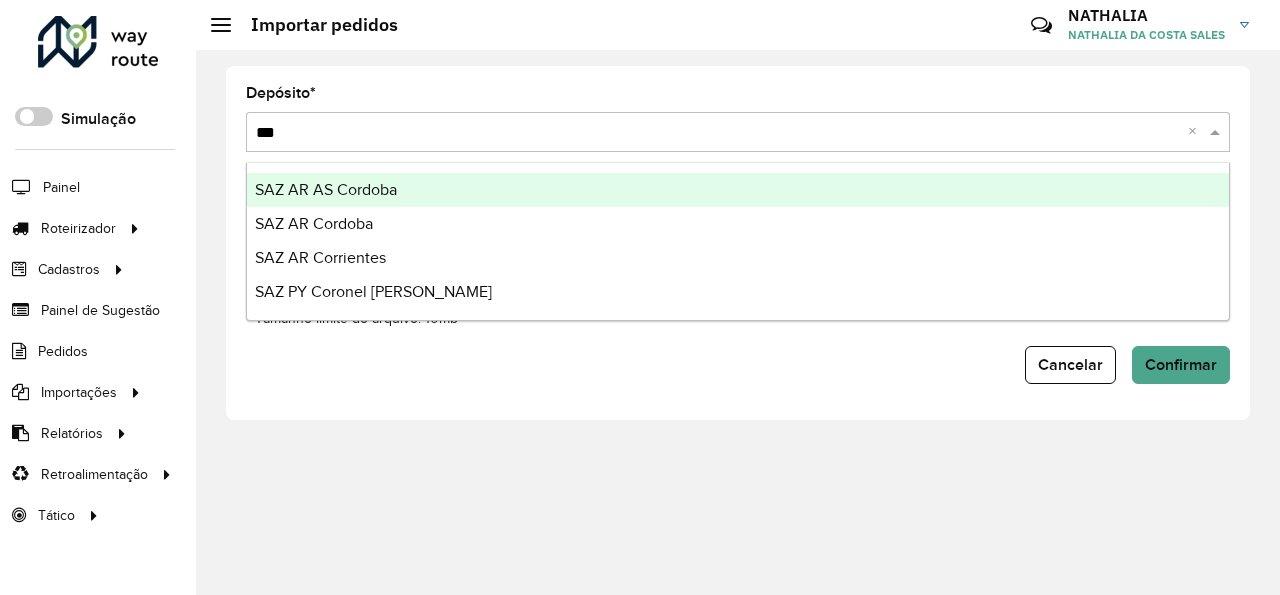 click on "SAZ AR AS Cordoba" at bounding box center [738, 190] 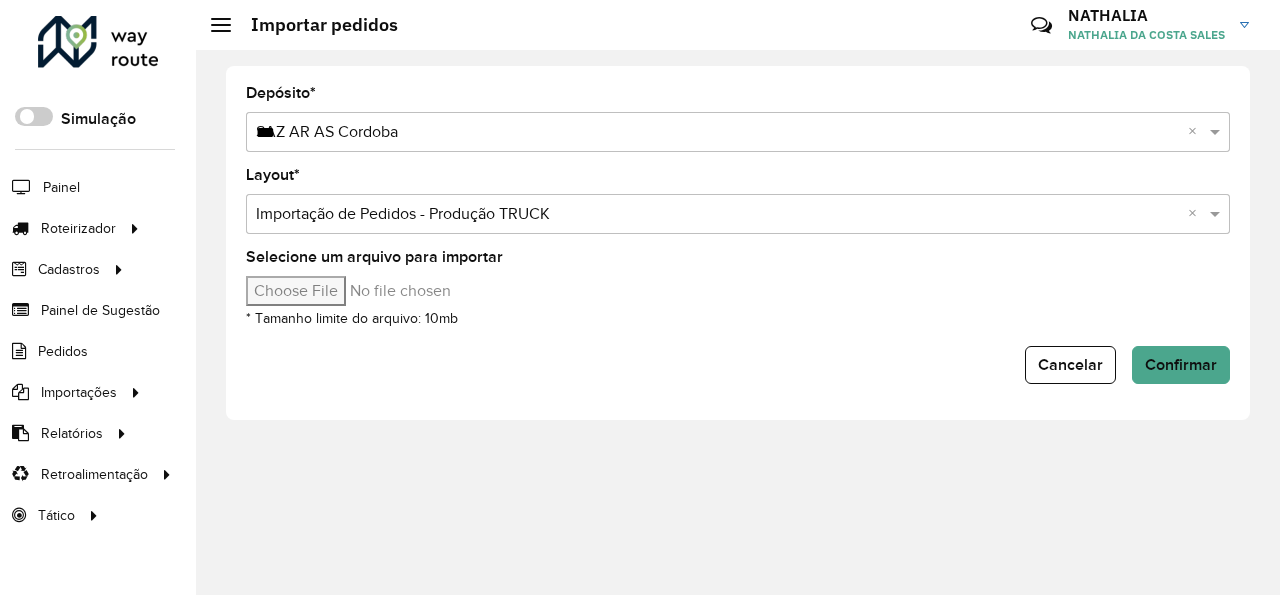 type 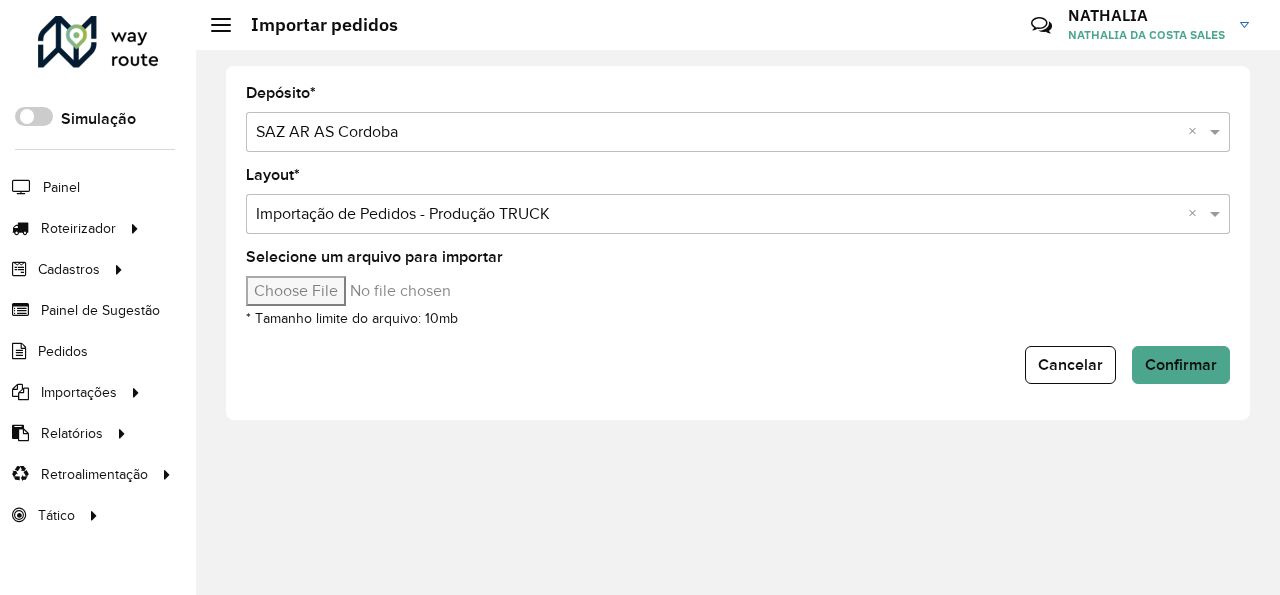 click on "Selecione um arquivo para importar" at bounding box center (416, 291) 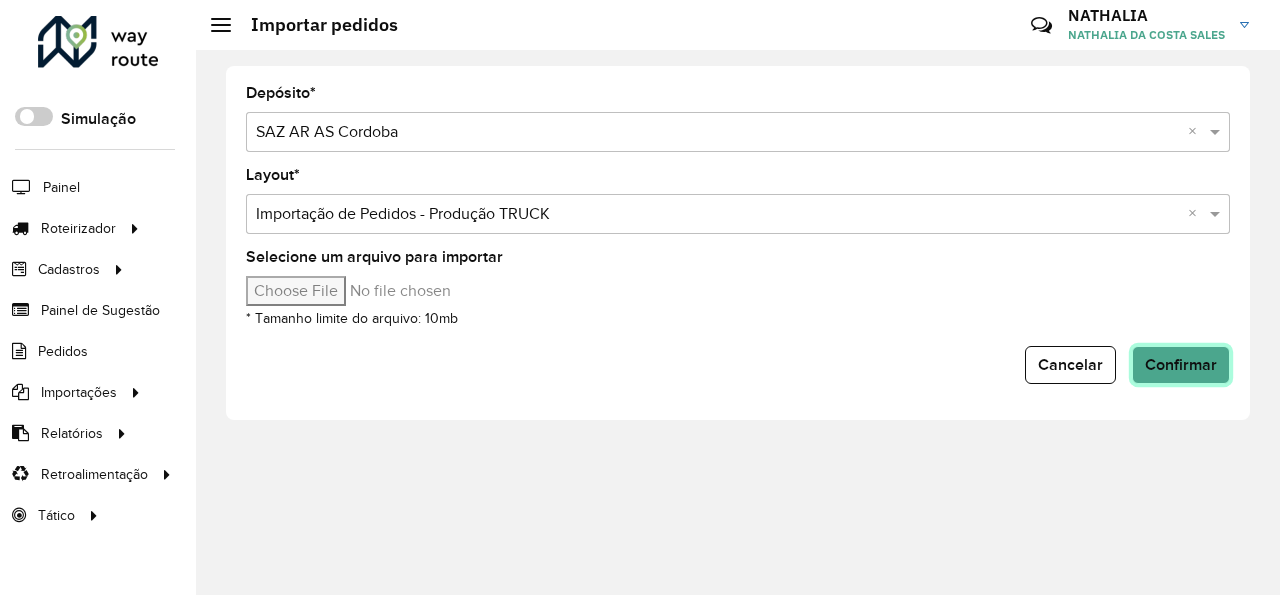 click on "Confirmar" 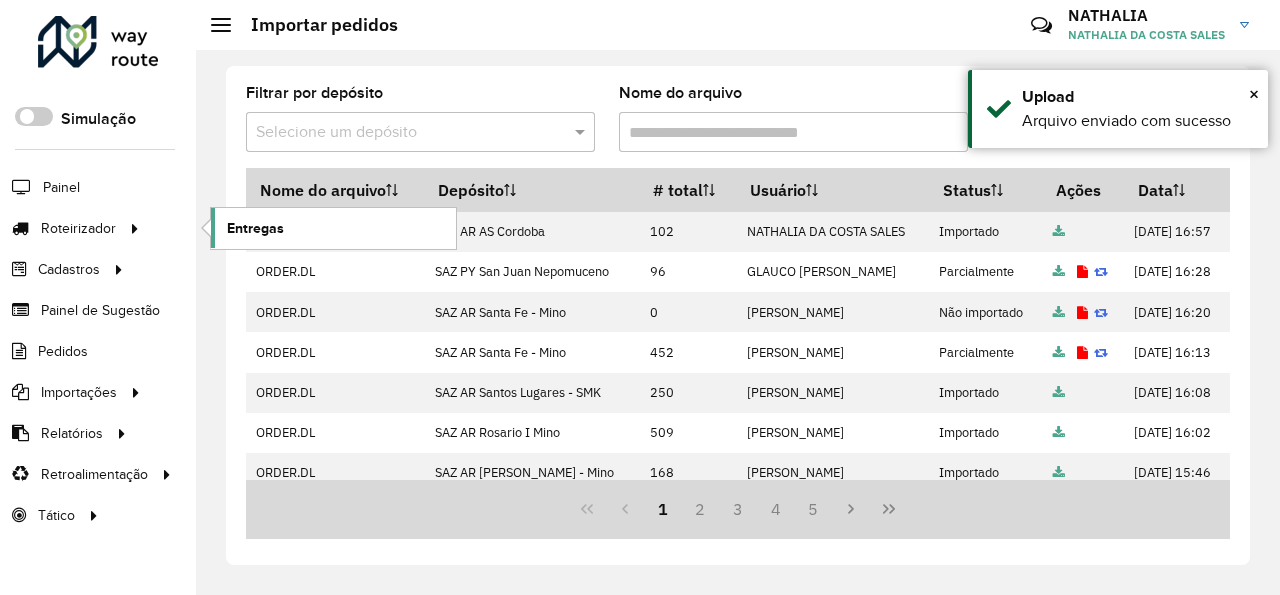 click on "Entregas" 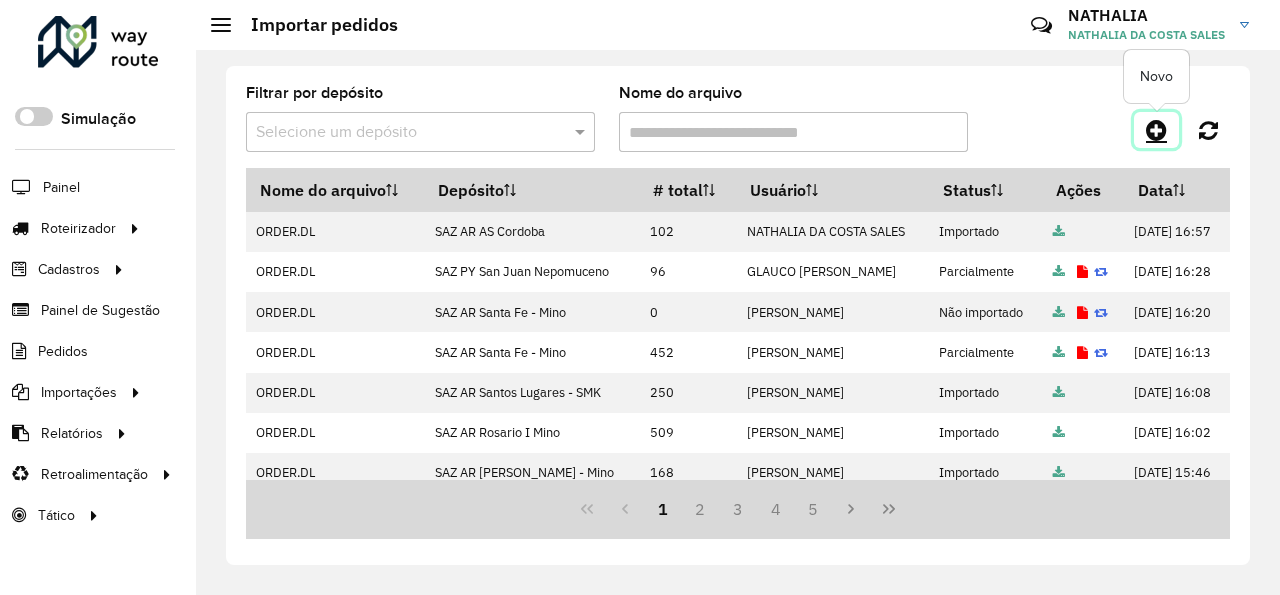 click 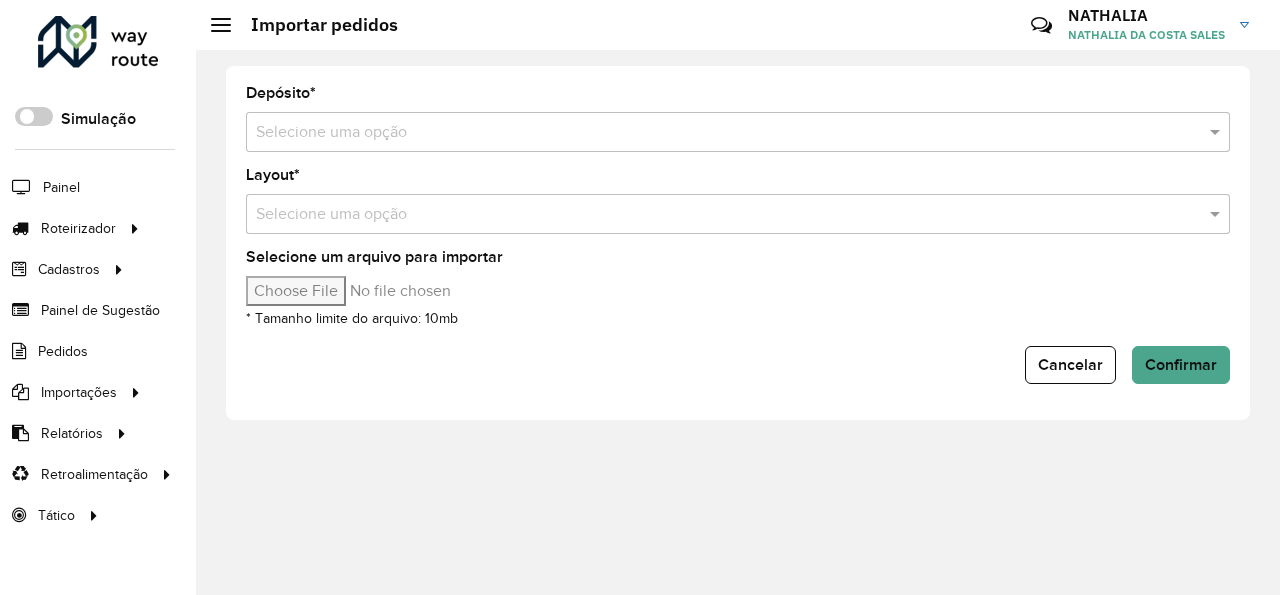 click at bounding box center (718, 133) 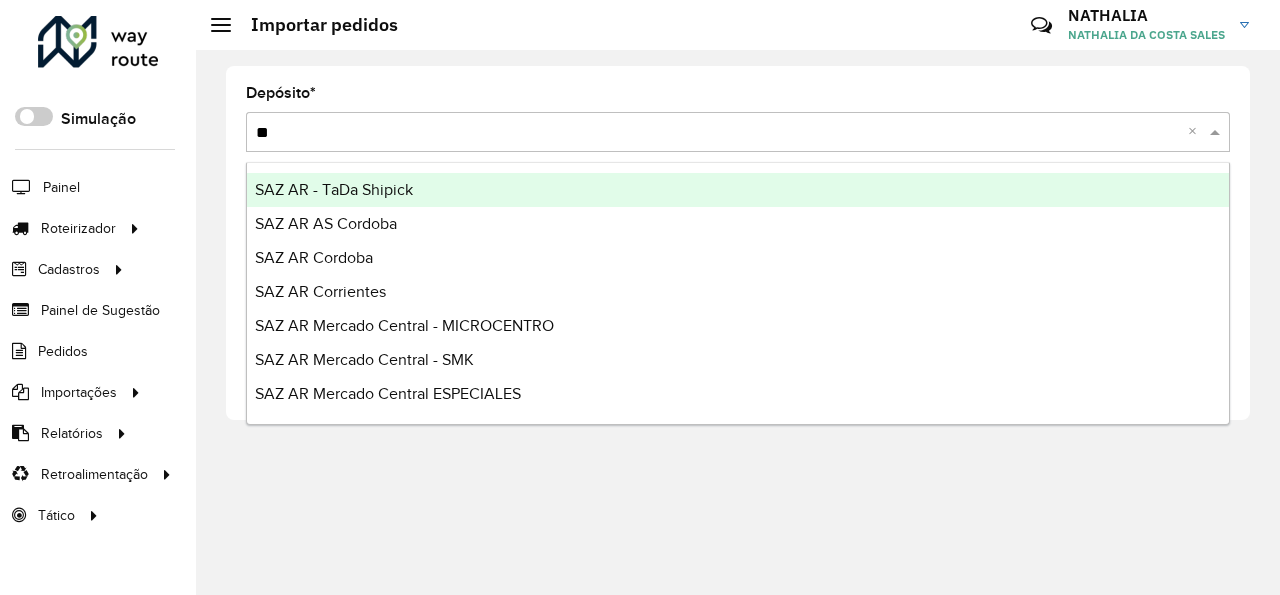 type on "***" 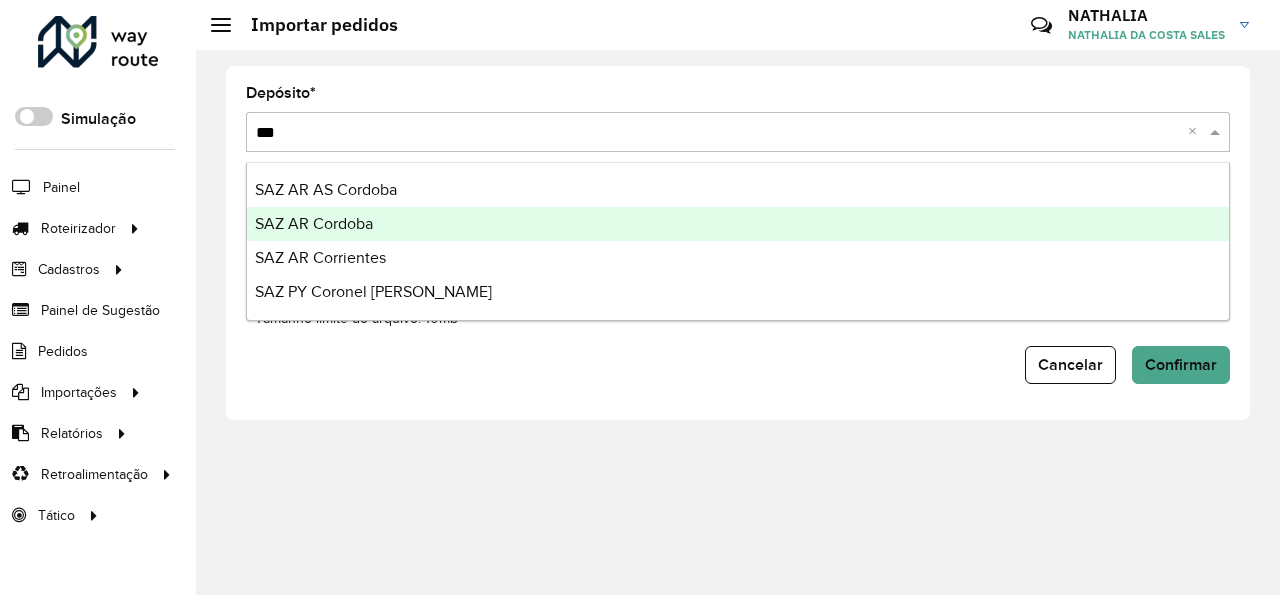 click on "SAZ AR Cordoba" at bounding box center (738, 224) 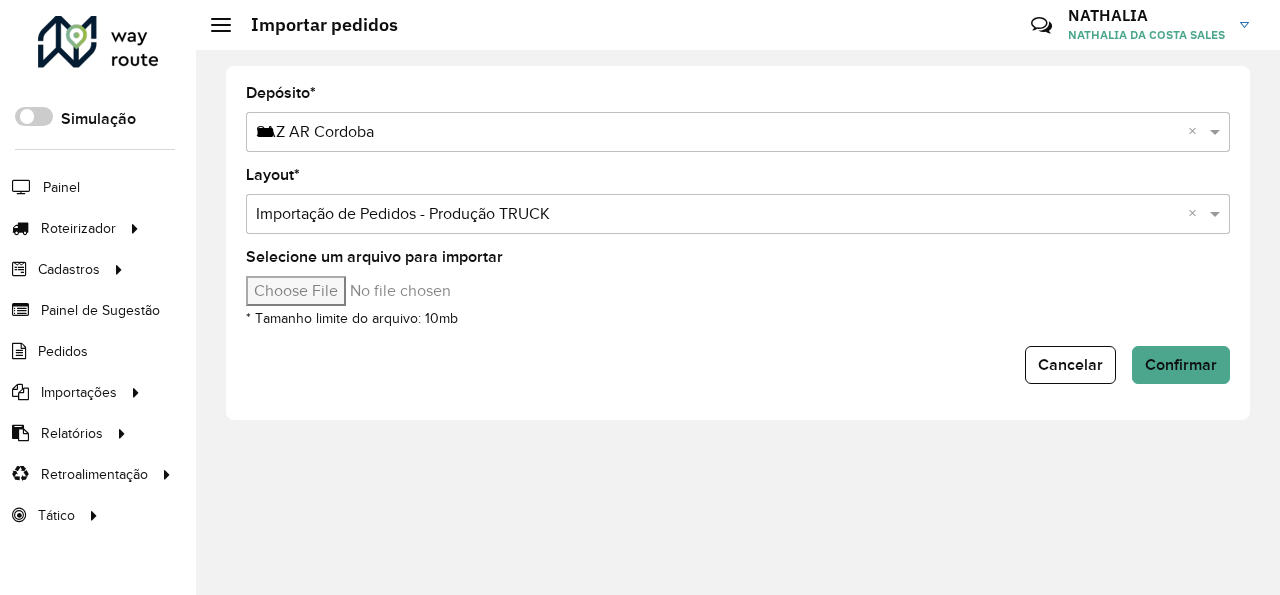 click on "Selecione um arquivo para importar" at bounding box center (416, 291) 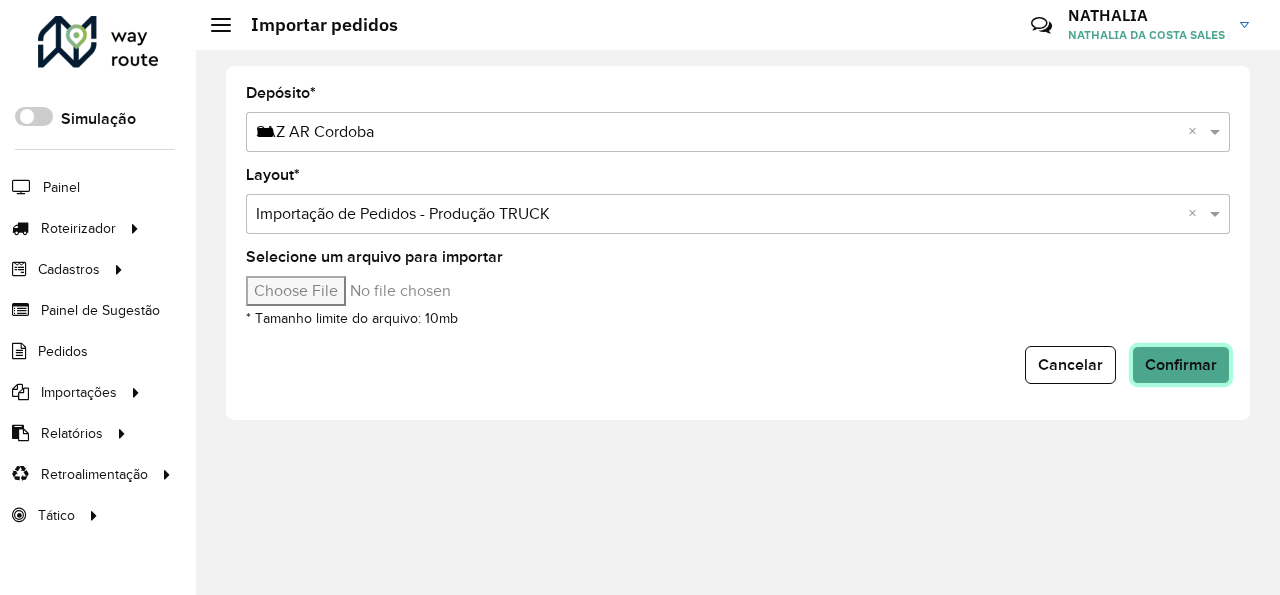 click on "Confirmar" 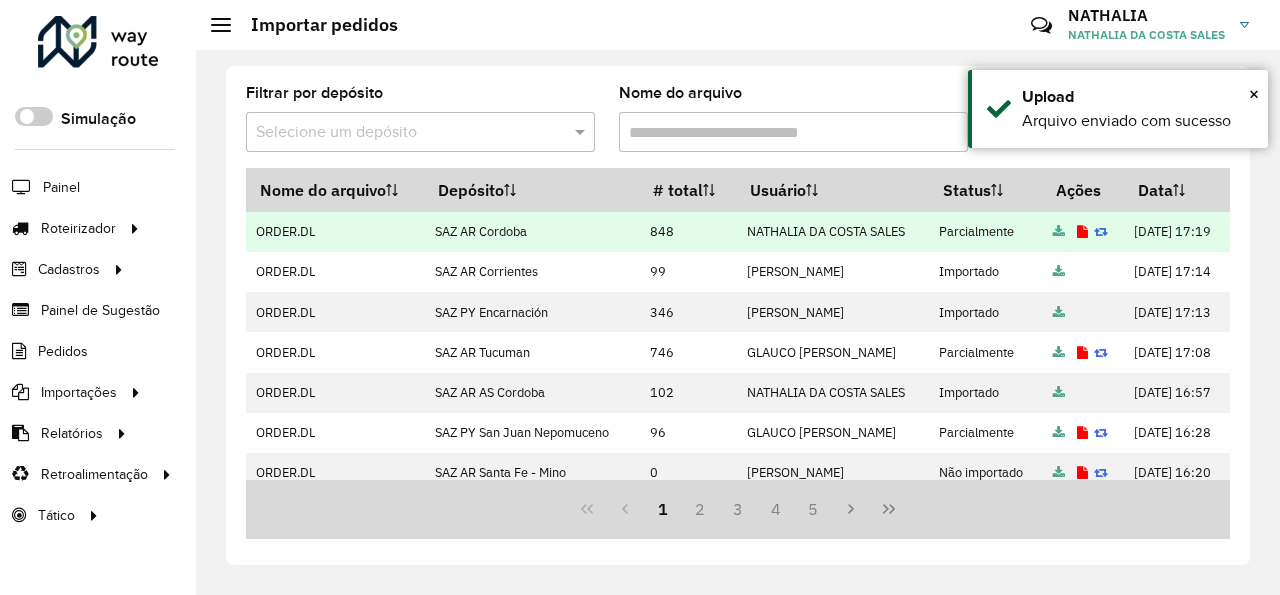 click at bounding box center (1082, 232) 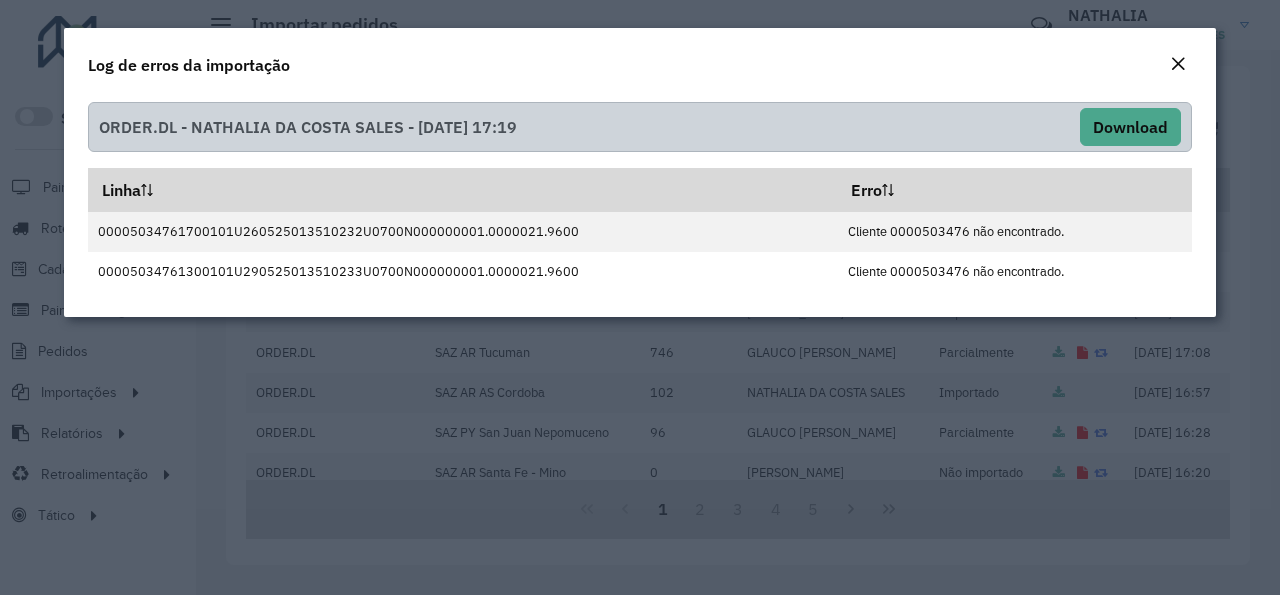 click on "Log de erros da importação  ORDER.DL - NATHALIA DA COSTA SALES - 16/07/2025 17:19   Download   Linha   Erro   00005034761700101U260525013510232U0700N000000001.0000021.9600   Cliente 0000503476 não encontrado.   00005034761300101U290525013510233U0700N000000001.0000021.9600   Cliente 0000503476 não encontrado." 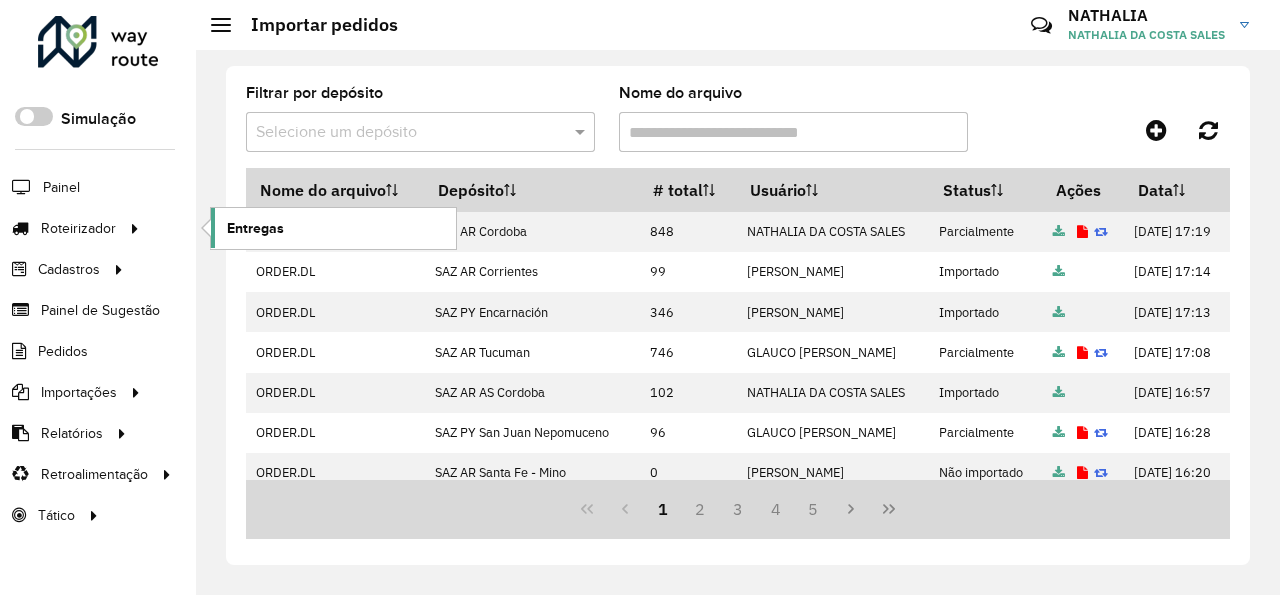click on "Entregas" 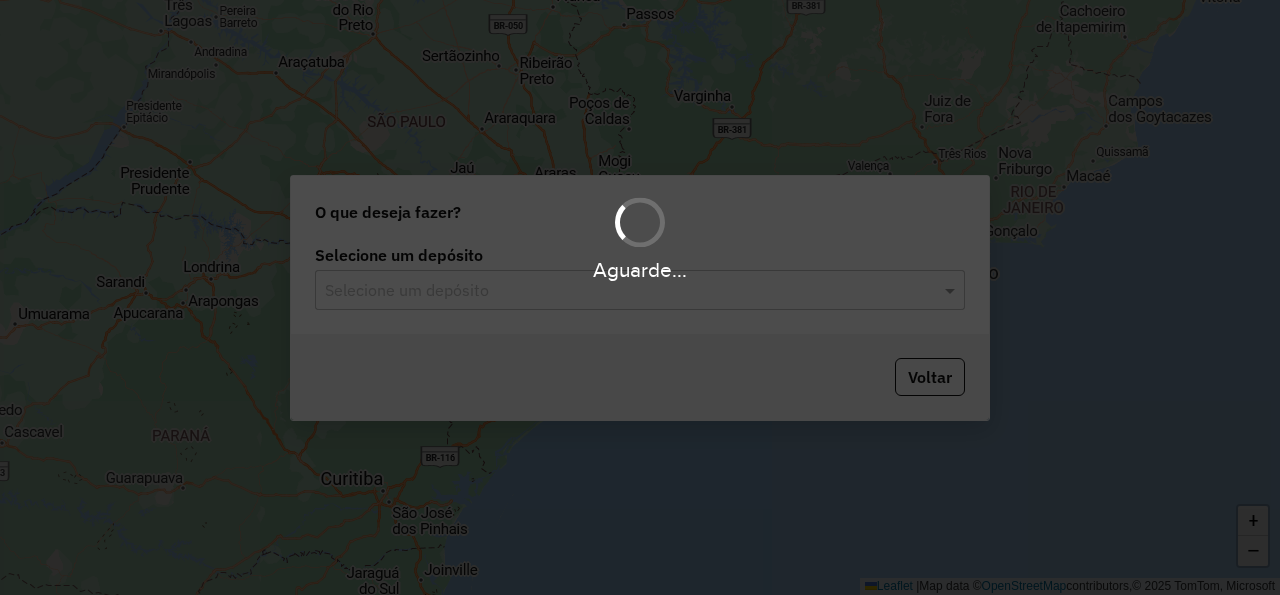scroll, scrollTop: 0, scrollLeft: 0, axis: both 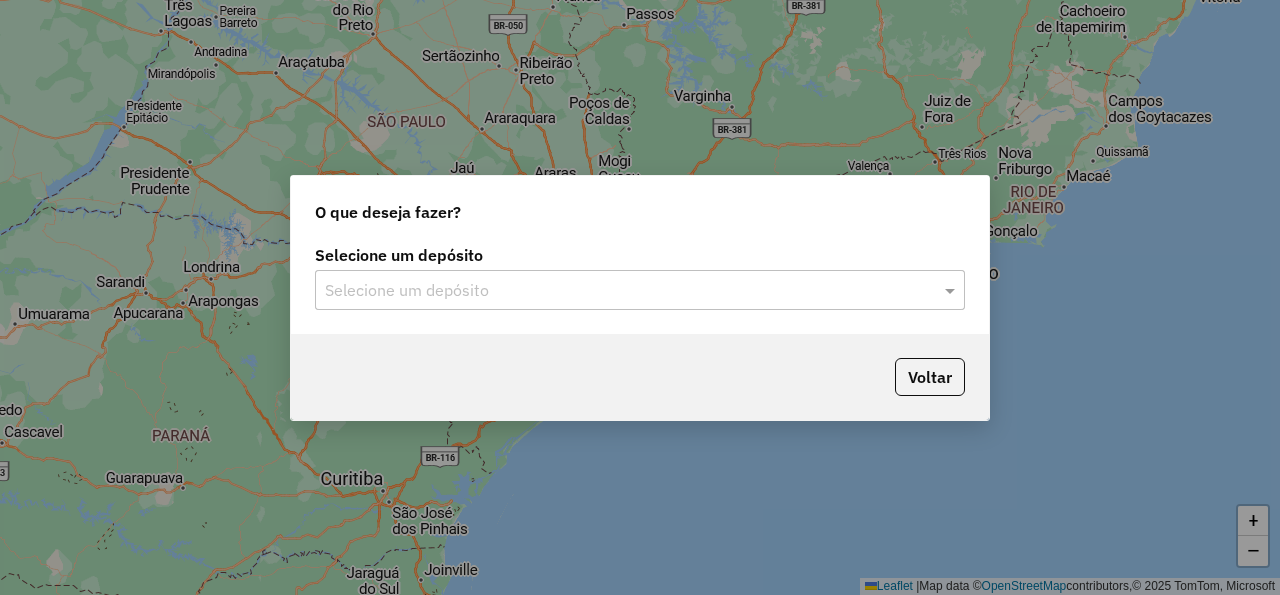 click 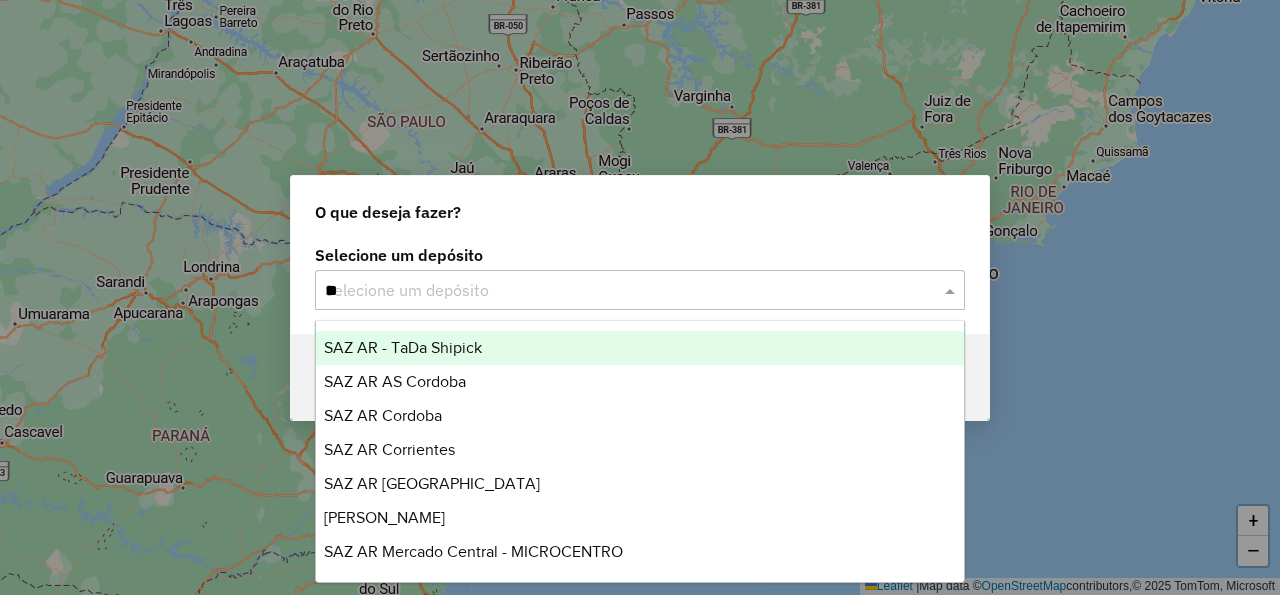 type on "***" 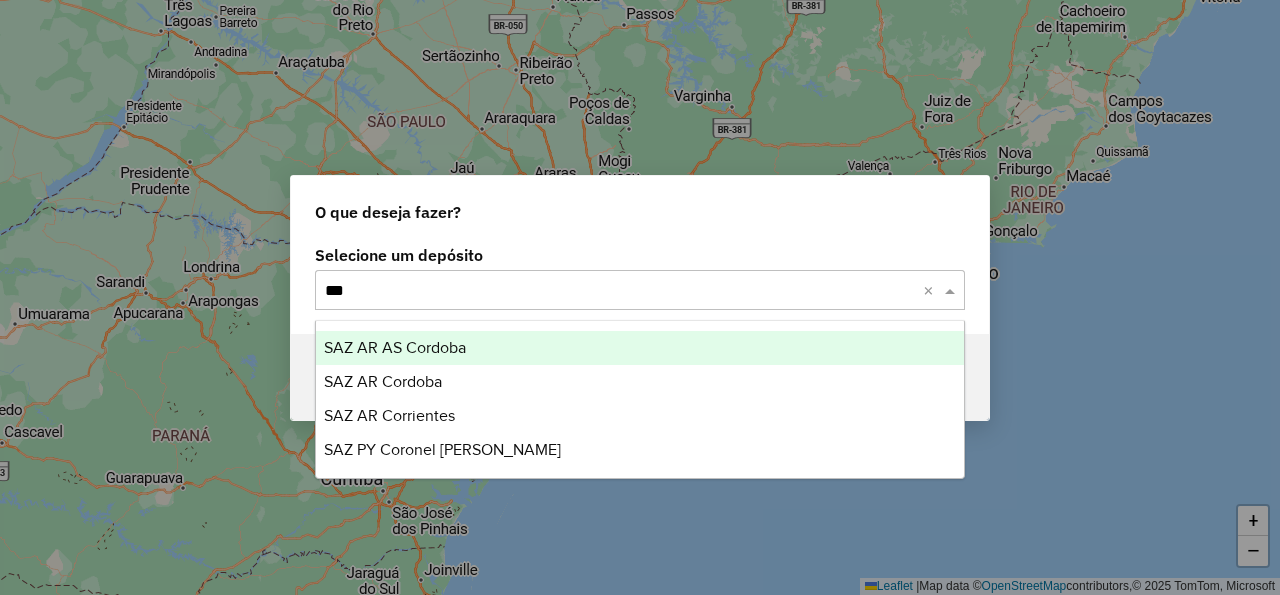 click on "SAZ AR AS Cordoba" at bounding box center [640, 348] 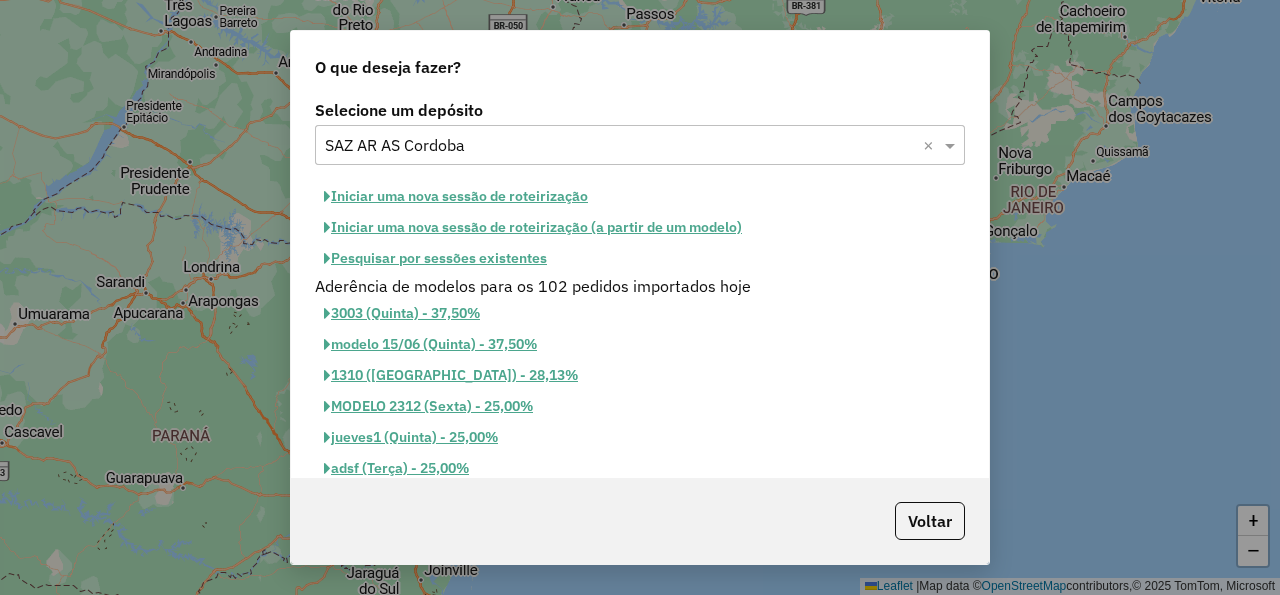 click on "Iniciar uma nova sessão de roteirização" 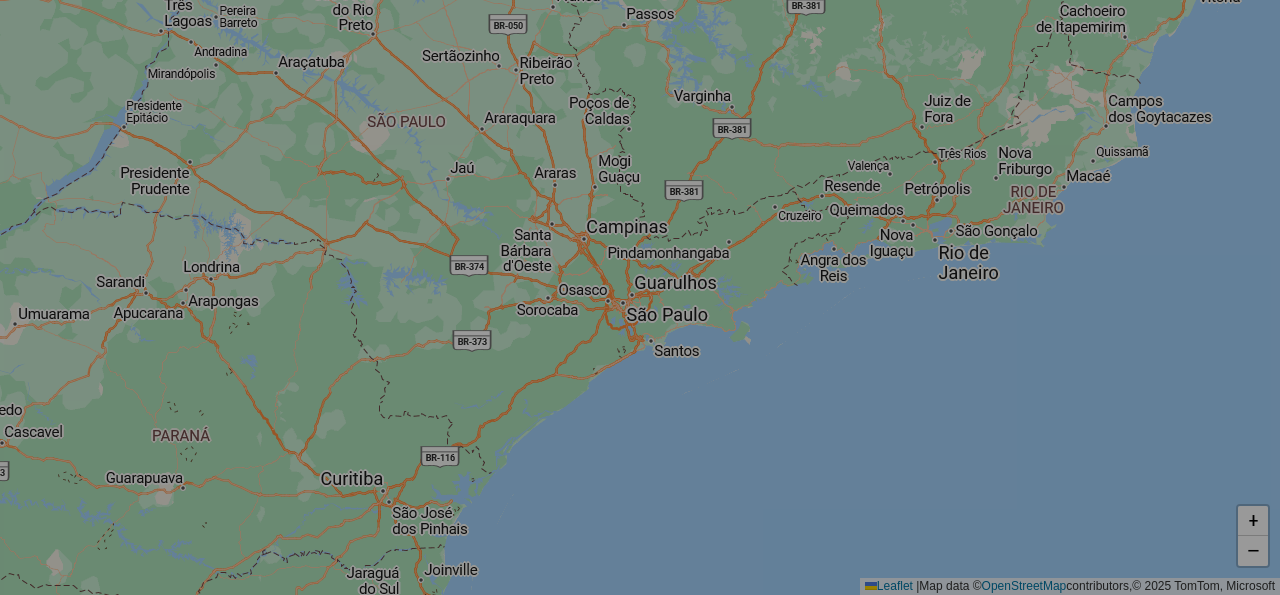 select on "*" 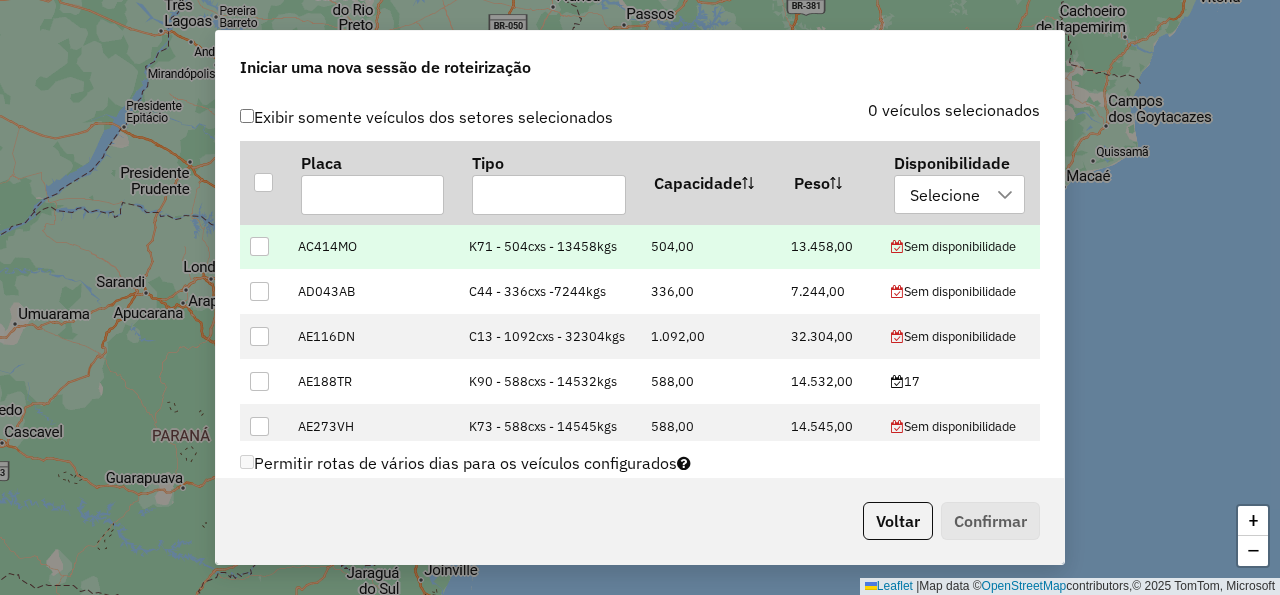 scroll, scrollTop: 720, scrollLeft: 0, axis: vertical 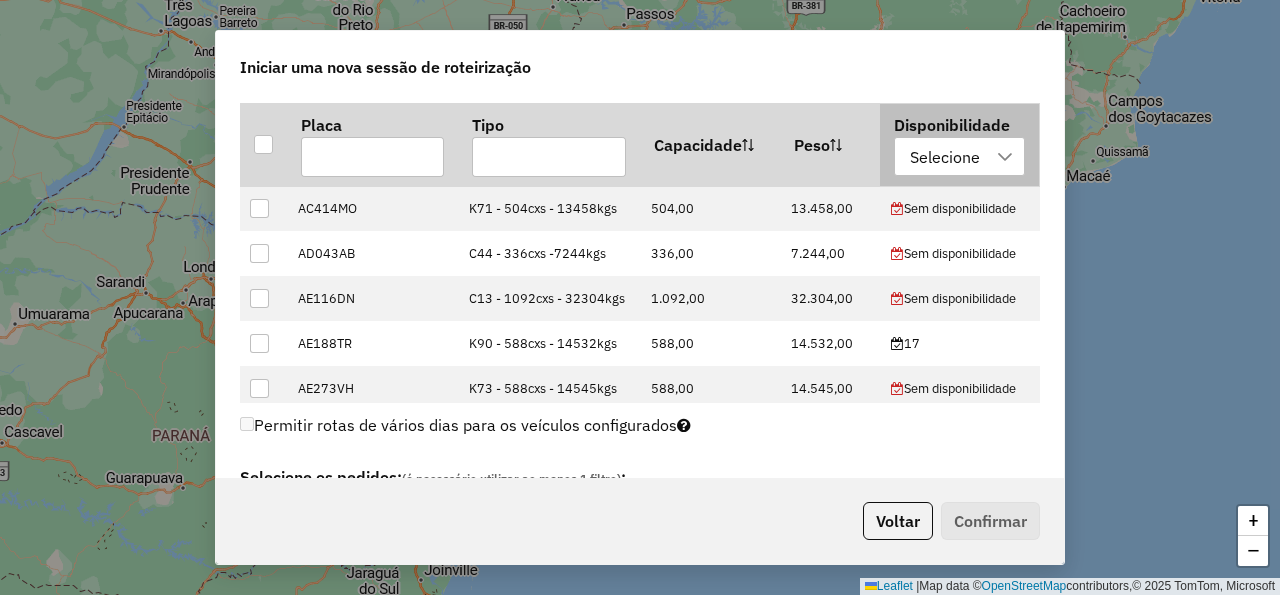 click on "Selecione" at bounding box center (959, 157) 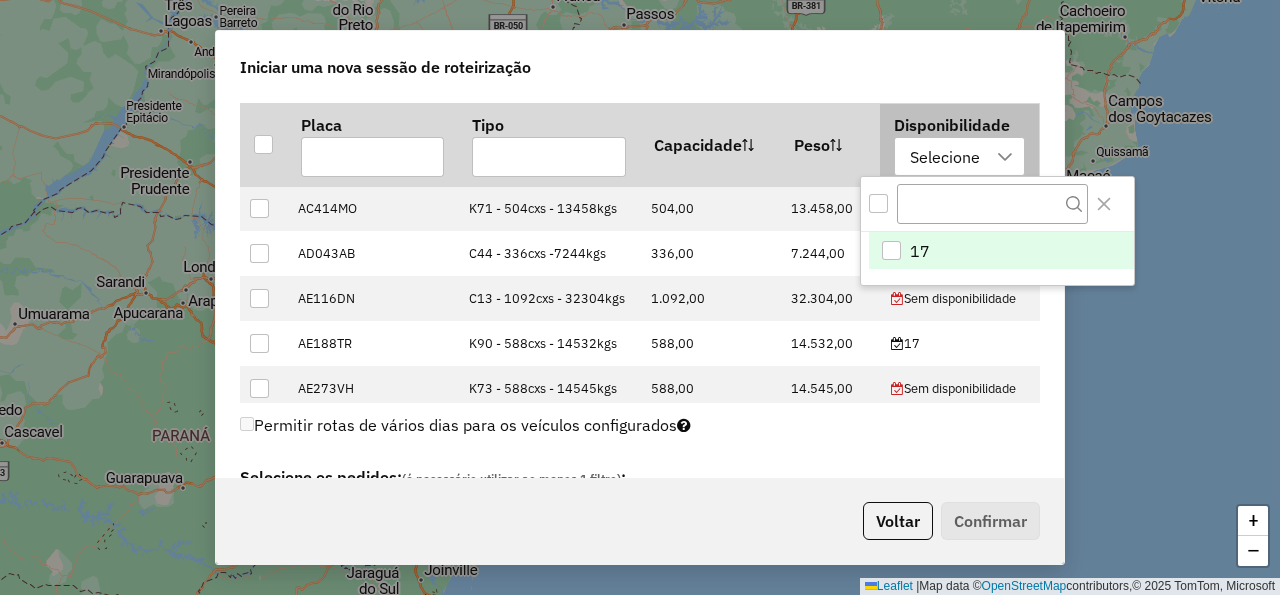 scroll, scrollTop: 14, scrollLeft: 105, axis: both 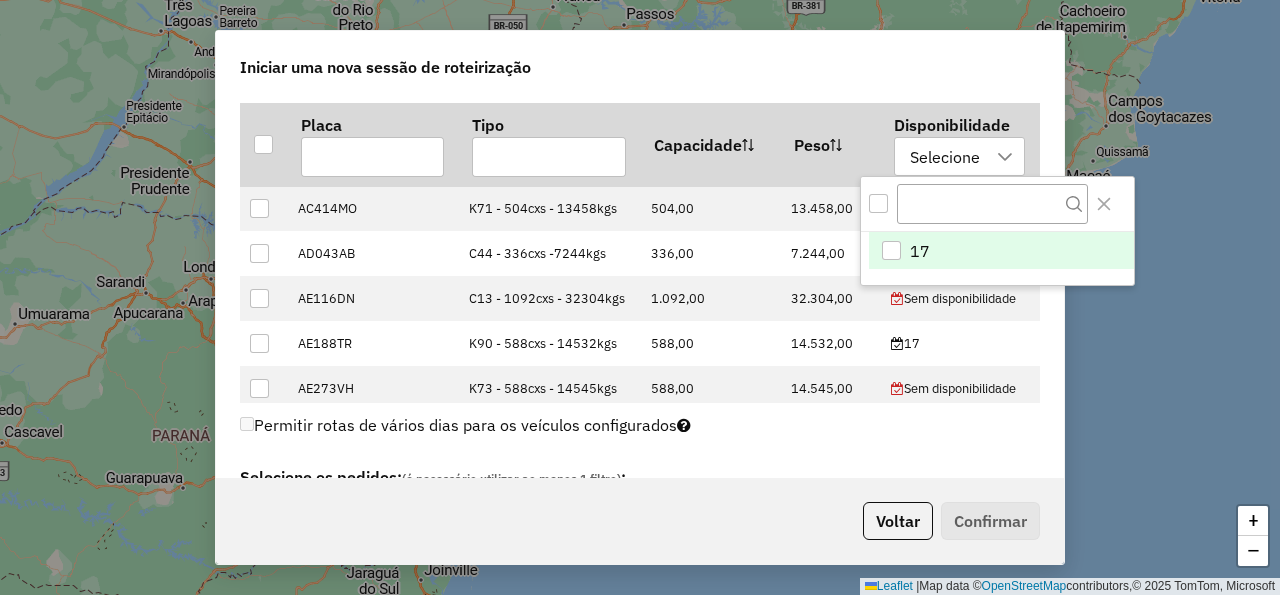 click at bounding box center [878, 203] 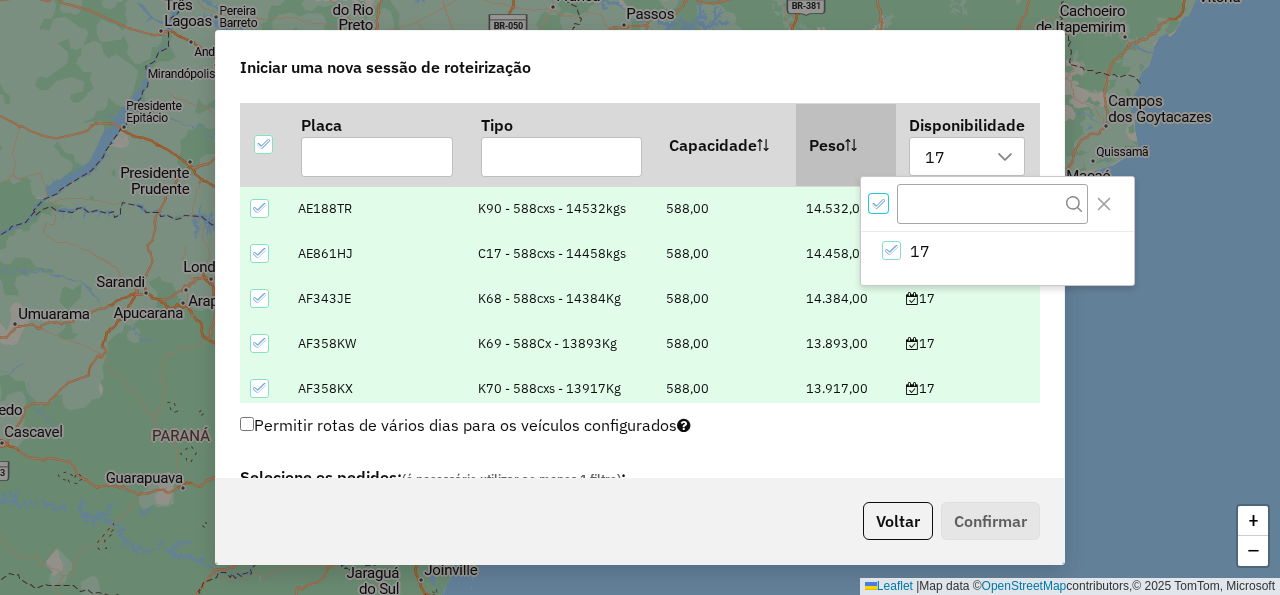 scroll, scrollTop: 12, scrollLeft: 6, axis: both 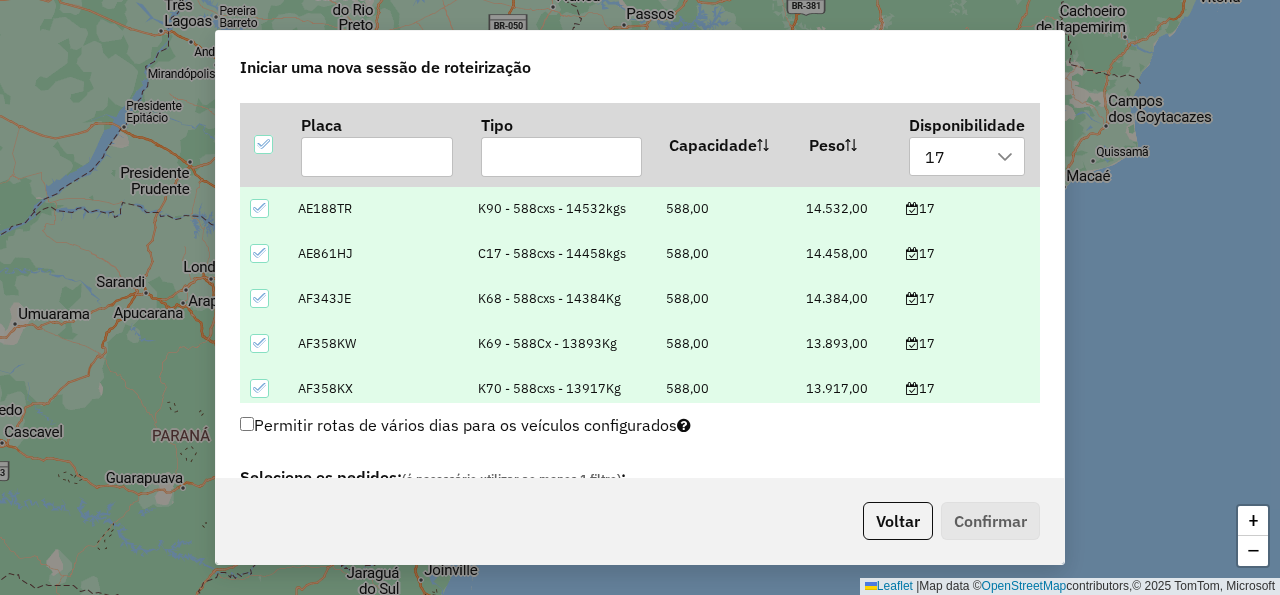click on "Iniciar uma nova sessão de roteirização" 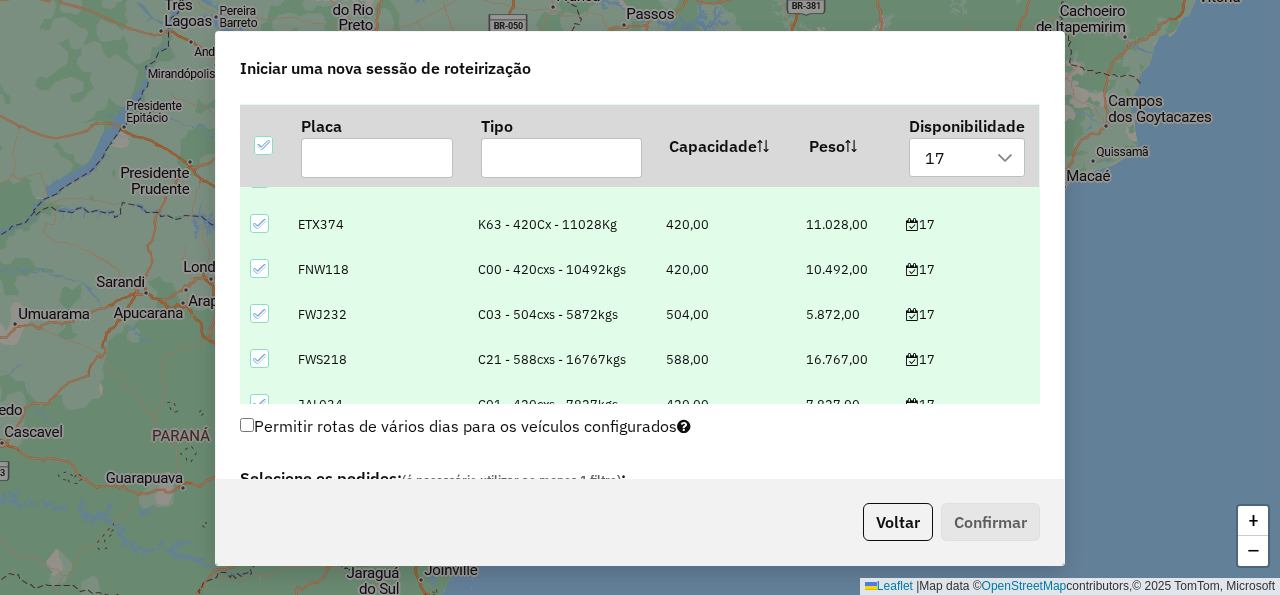 scroll, scrollTop: 654, scrollLeft: 0, axis: vertical 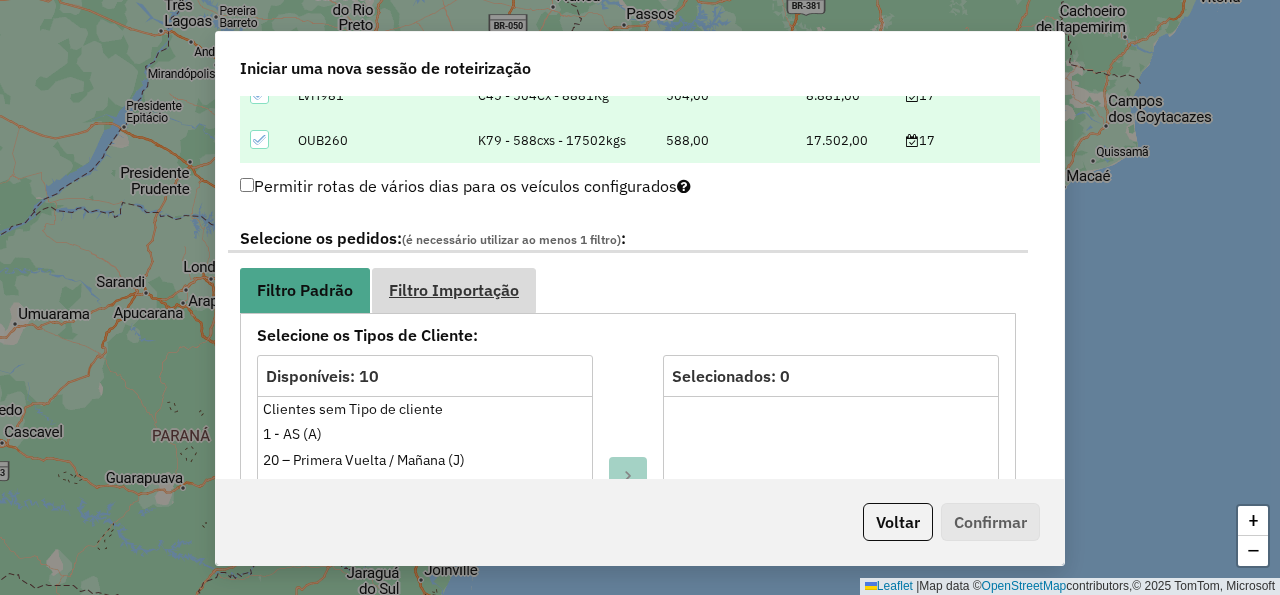 click on "Filtro Importação" at bounding box center (454, 290) 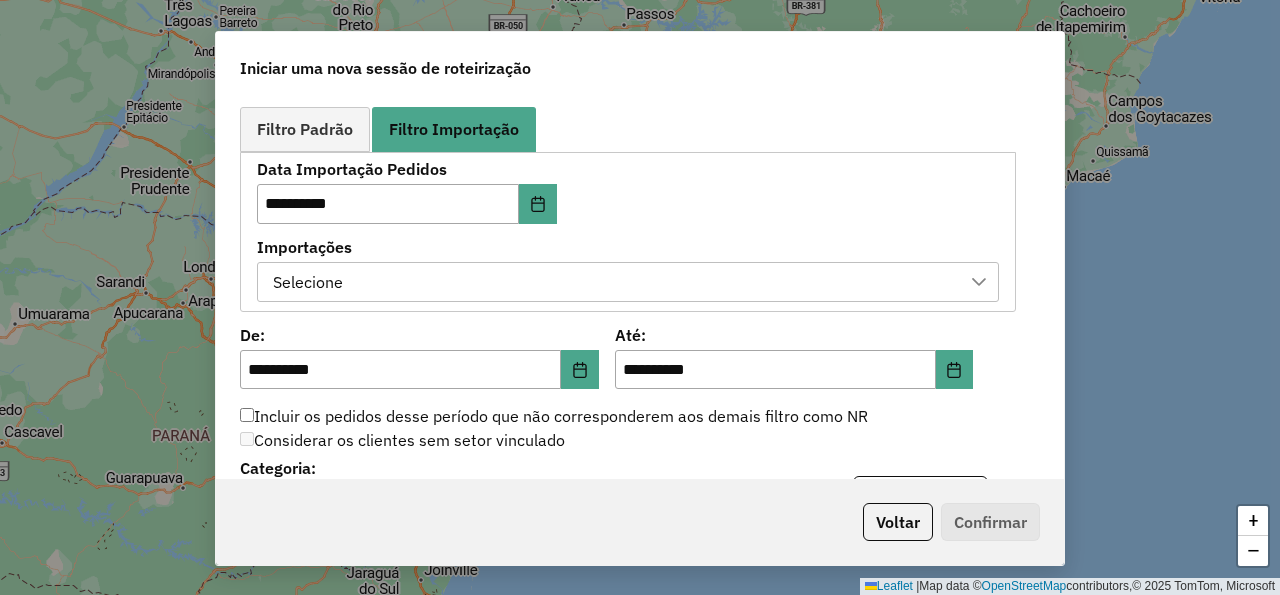 scroll, scrollTop: 1080, scrollLeft: 0, axis: vertical 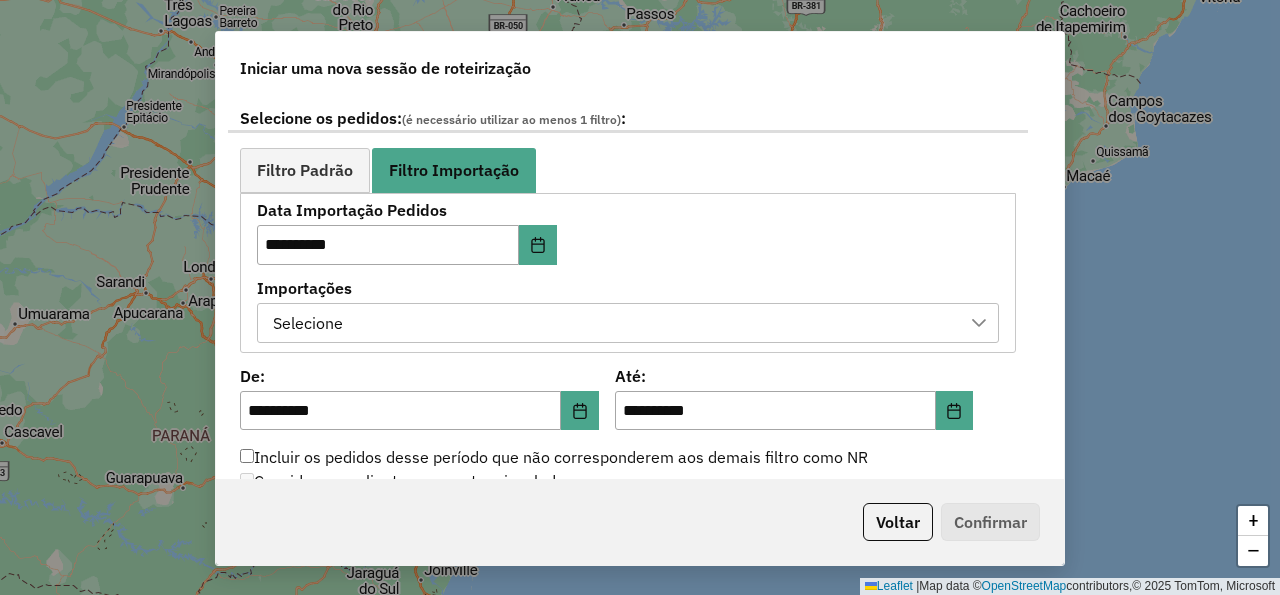 click on "Selecione" at bounding box center (613, 323) 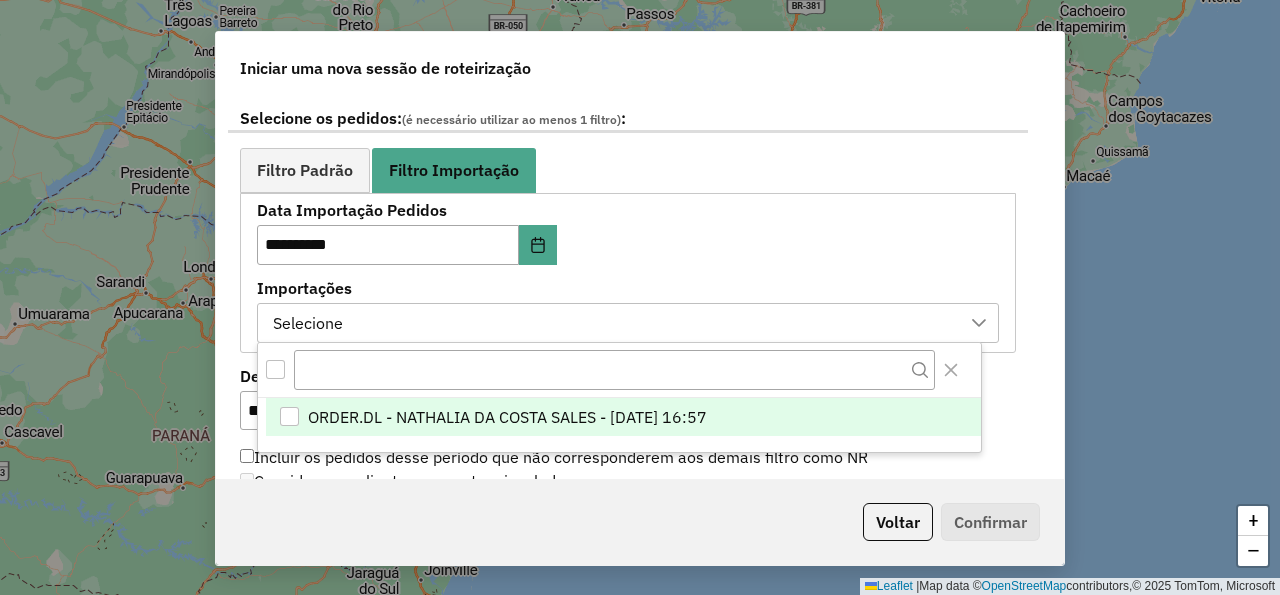 click on "ORDER.DL - NATHALIA DA COSTA SALES - 16/07/2025 16:57" at bounding box center [507, 417] 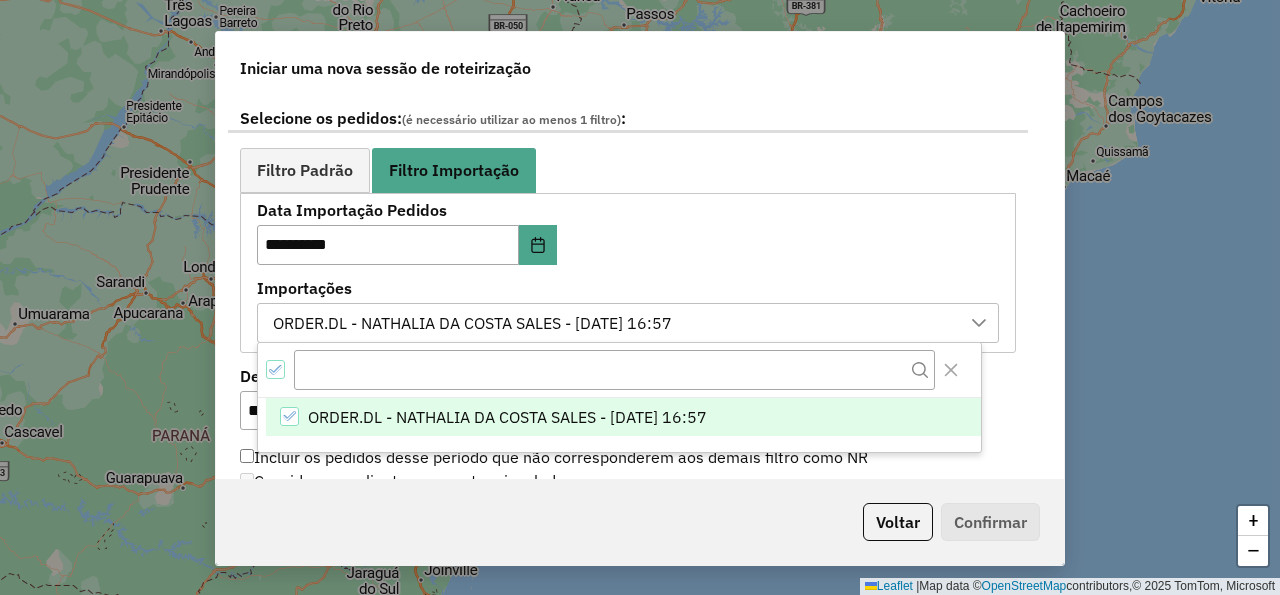 click on "Filtro Padrão Filtro Importação" 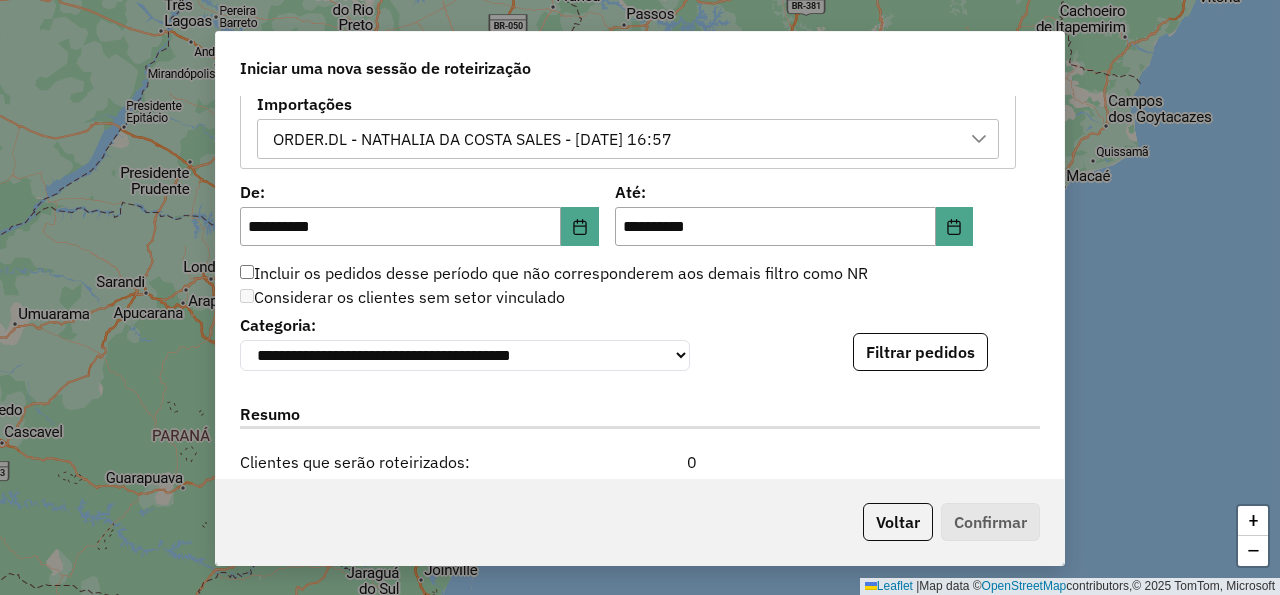 scroll, scrollTop: 1320, scrollLeft: 0, axis: vertical 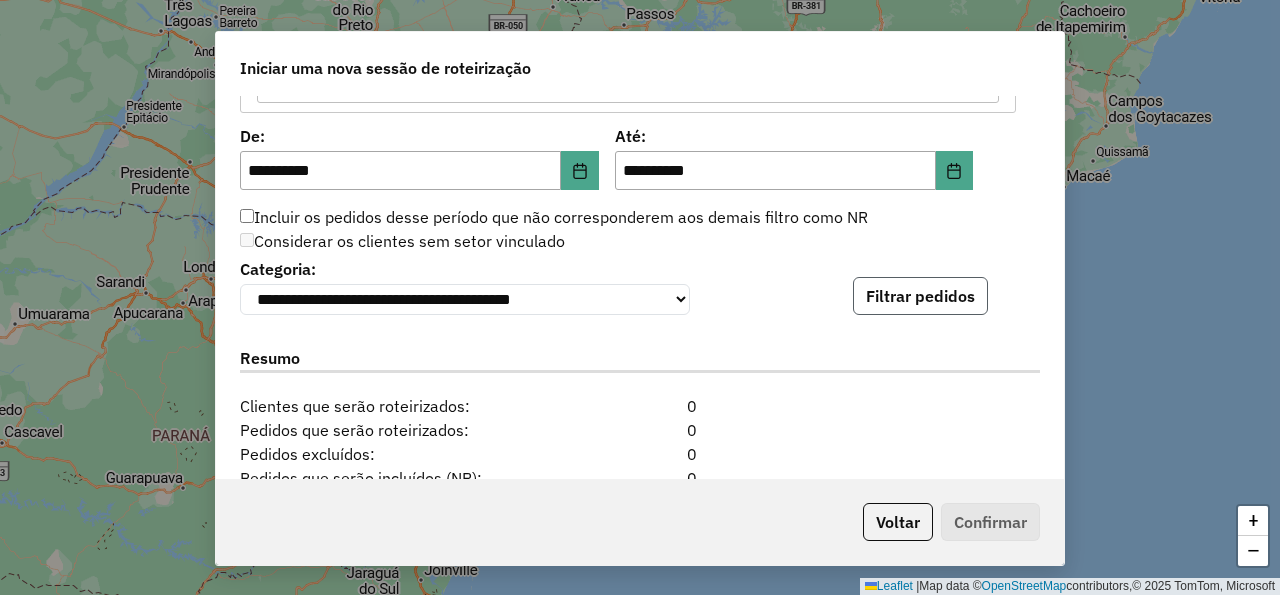 click on "Filtrar pedidos" 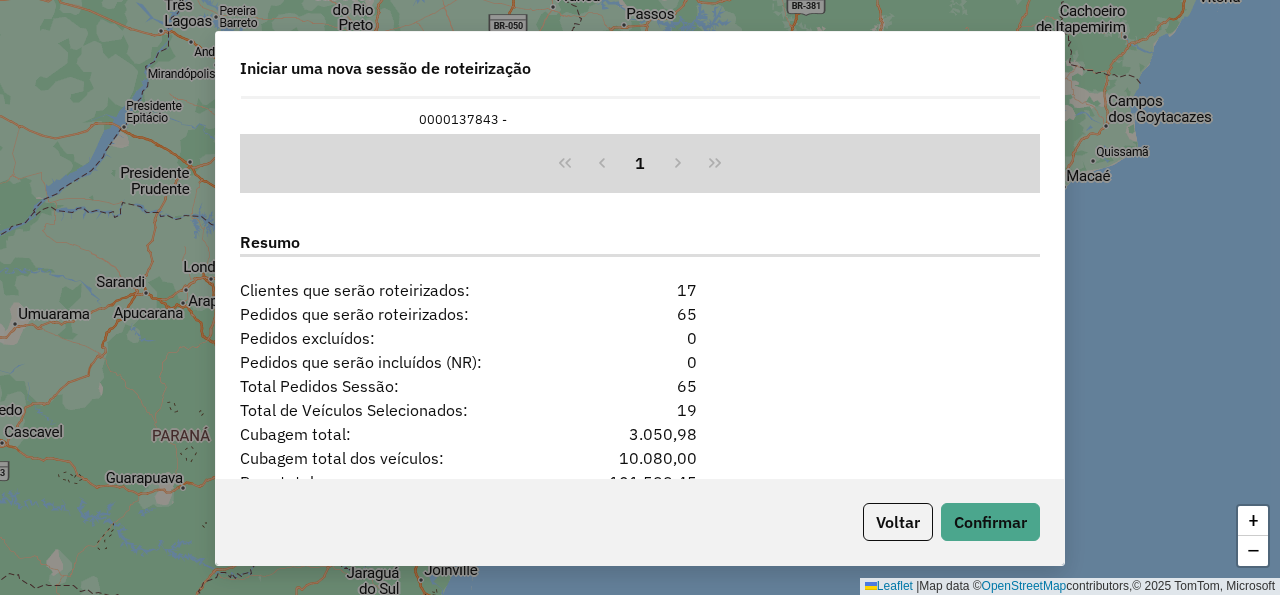 scroll, scrollTop: 2022, scrollLeft: 0, axis: vertical 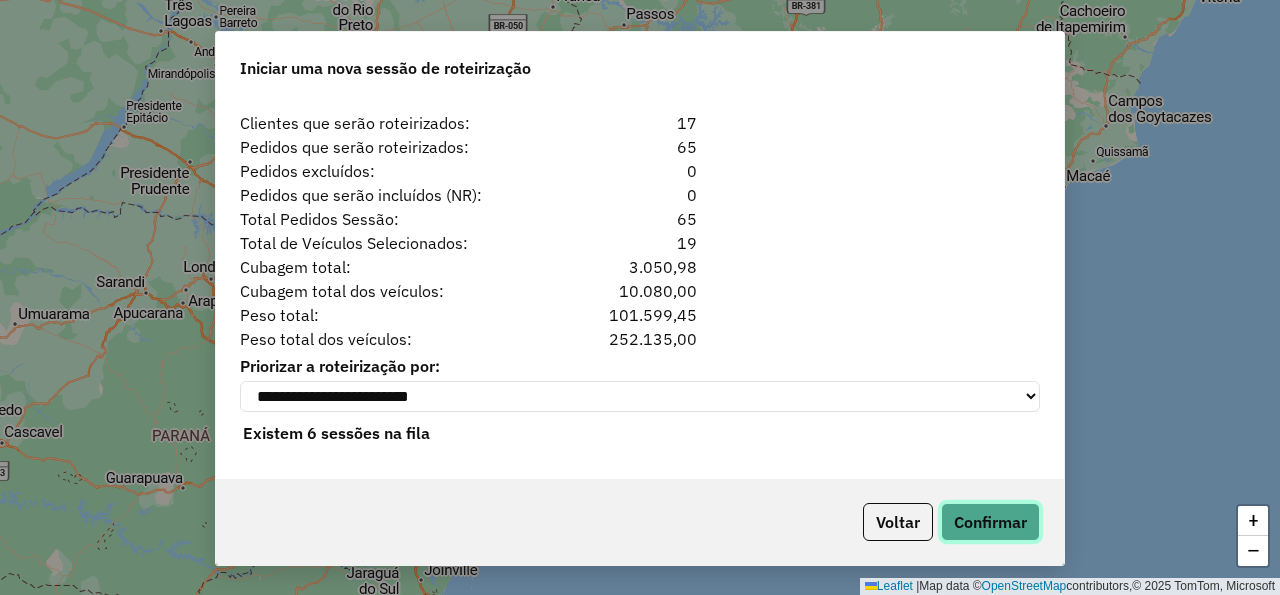 click on "Confirmar" 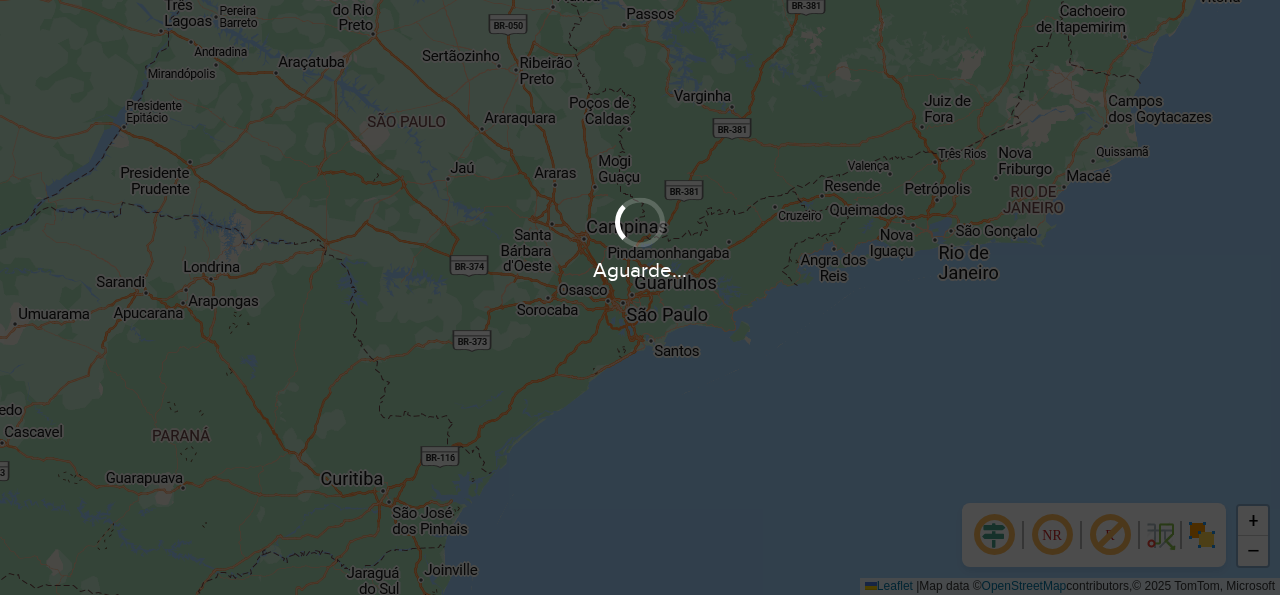 scroll, scrollTop: 0, scrollLeft: 0, axis: both 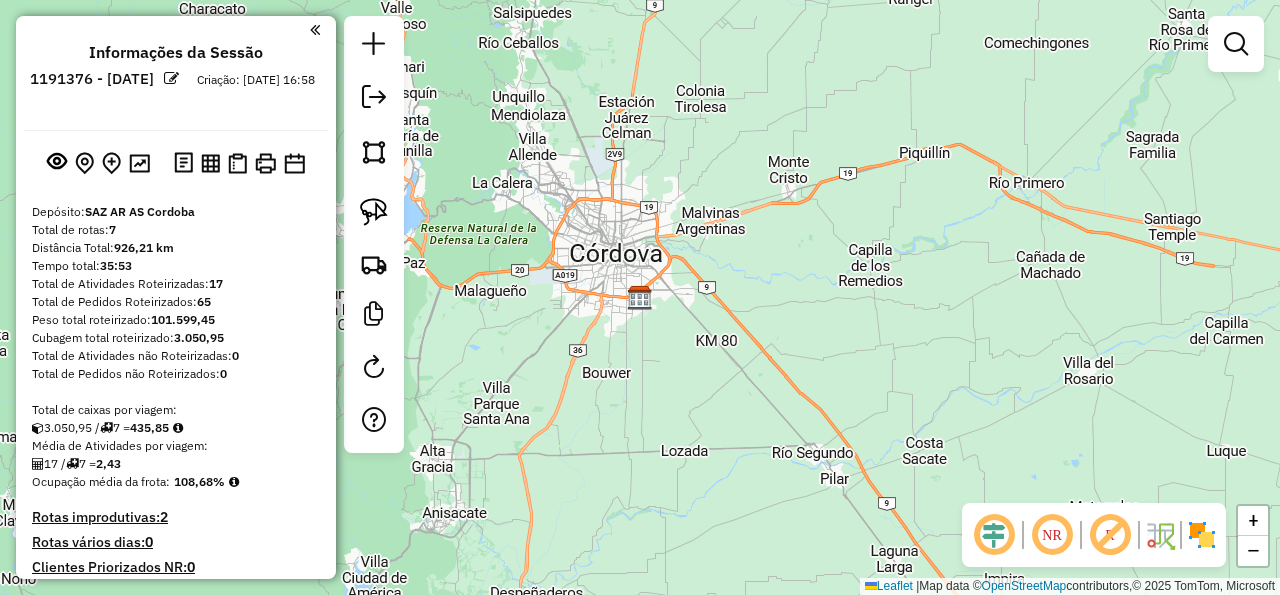 click on "Janela de atendimento Grade de atendimento Capacidade Transportadoras Veículos Cliente Pedidos  Rotas Selecione os dias de semana para filtrar as janelas de atendimento  Seg   Ter   Qua   Qui   Sex   Sáb   Dom  Informe o período da janela de atendimento: De: Até:  Filtrar exatamente a janela do cliente  Considerar janela de atendimento padrão  Selecione os dias de semana para filtrar as grades de atendimento  Seg   Ter   Qua   Qui   Sex   Sáb   Dom   Considerar clientes sem dia de atendimento cadastrado  Clientes fora do dia de atendimento selecionado Filtrar as atividades entre os valores definidos abaixo:  Peso mínimo:   Peso máximo:   Cubagem mínima:   Cubagem máxima:   De:   Até:  Filtrar as atividades entre o tempo de atendimento definido abaixo:  De:   Até:   Considerar capacidade total dos clientes não roteirizados Transportadora: Selecione um ou mais itens Tipo de veículo: Selecione um ou mais itens Veículo: Selecione um ou mais itens Motorista: Selecione um ou mais itens Nome: Rótulo:" 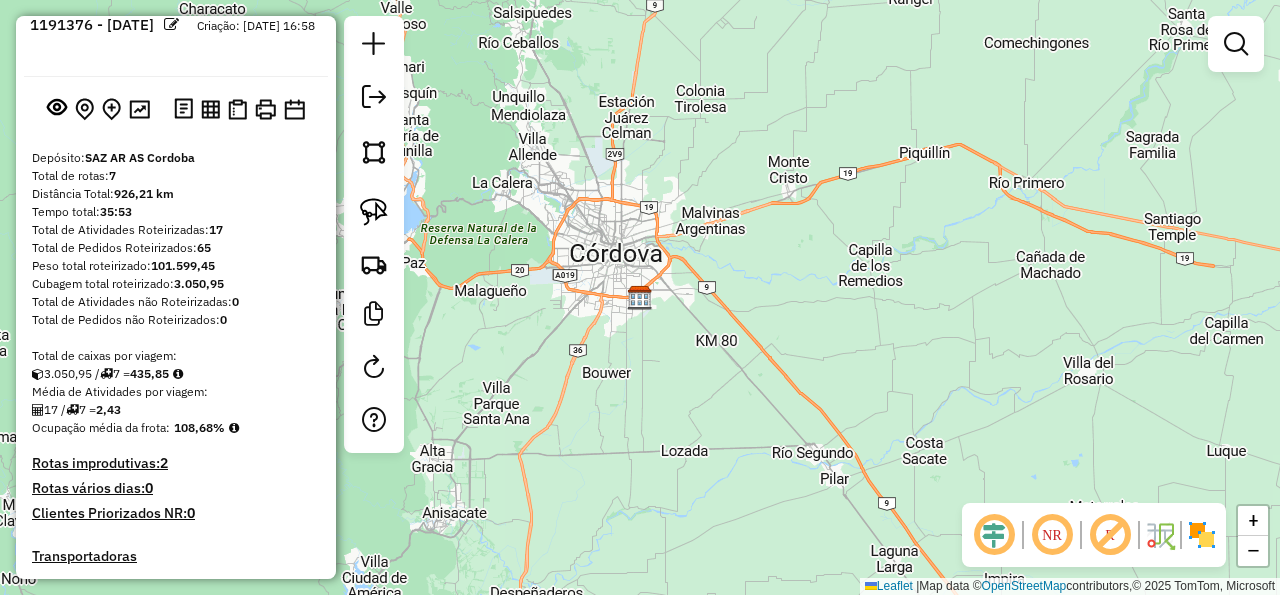 scroll, scrollTop: 0, scrollLeft: 0, axis: both 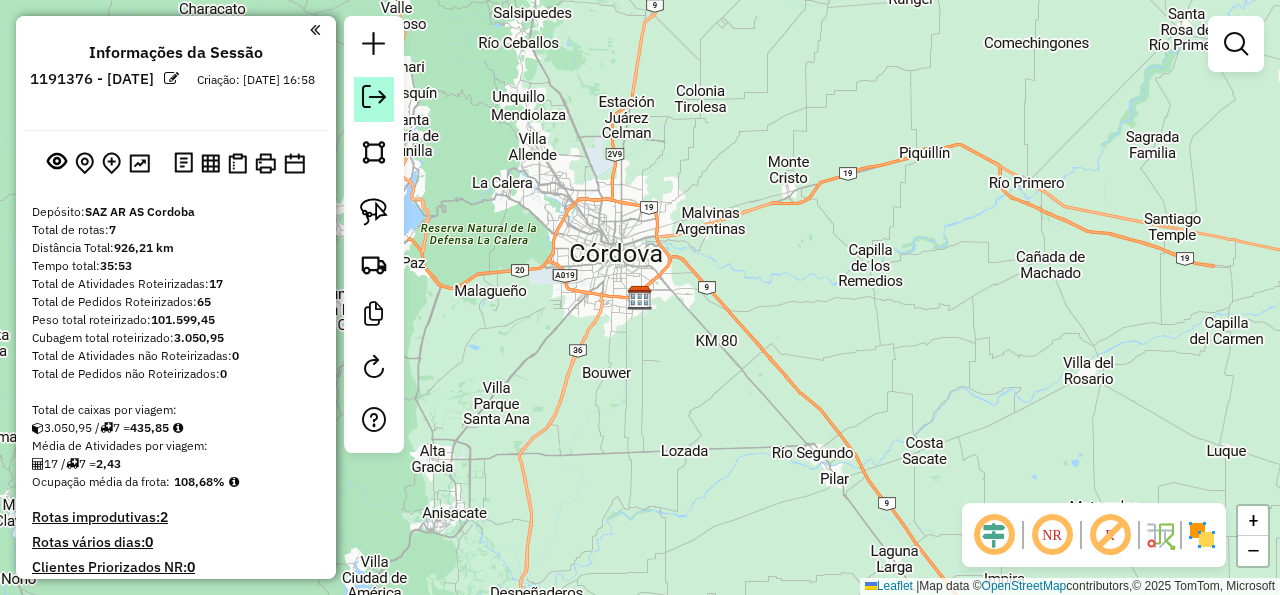 click 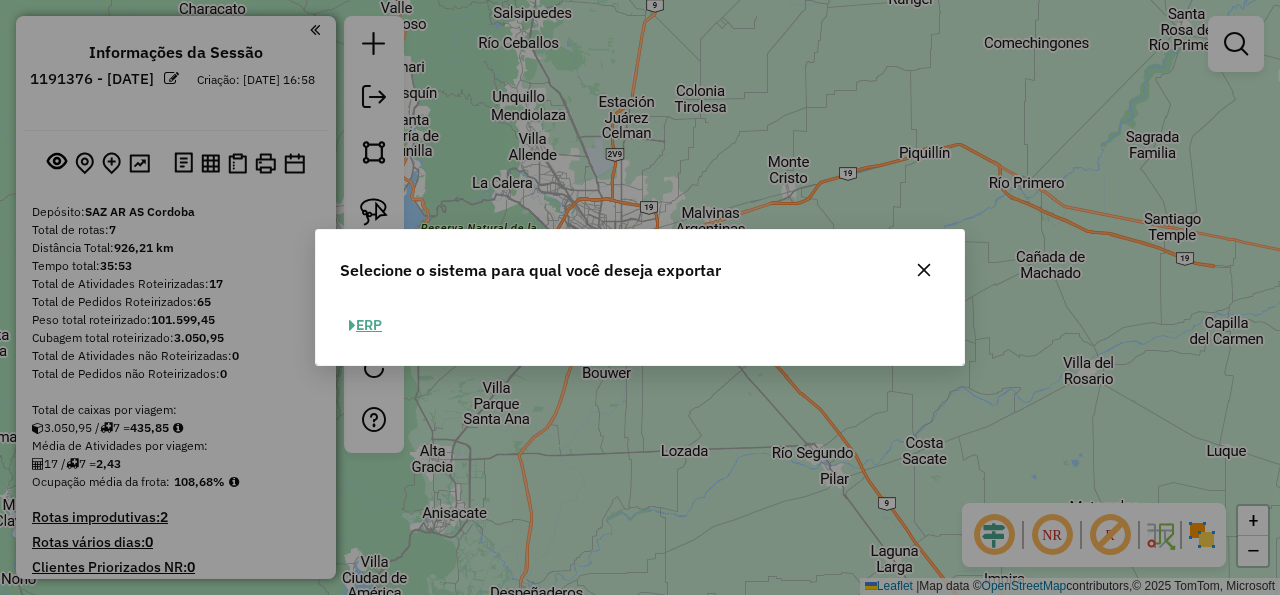 click on "ERP" 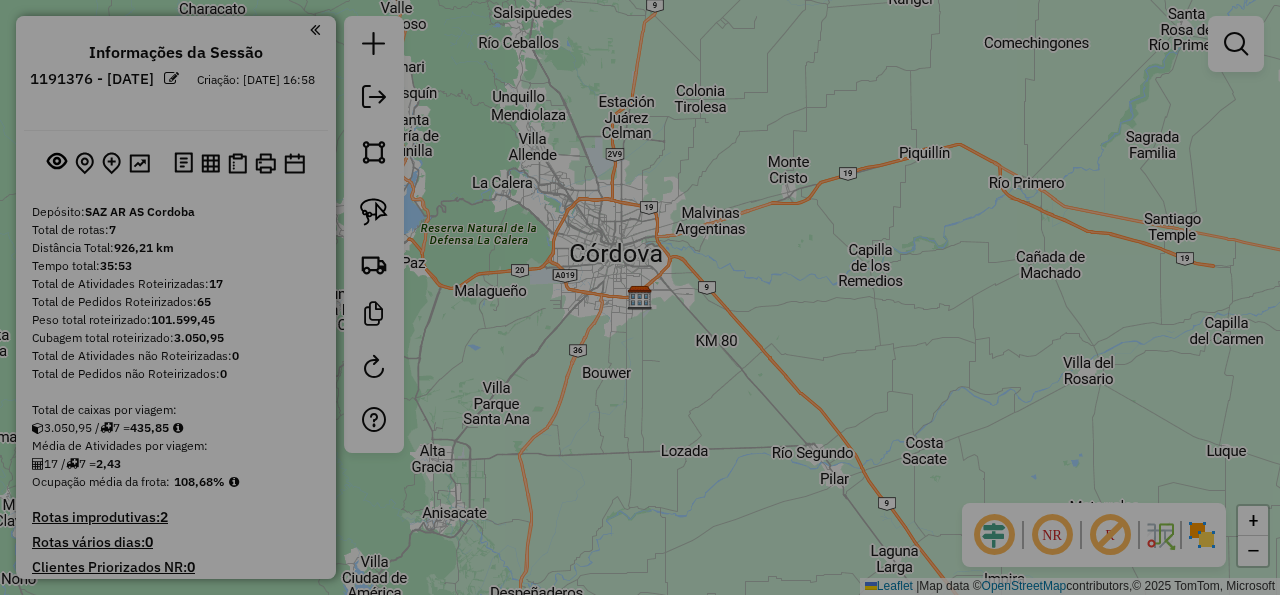 select on "*********" 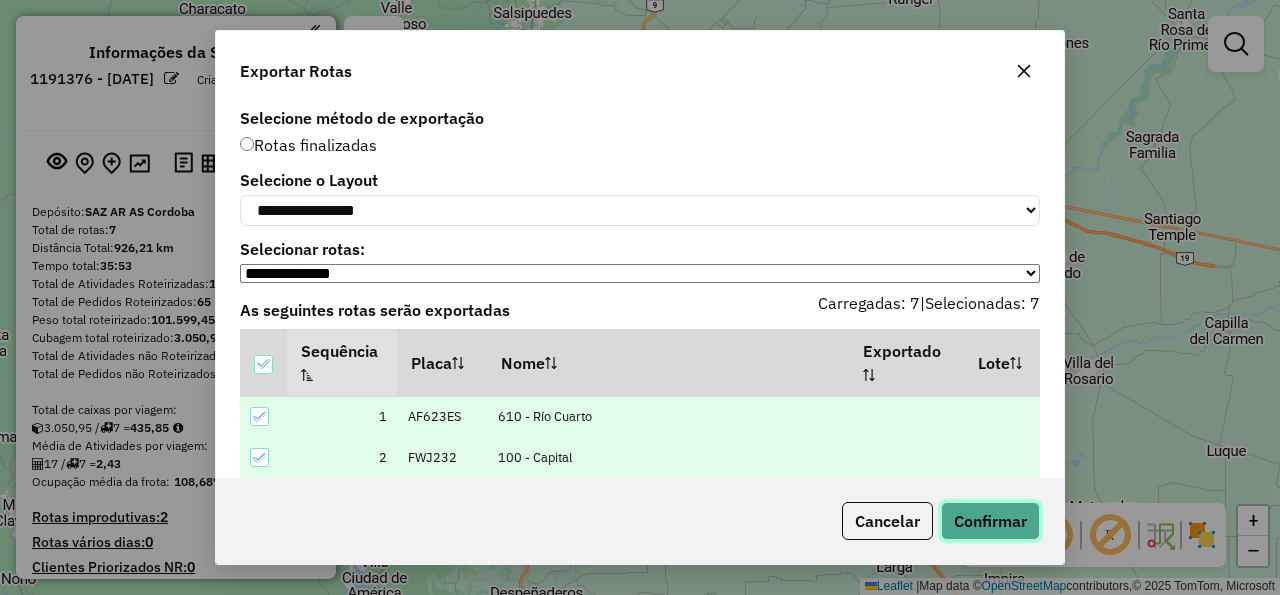 click on "Confirmar" 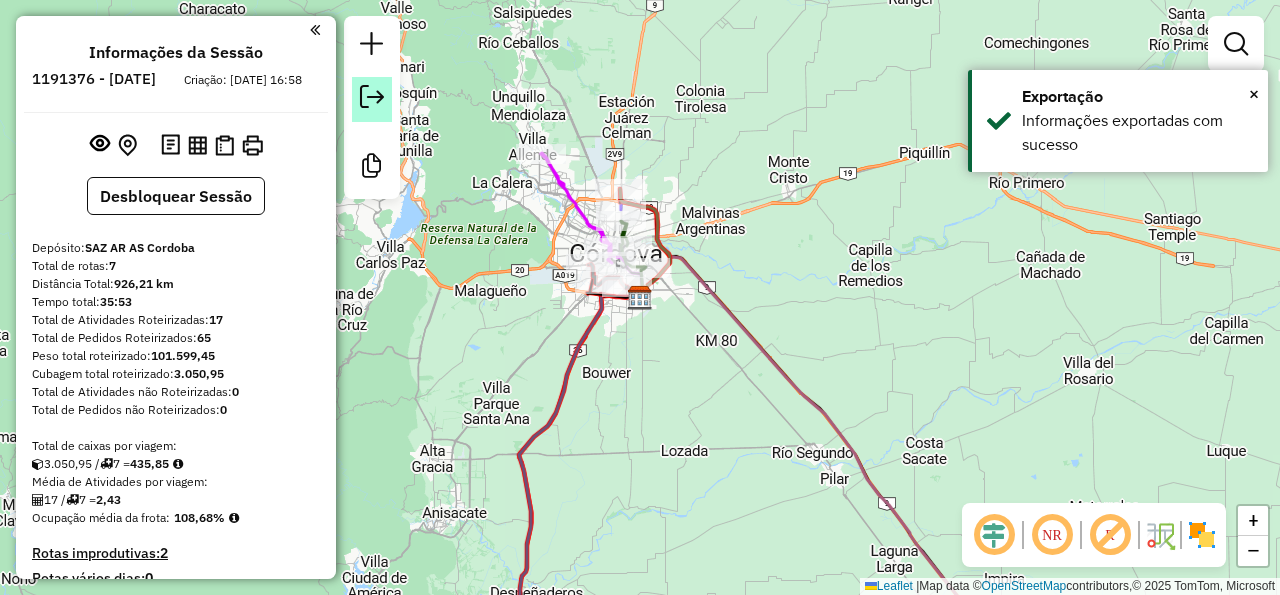 click 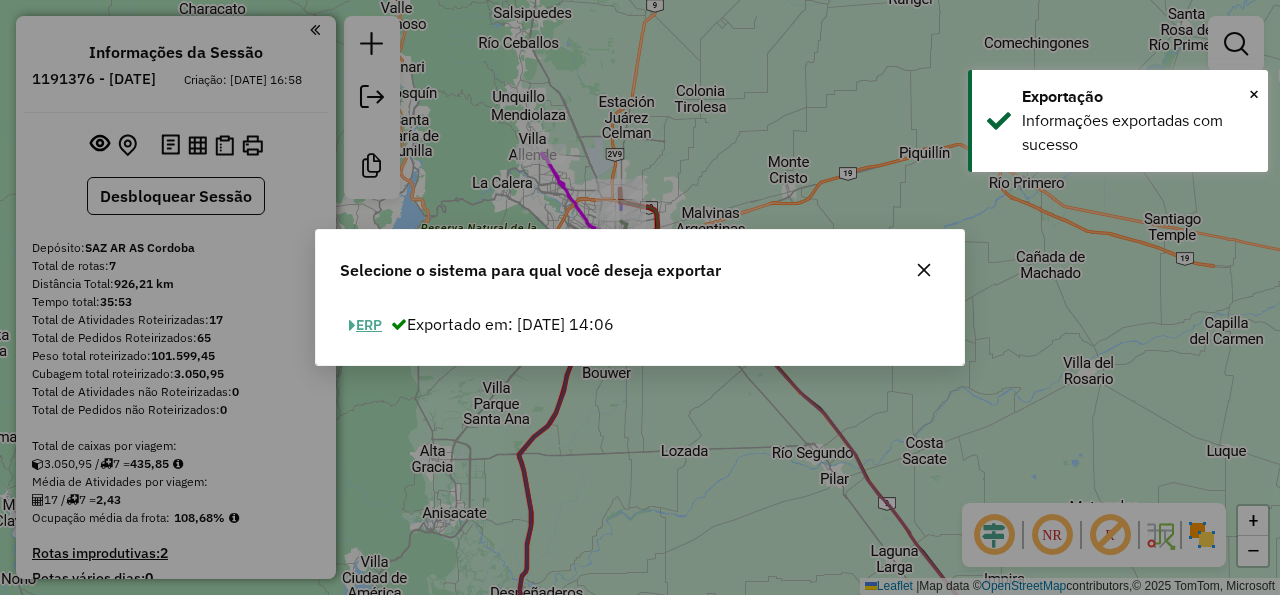click on "ERP" 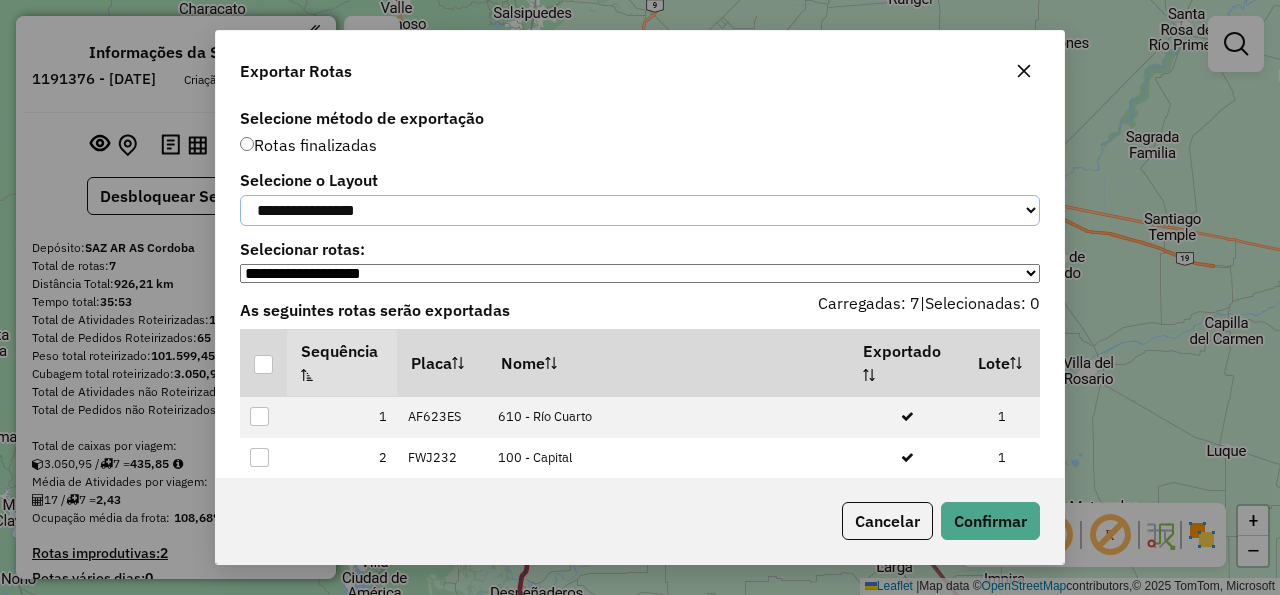 click on "**********" 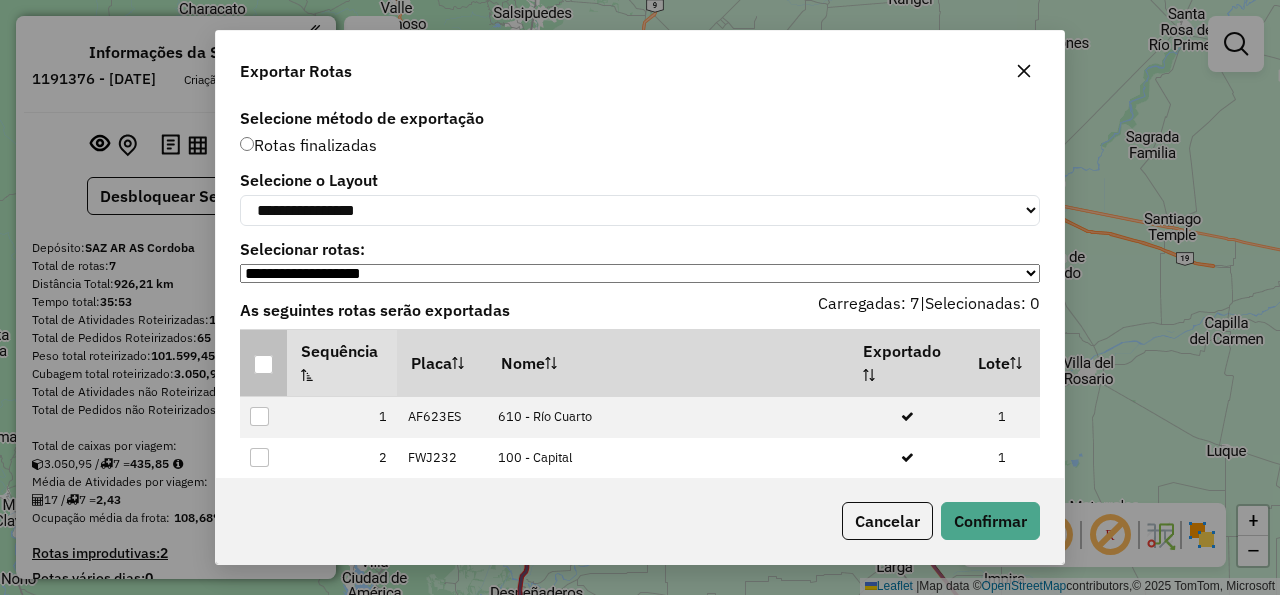 click at bounding box center (263, 362) 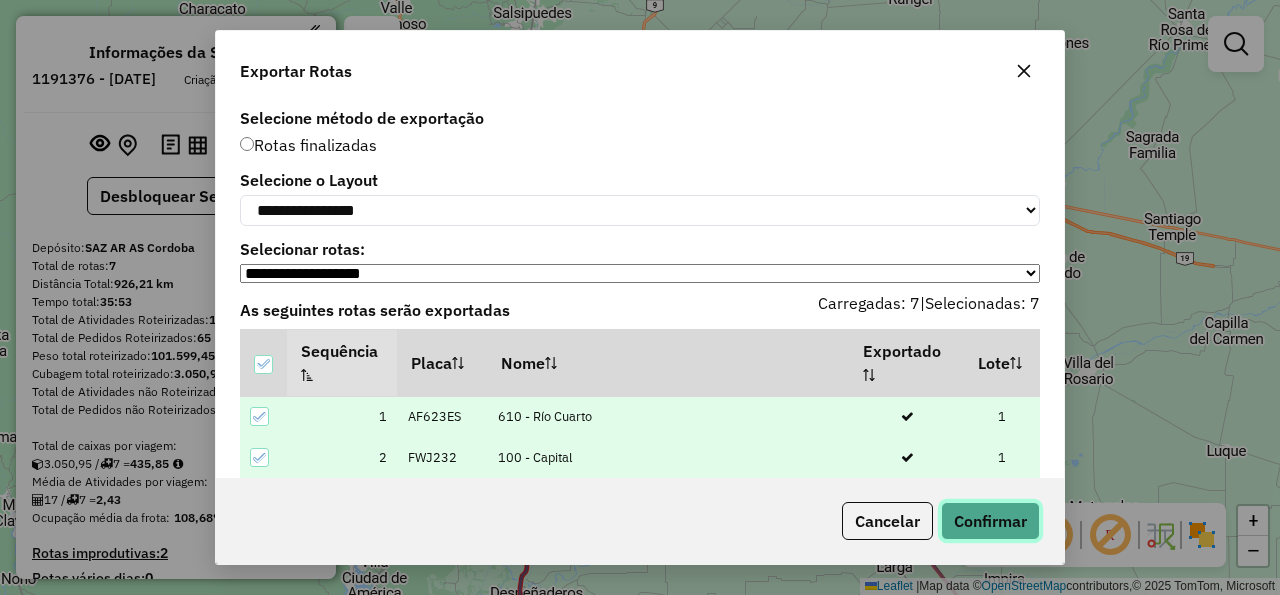 click on "Confirmar" 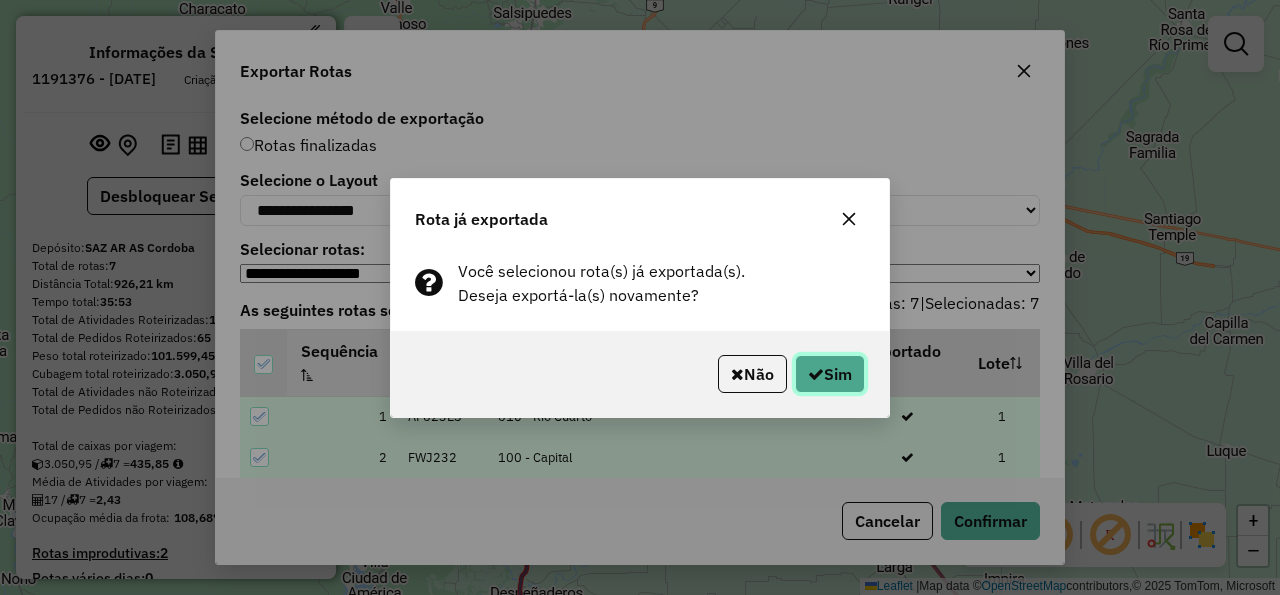 click on "Sim" 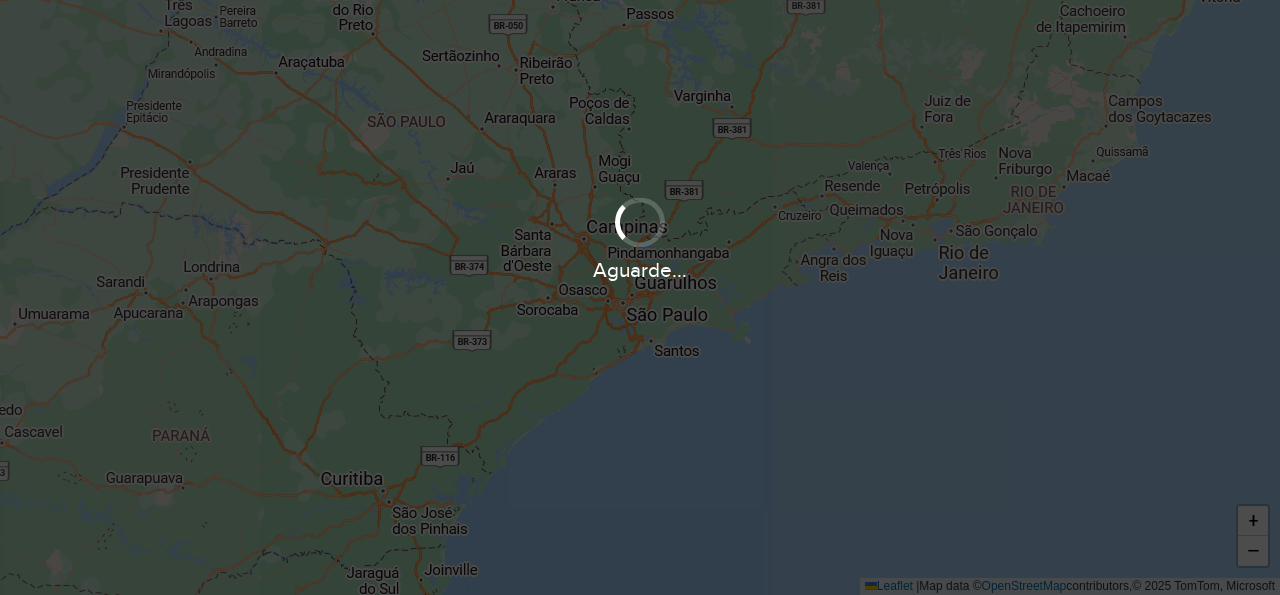 scroll, scrollTop: 0, scrollLeft: 0, axis: both 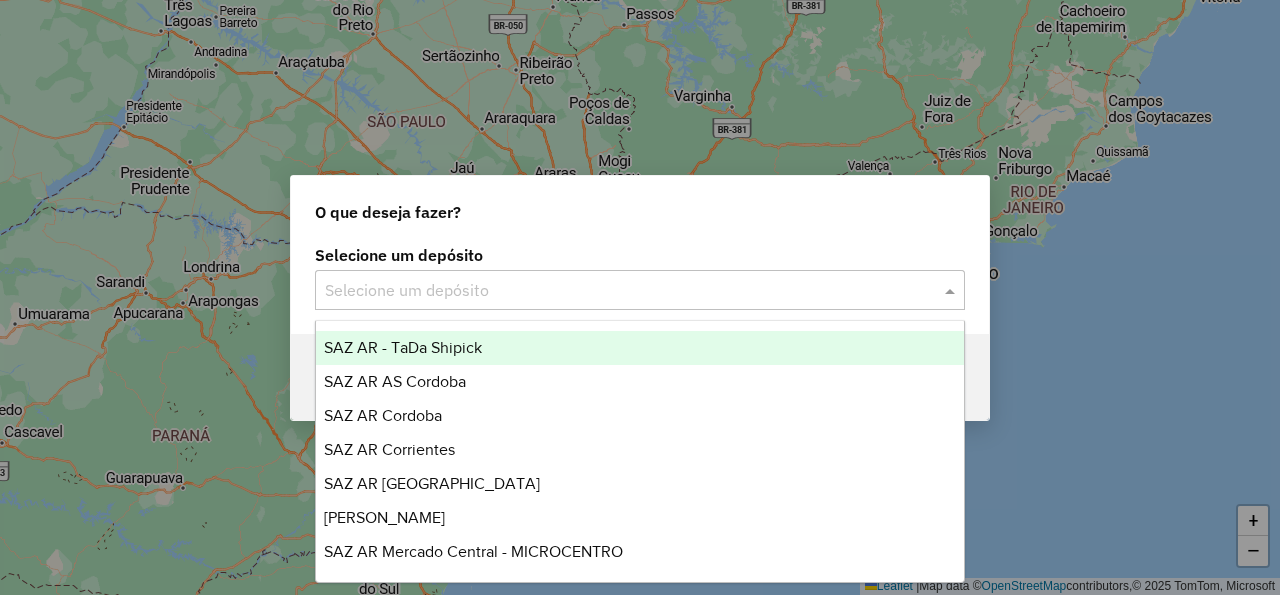 click 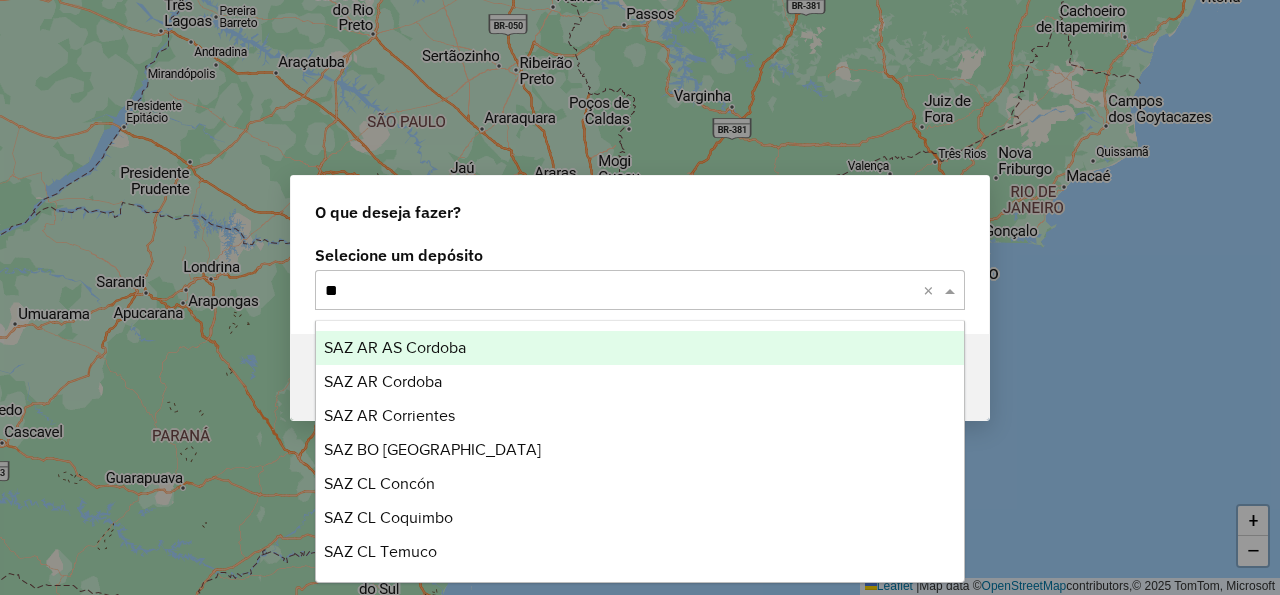 type on "***" 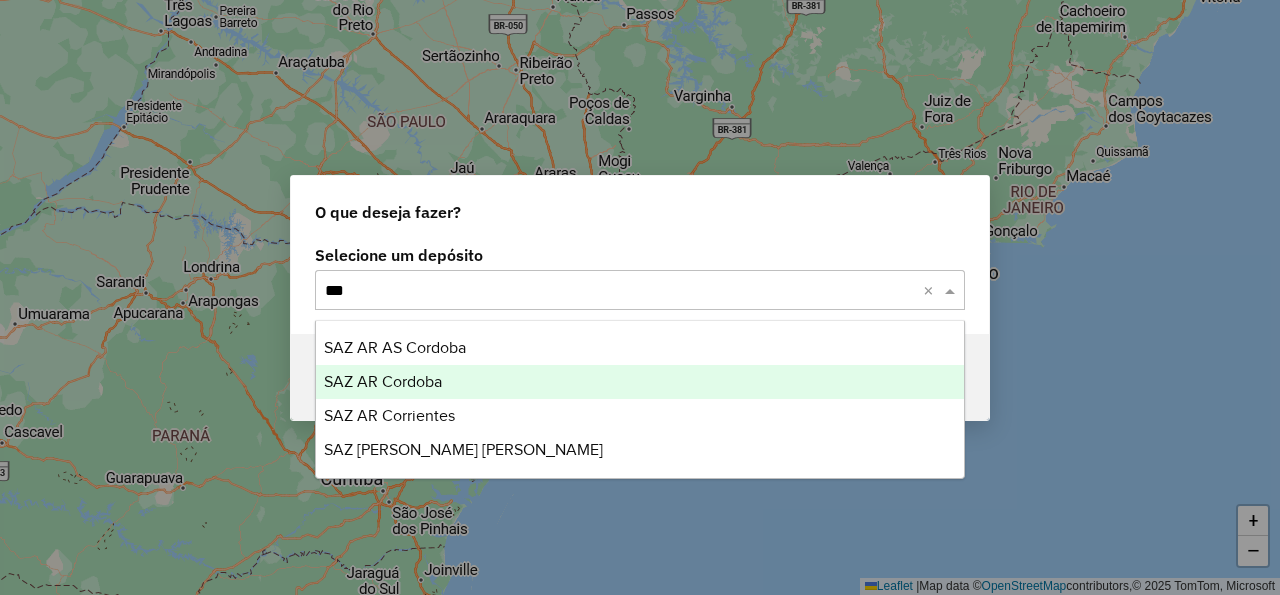 click on "SAZ AR Cordoba" at bounding box center (640, 382) 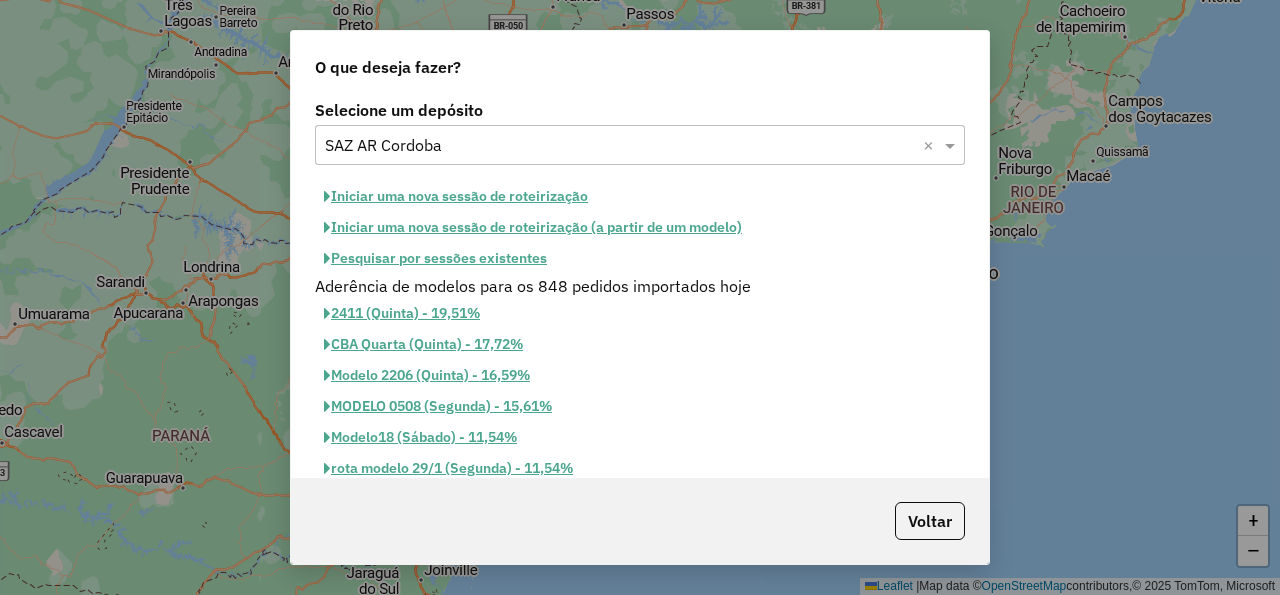 click on "Iniciar uma nova sessão de roteirização" 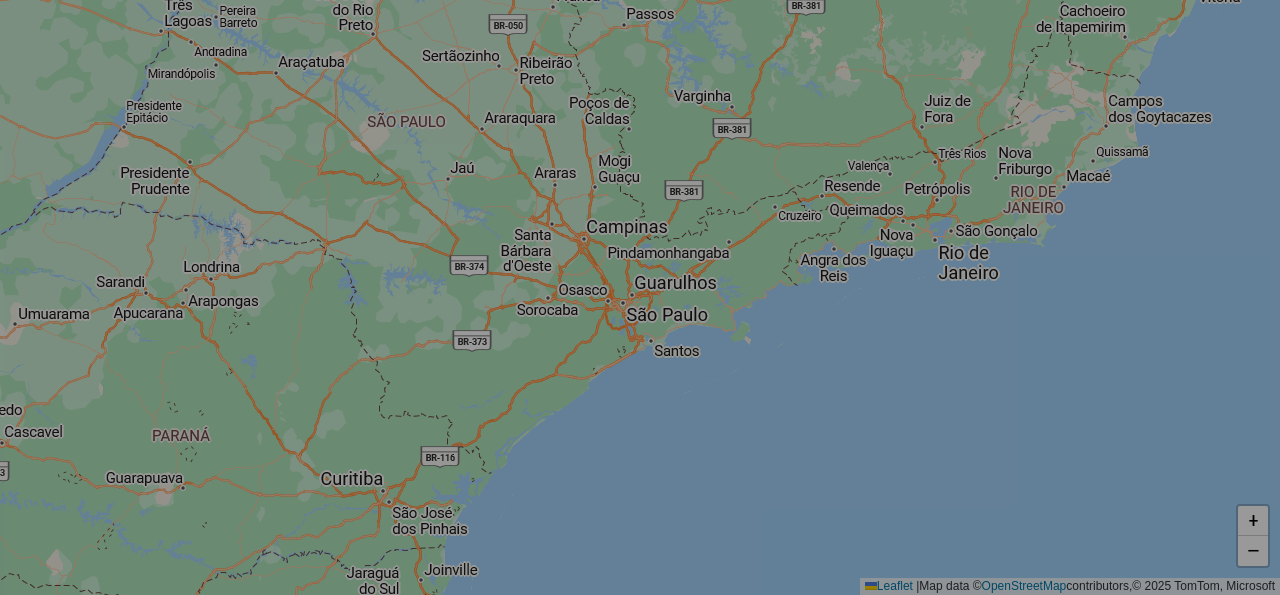 select on "*" 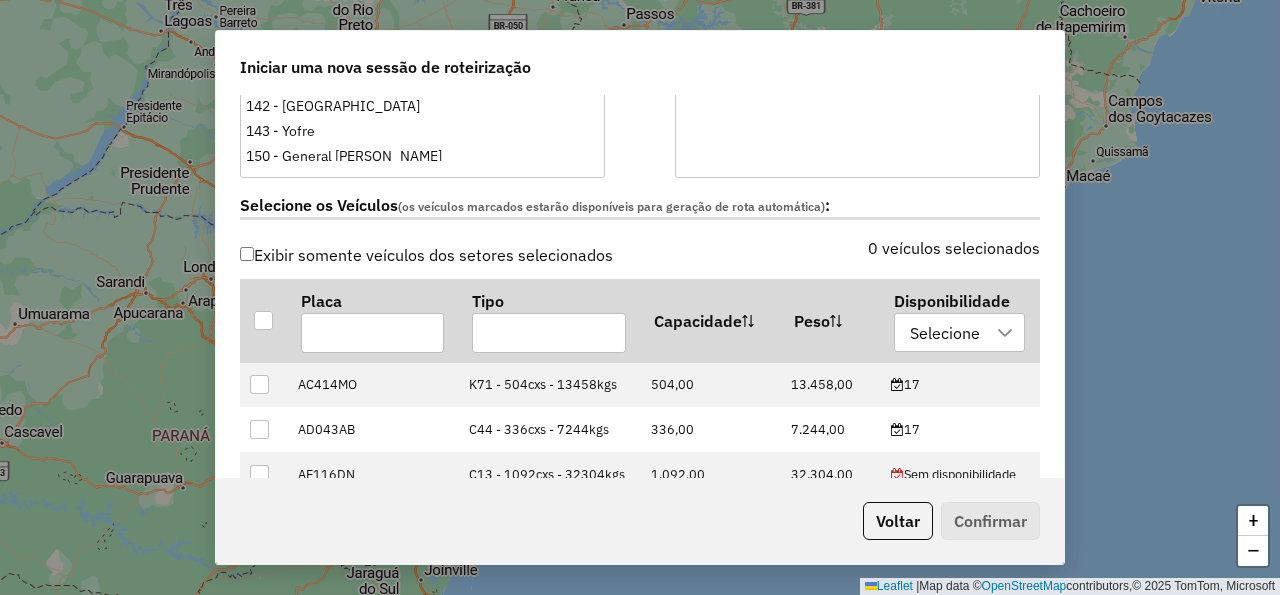 scroll, scrollTop: 540, scrollLeft: 0, axis: vertical 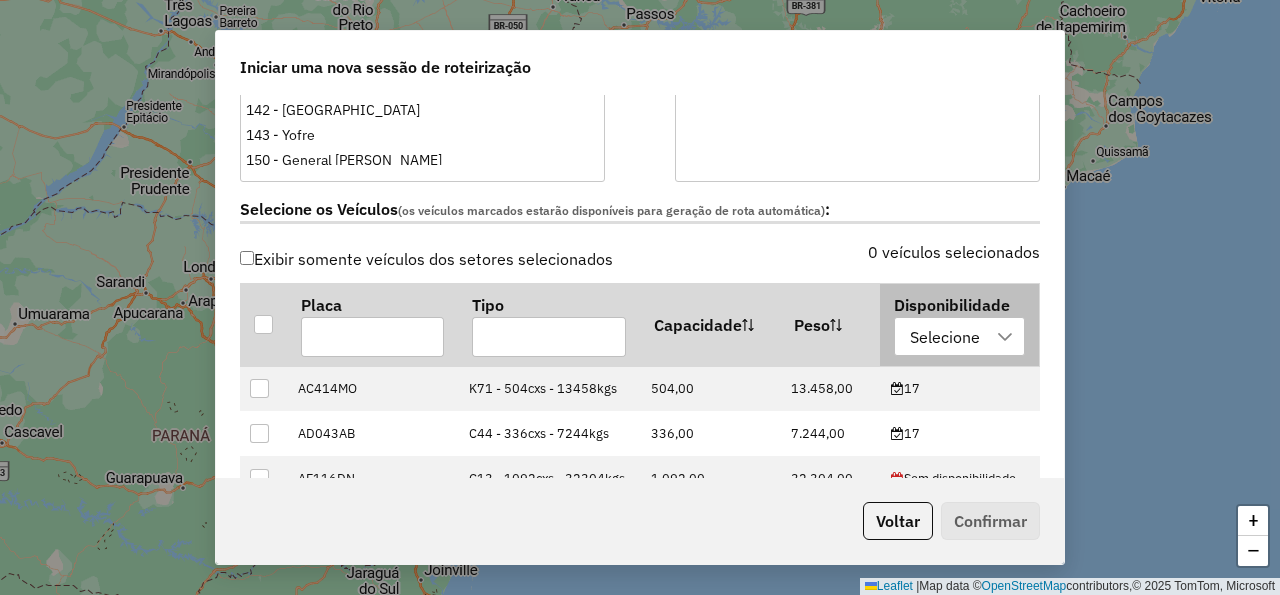click on "Selecione" at bounding box center [945, 337] 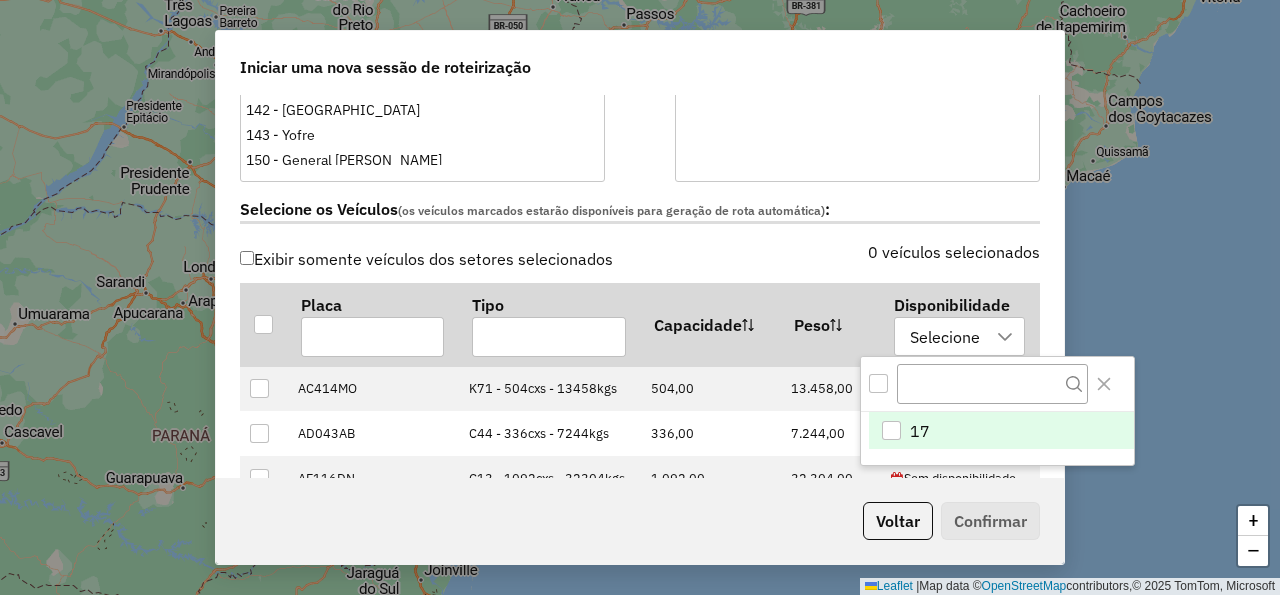 click at bounding box center [878, 383] 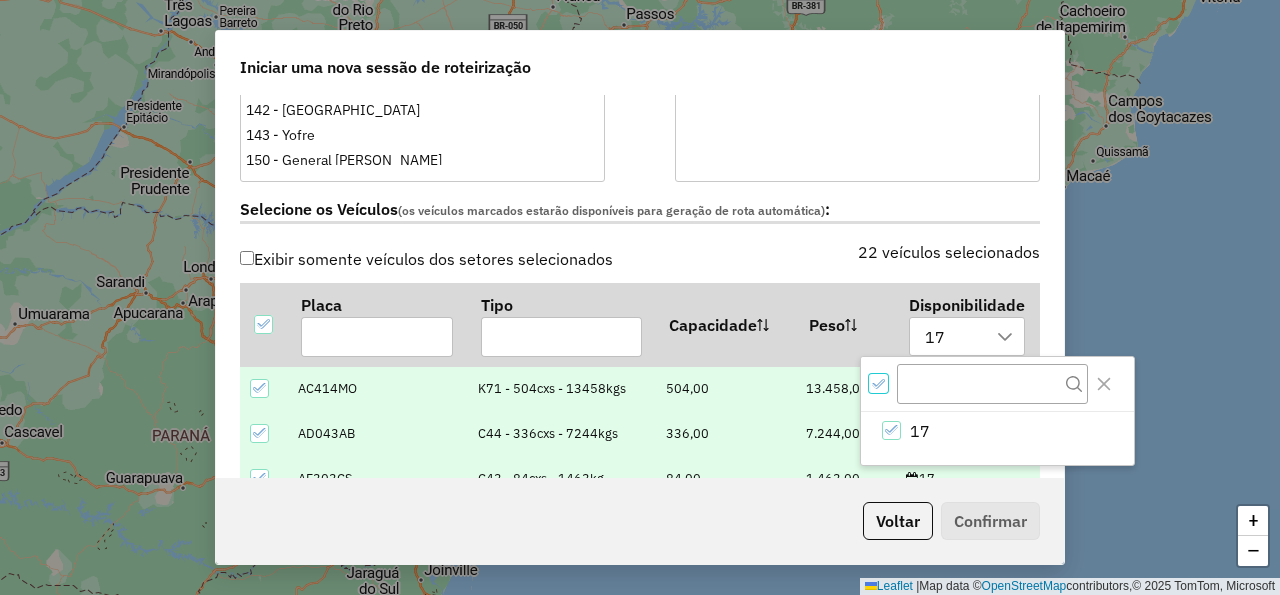 click on "Selecione os Veículos  (os veículos marcados estarão disponíveis para geração de rota automática) :" 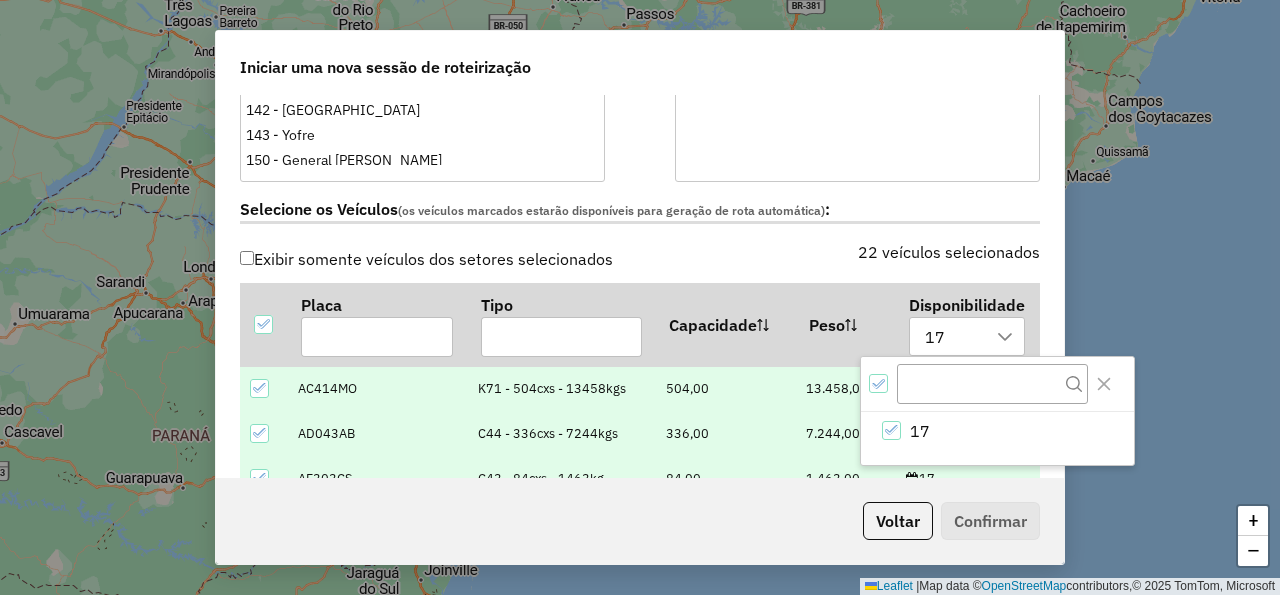 scroll, scrollTop: 0, scrollLeft: 0, axis: both 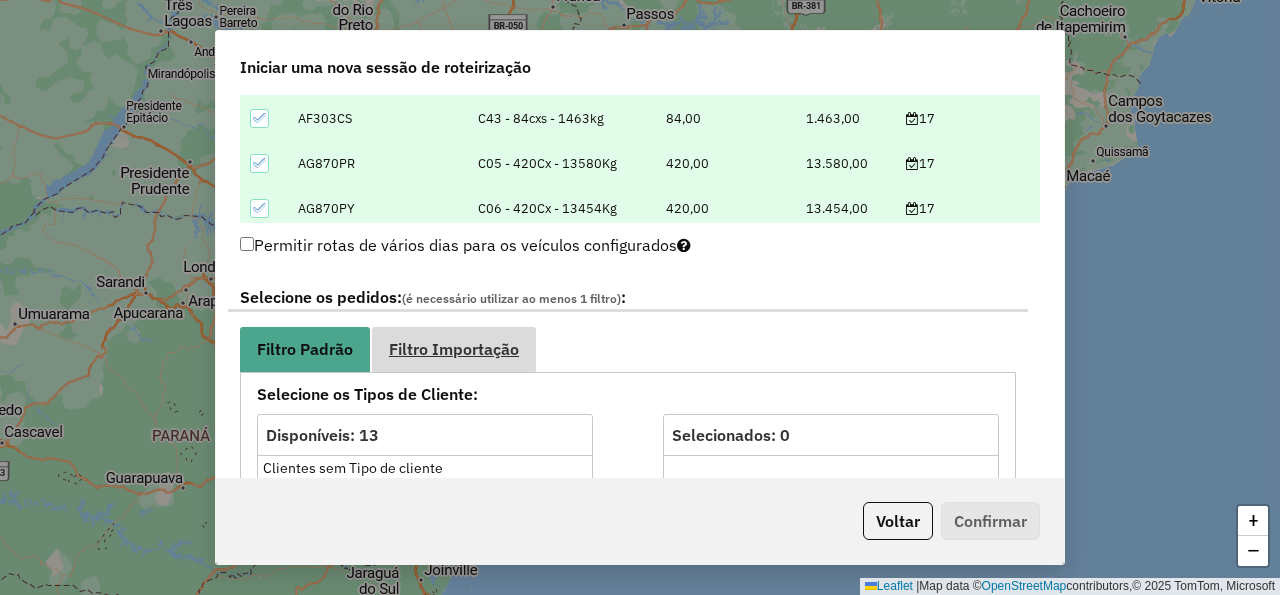 click on "Filtro Importação" at bounding box center [454, 349] 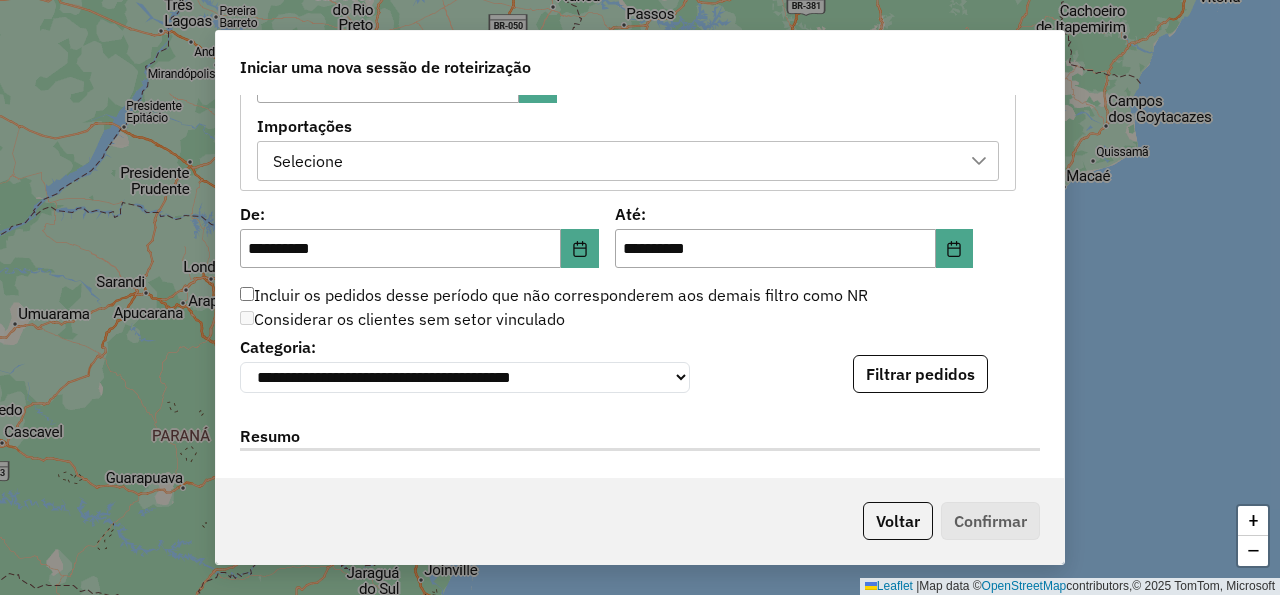 scroll, scrollTop: 1260, scrollLeft: 0, axis: vertical 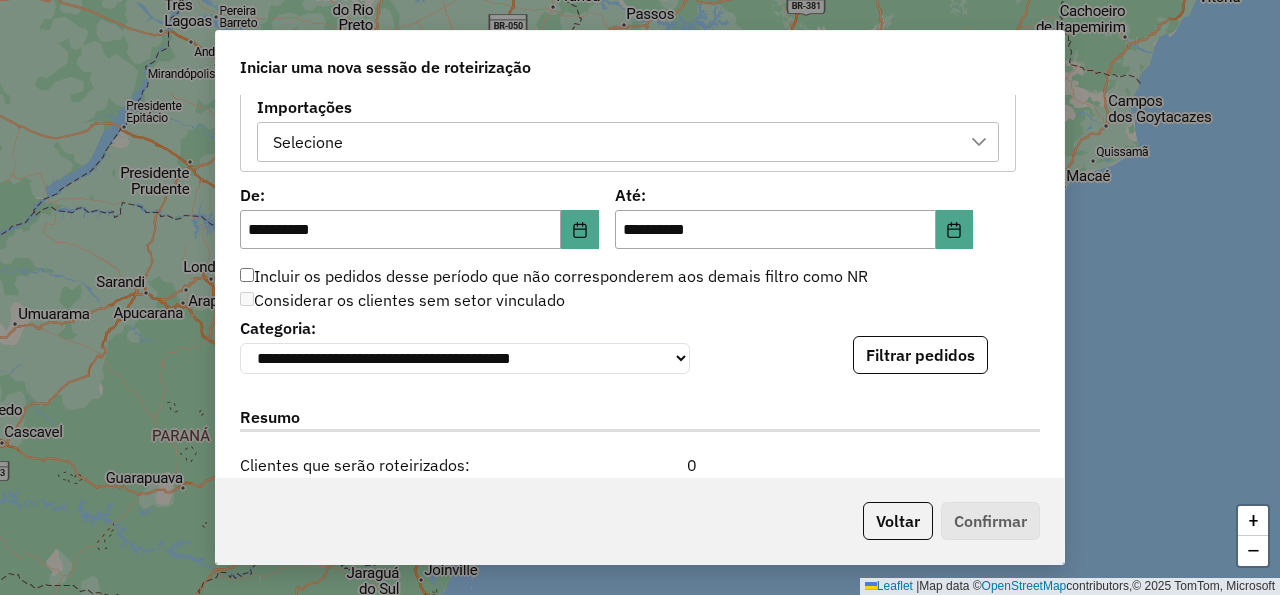 click on "Selecione" at bounding box center [613, 142] 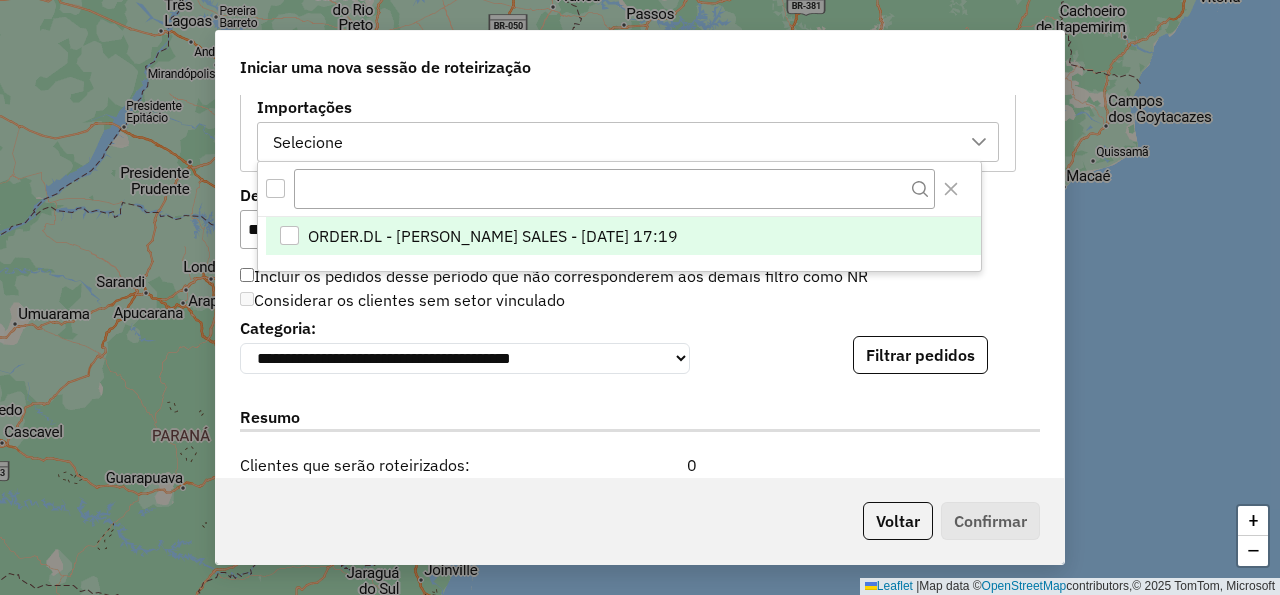 click on "ORDER.DL - [PERSON_NAME] SALES - [DATE] 17:19" at bounding box center [493, 236] 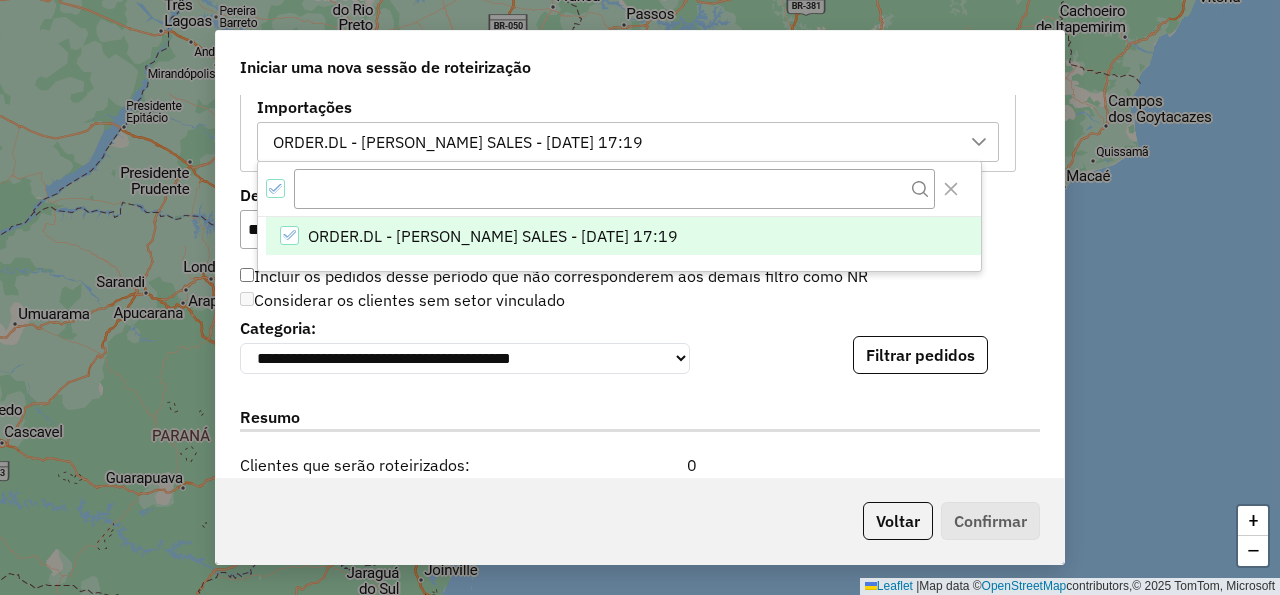 click on "**********" 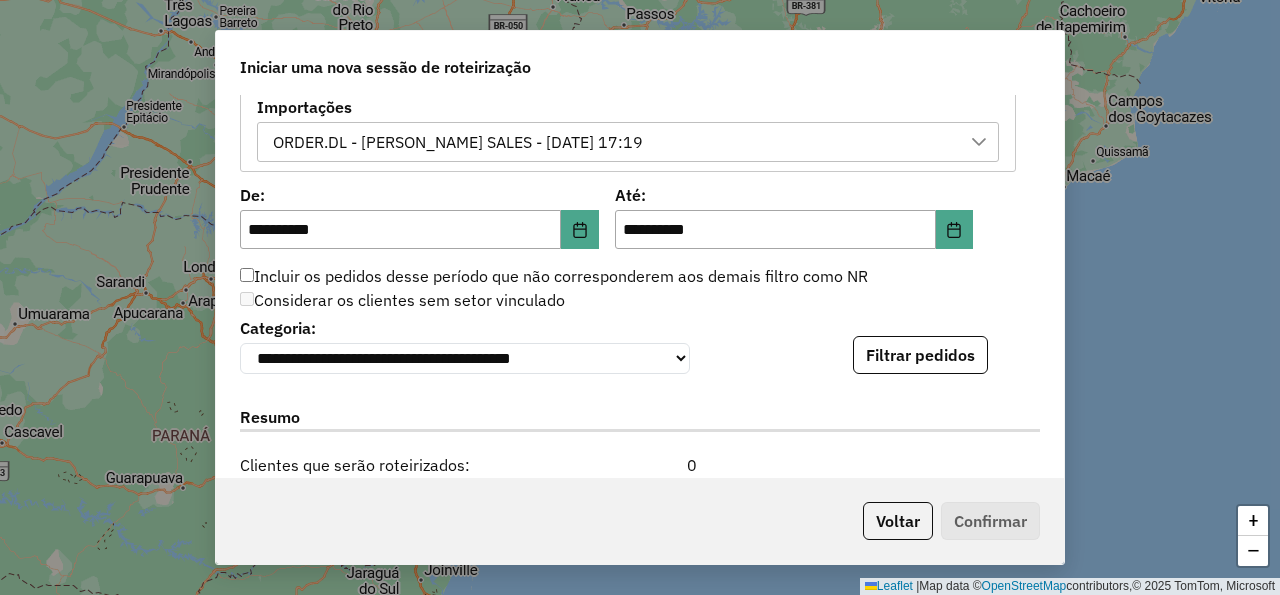 scroll, scrollTop: 1380, scrollLeft: 0, axis: vertical 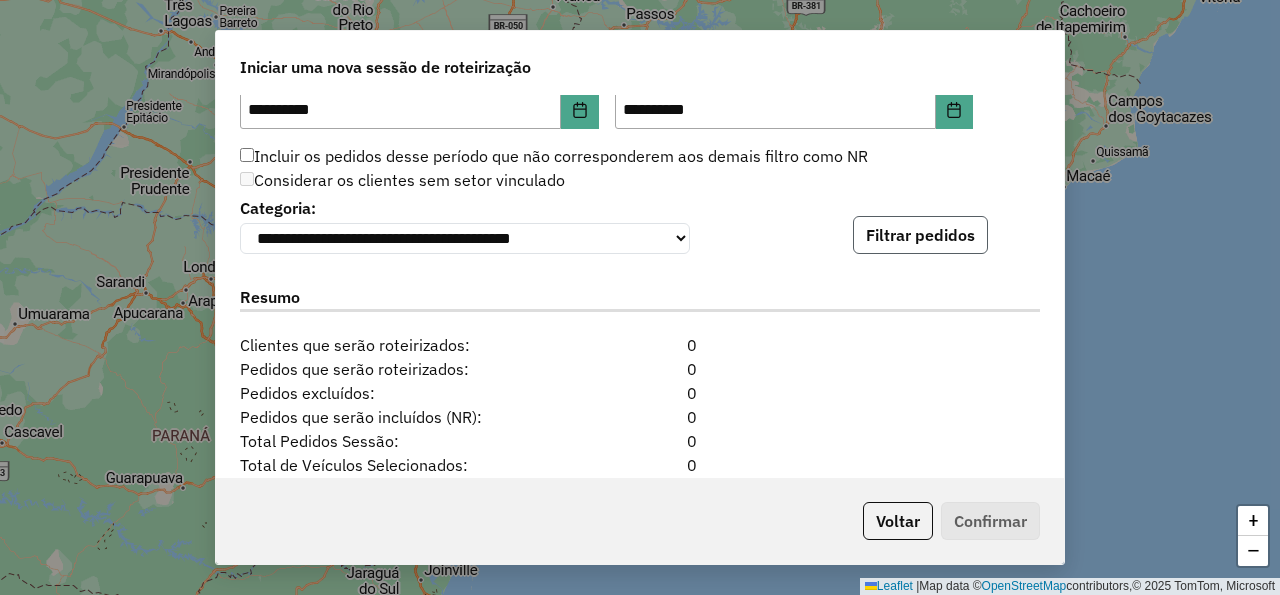 click on "Filtrar pedidos" 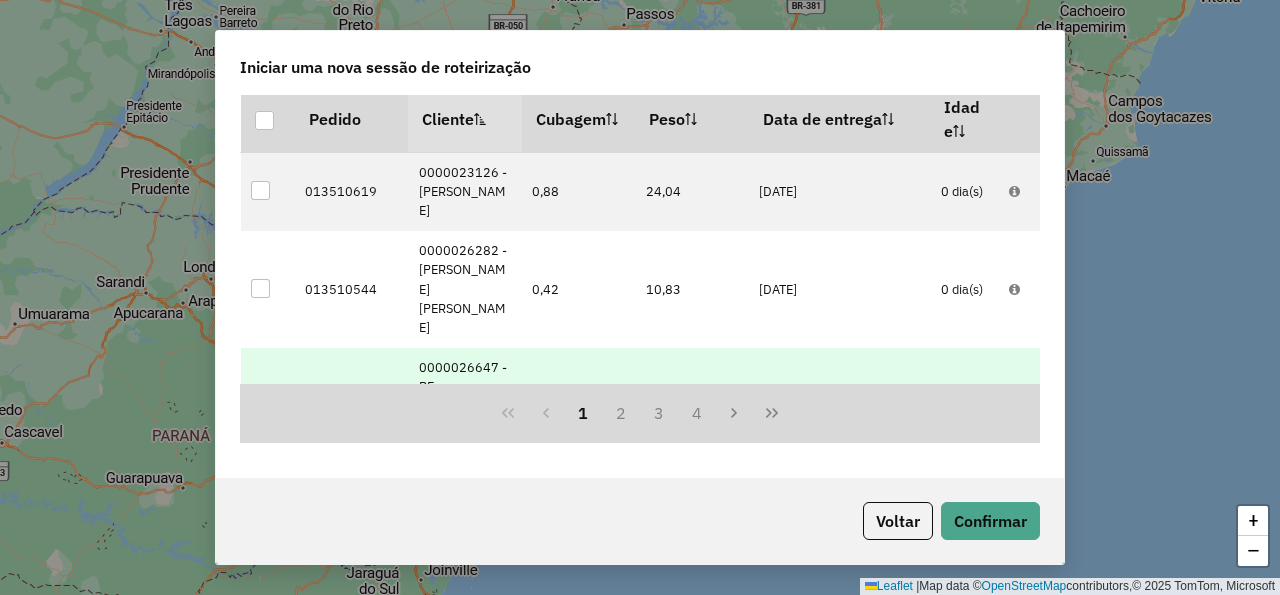 scroll, scrollTop: 1662, scrollLeft: 0, axis: vertical 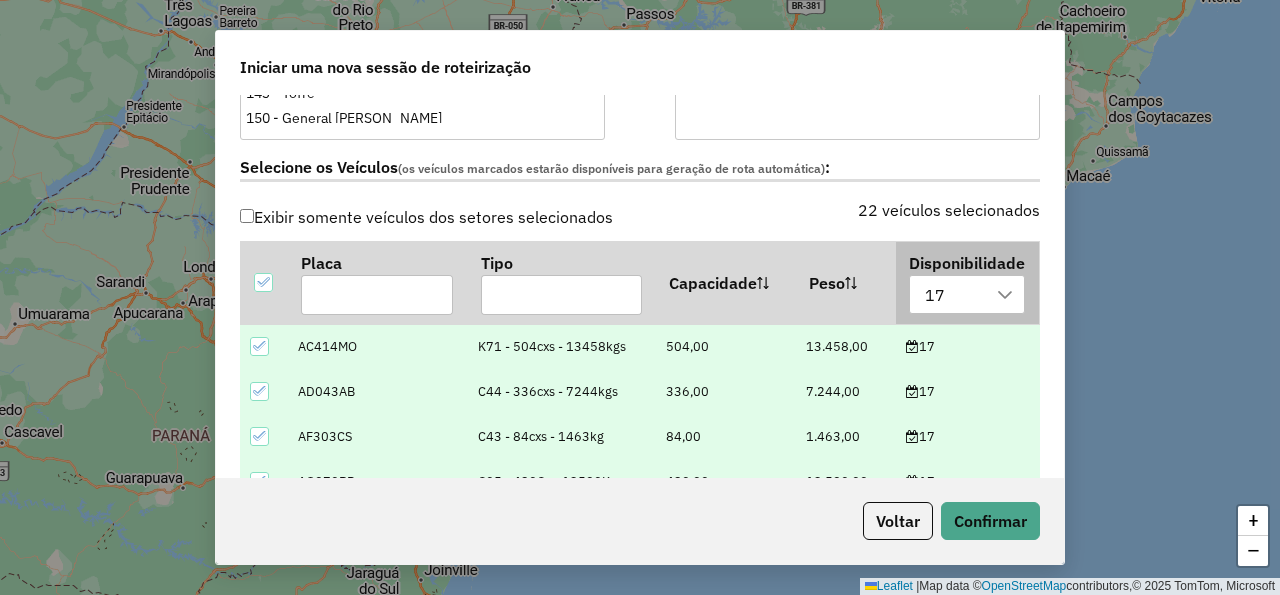 click on "17" at bounding box center [952, 295] 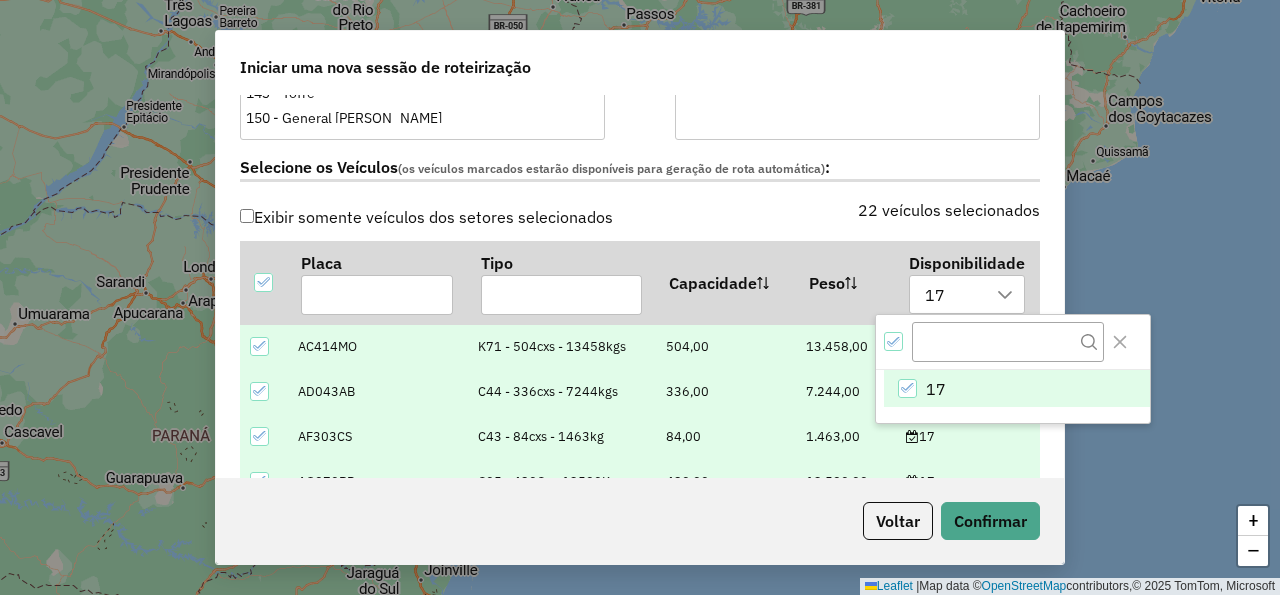 click on "Selecione os Veículos  (os veículos marcados estarão disponíveis para geração de rota automática) :" 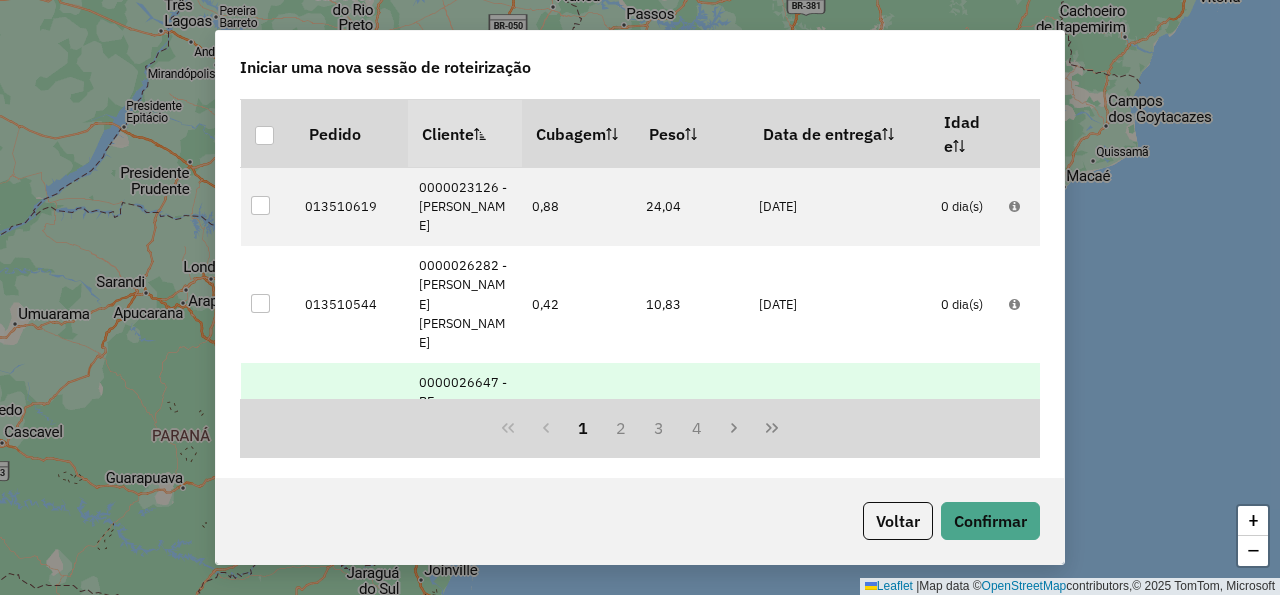 scroll, scrollTop: 1602, scrollLeft: 0, axis: vertical 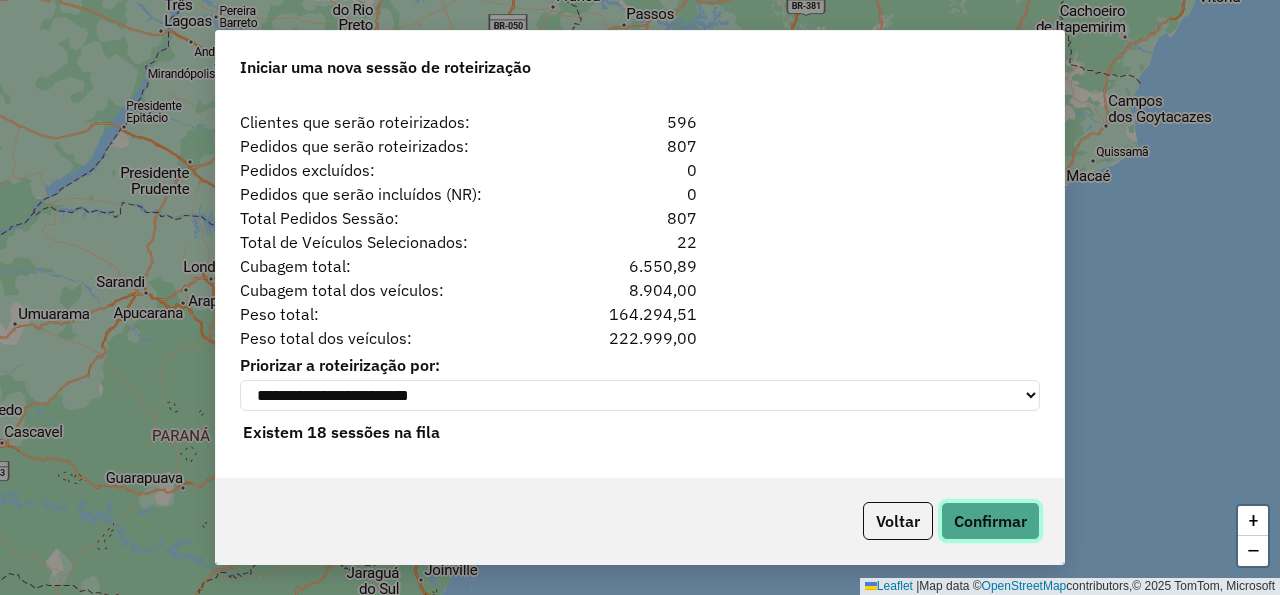 click on "Confirmar" 